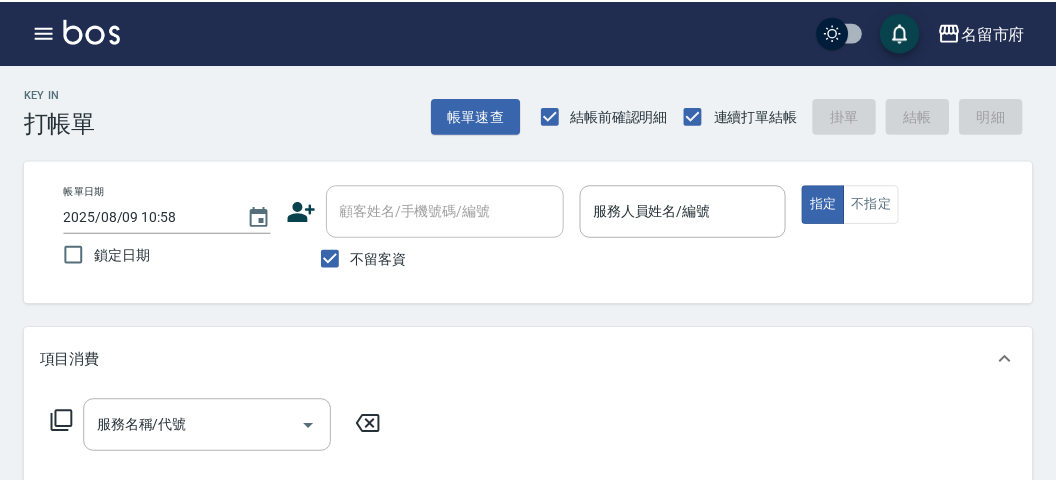 scroll, scrollTop: 0, scrollLeft: 0, axis: both 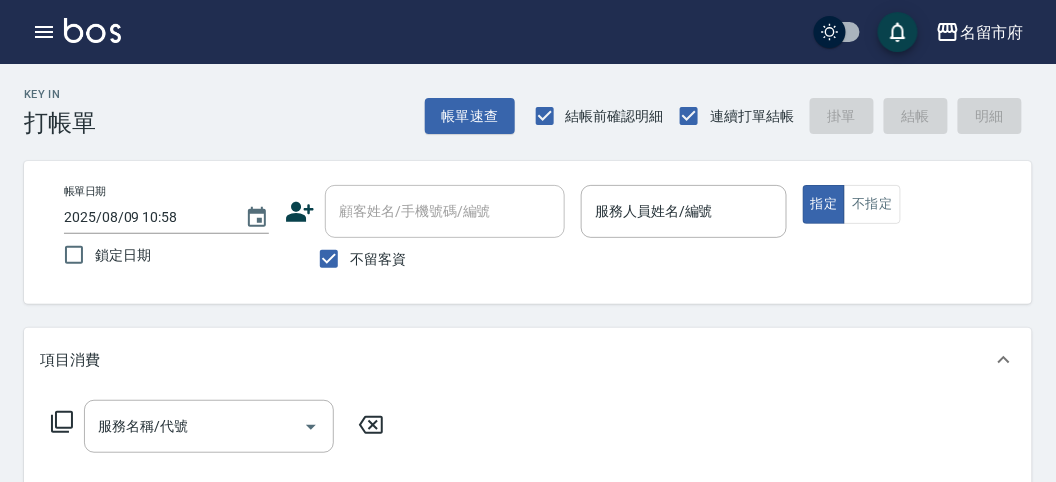 click on "帳單日期 [DATE] [TIME] 鎖定日期 顧客姓名/手機號碼/編號 顧客姓名/手機號碼/編號 不留客資 服務人員姓名/編號 服務人員姓名/編號 指定 不指定" at bounding box center (528, 232) 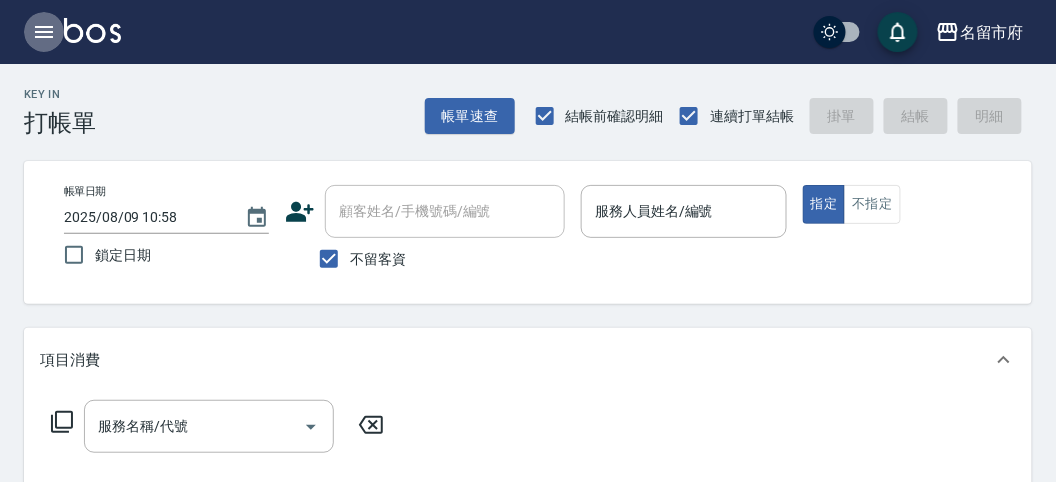 click 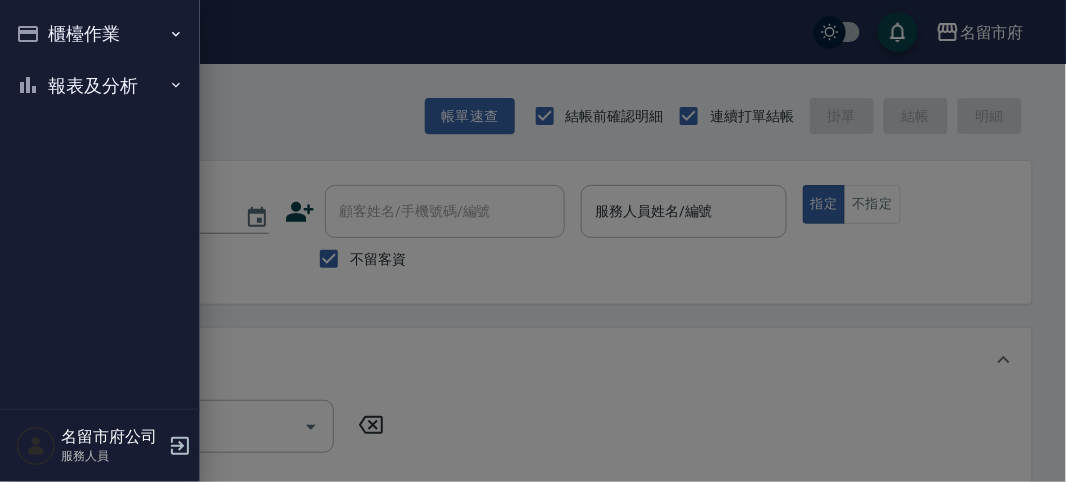 click on "櫃檯作業" at bounding box center (100, 34) 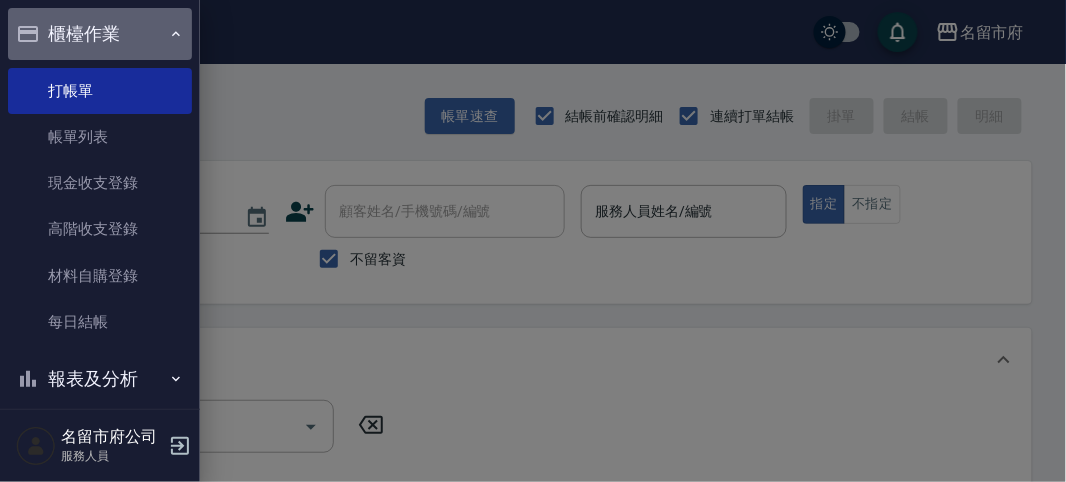 click on "櫃檯作業" at bounding box center (100, 34) 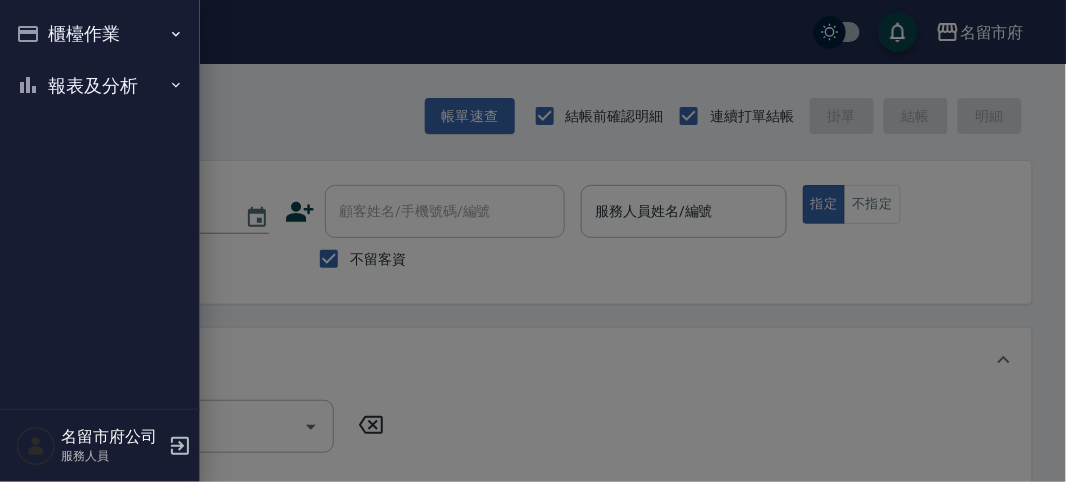 click on "報表及分析" at bounding box center [100, 86] 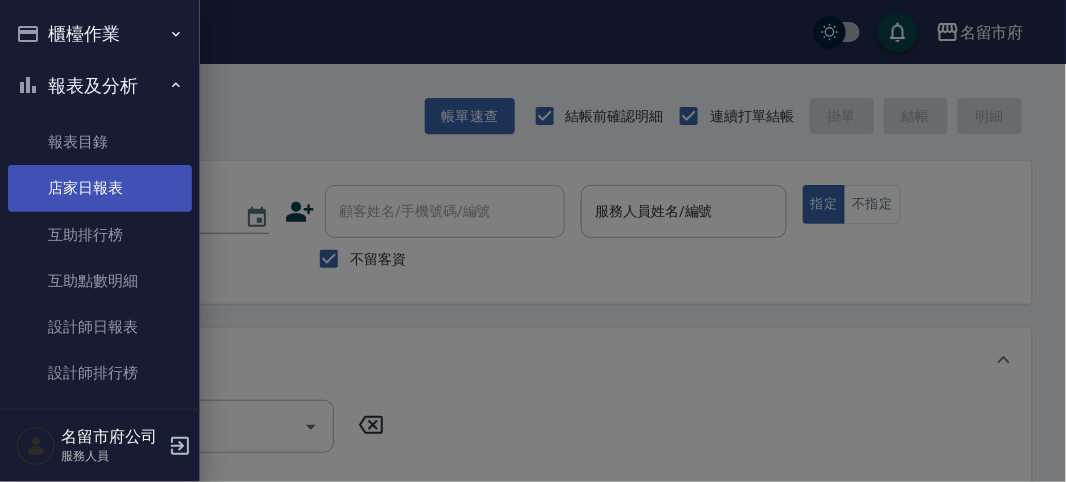 click on "店家日報表" at bounding box center [100, 188] 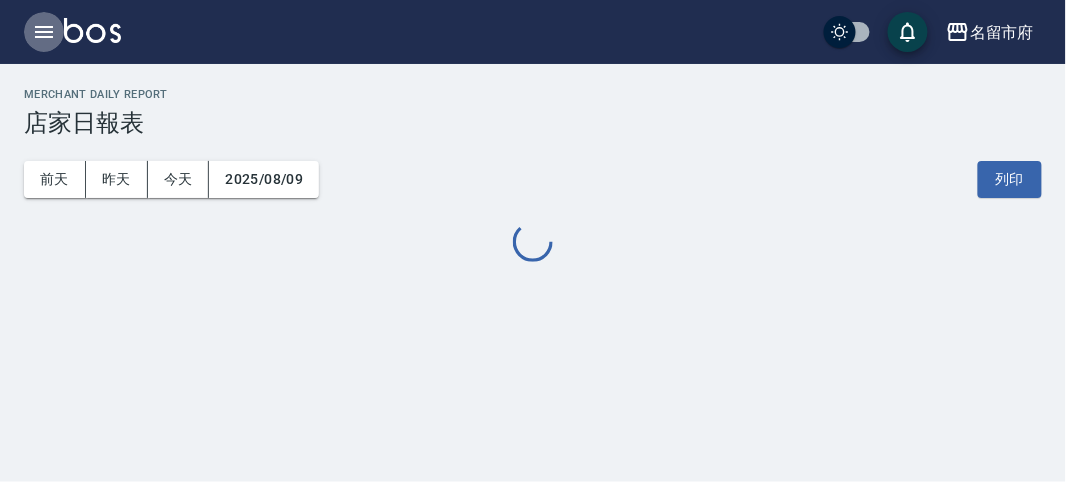 click 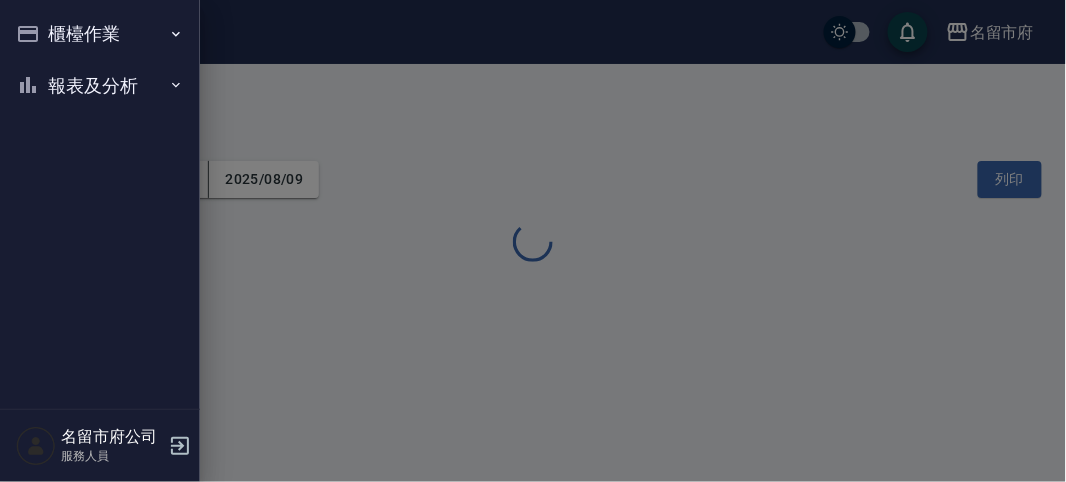 click on "報表及分析" at bounding box center (100, 86) 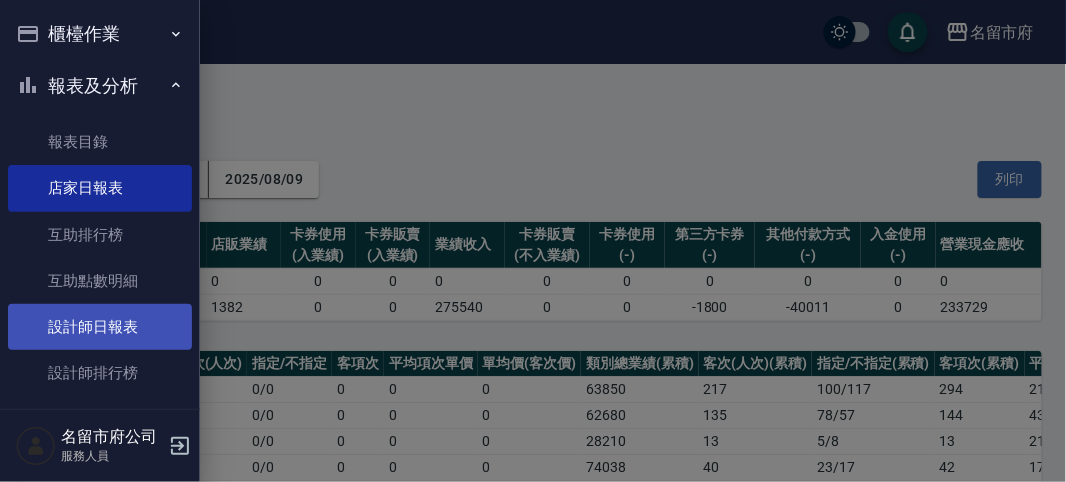 click on "設計師日報表" at bounding box center (100, 327) 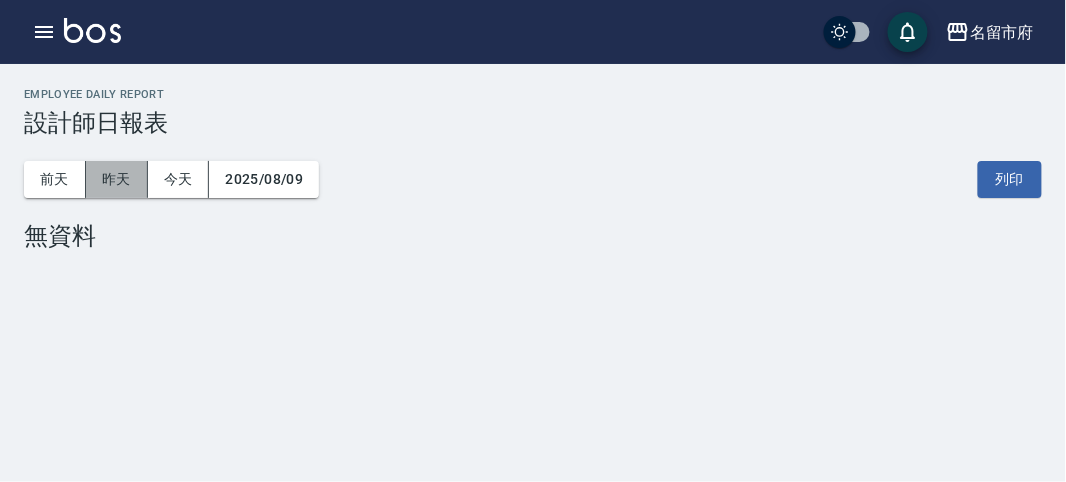 click on "昨天" at bounding box center (117, 179) 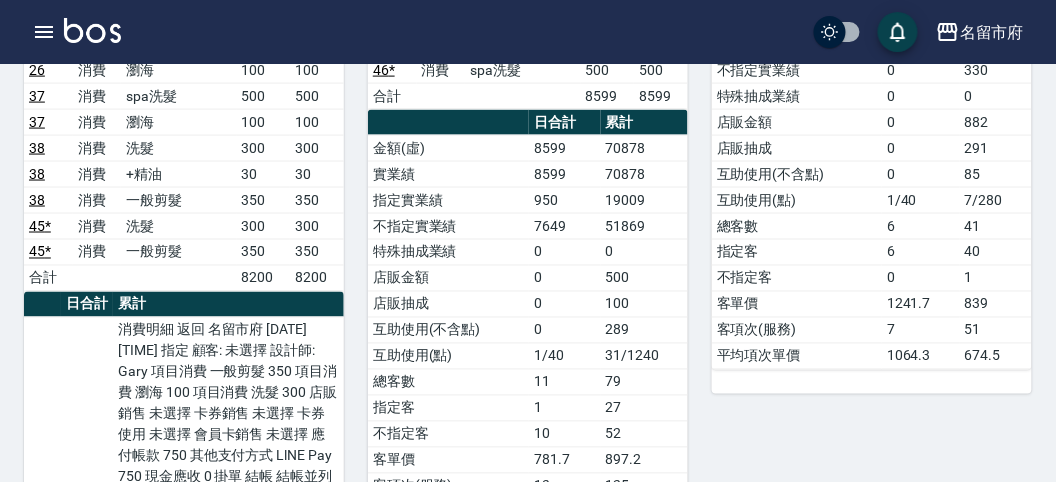 scroll, scrollTop: 0, scrollLeft: 0, axis: both 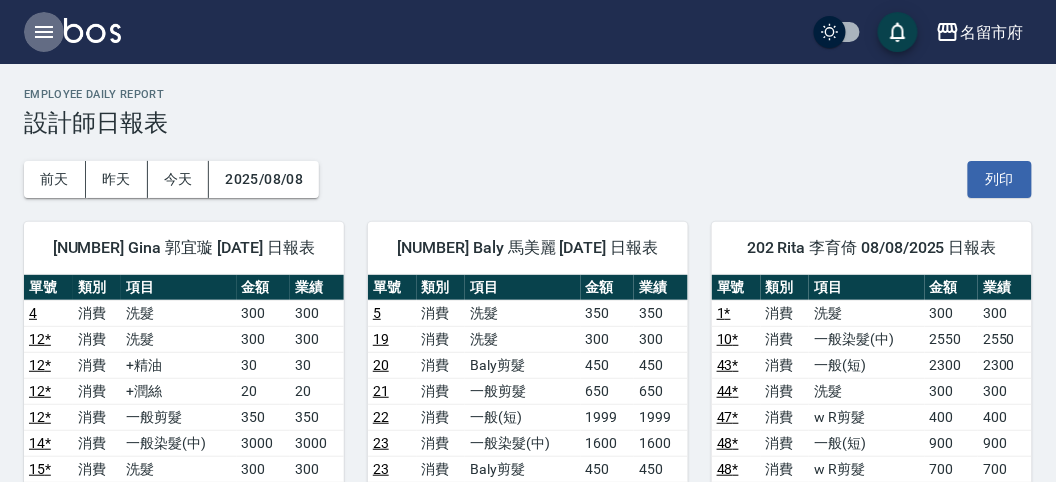 click 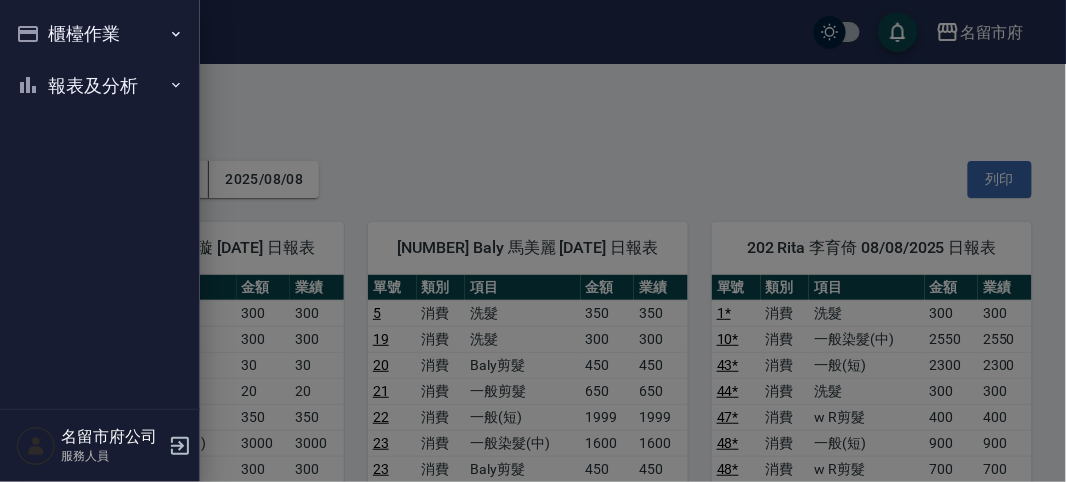 click on "櫃檯作業" at bounding box center [100, 34] 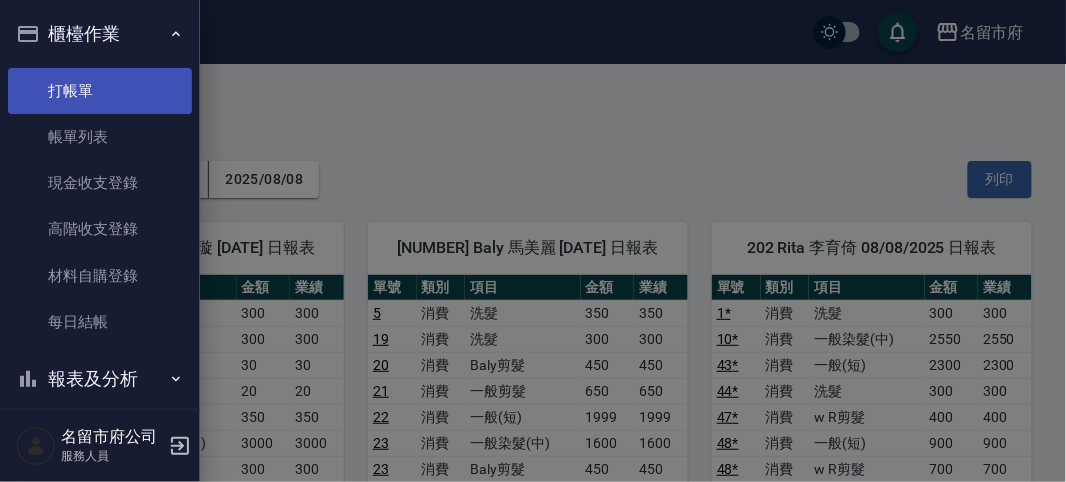 click on "打帳單" at bounding box center (100, 91) 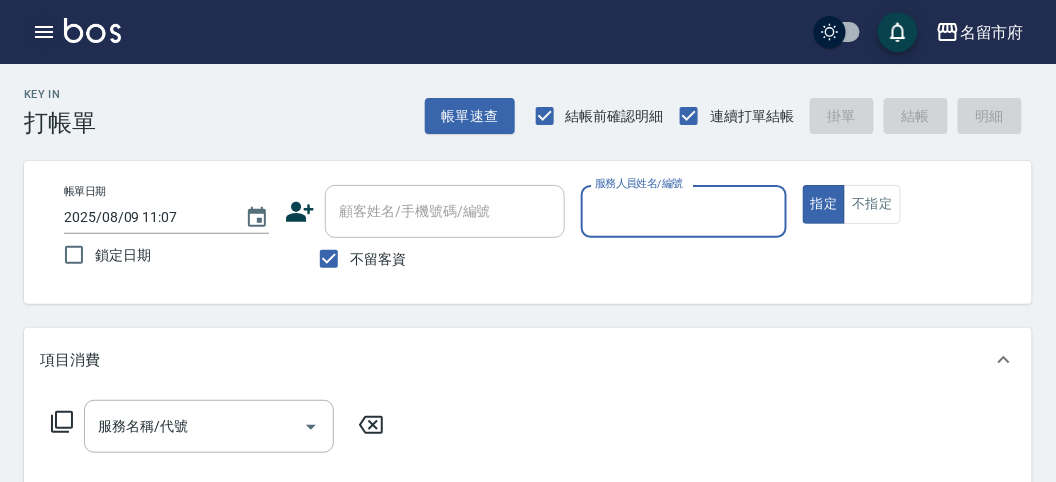click 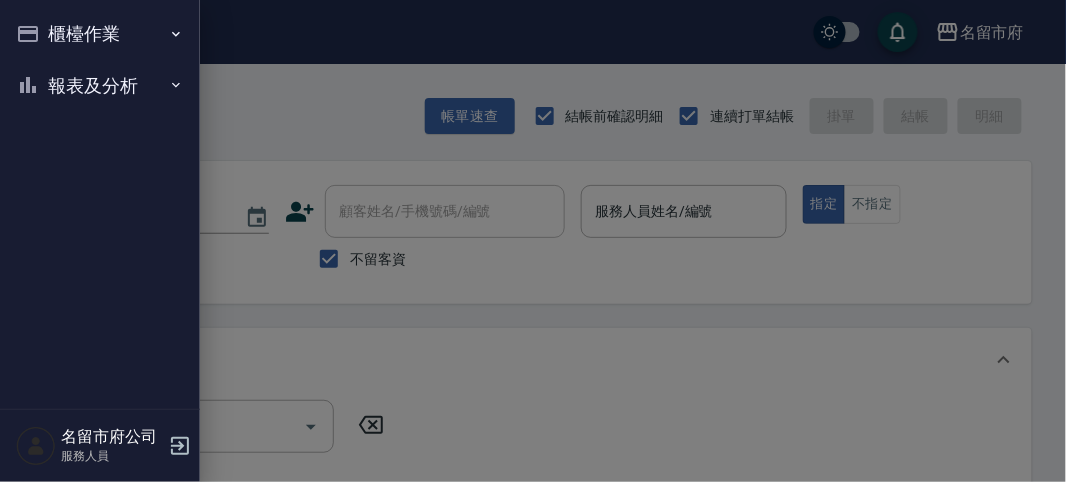 click on "櫃檯作業 打帳單 帳單列表 現金收支登錄 高階收支登錄 材料自購登錄 每日結帳 報表及分析 報表目錄 店家日報表 互助排行榜 互助點數明細 設計師日報表 設計師排行榜 收支分類明細表" at bounding box center [100, 59] 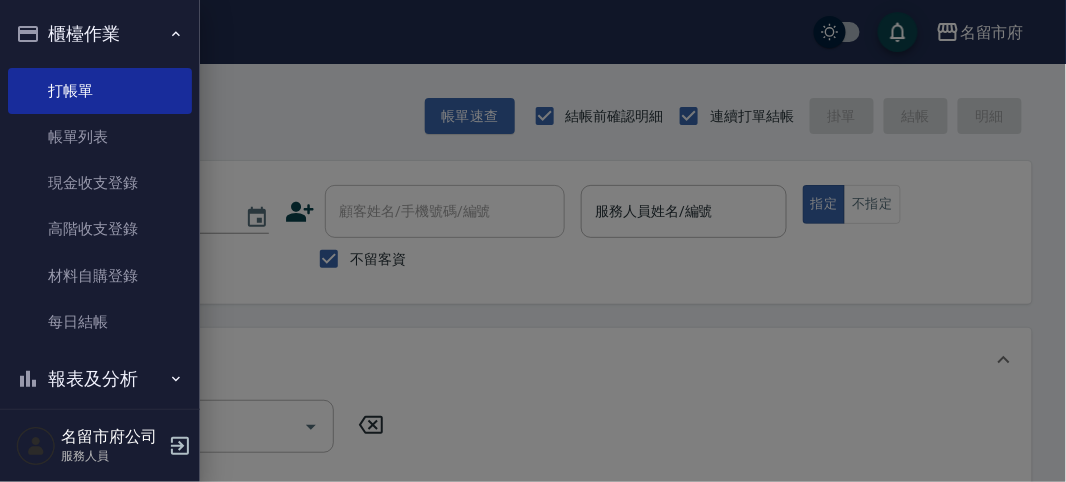 click on "櫃檯作業" at bounding box center (100, 34) 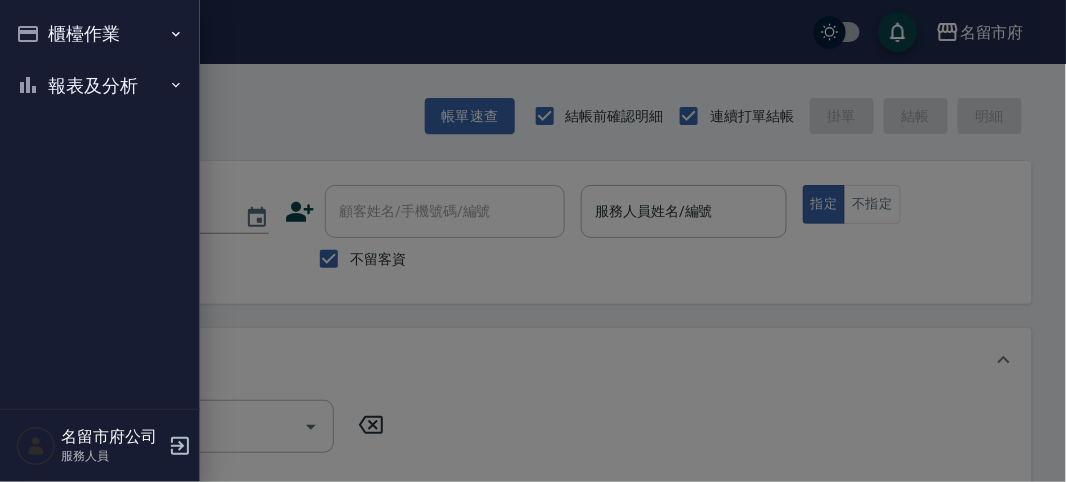 click on "報表及分析" at bounding box center [100, 86] 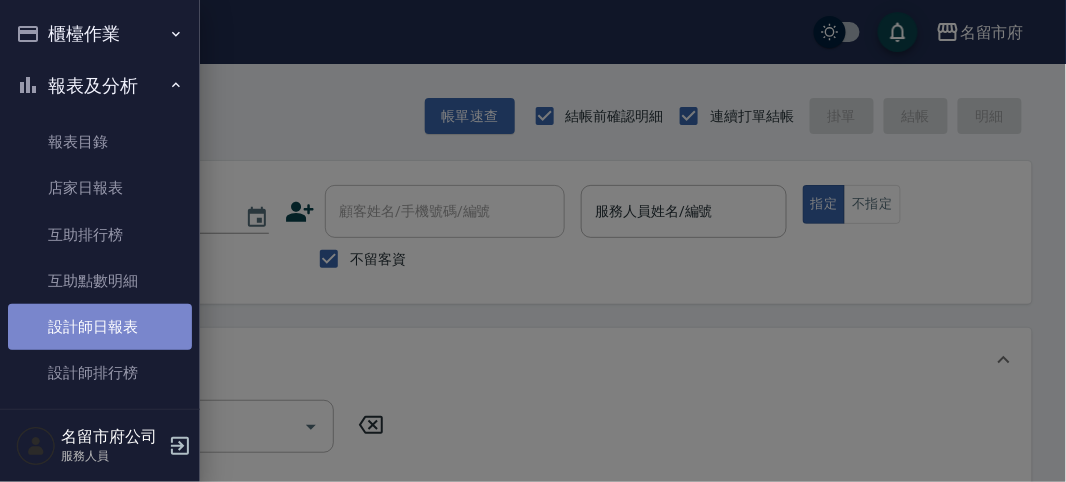 click on "設計師日報表" at bounding box center [100, 327] 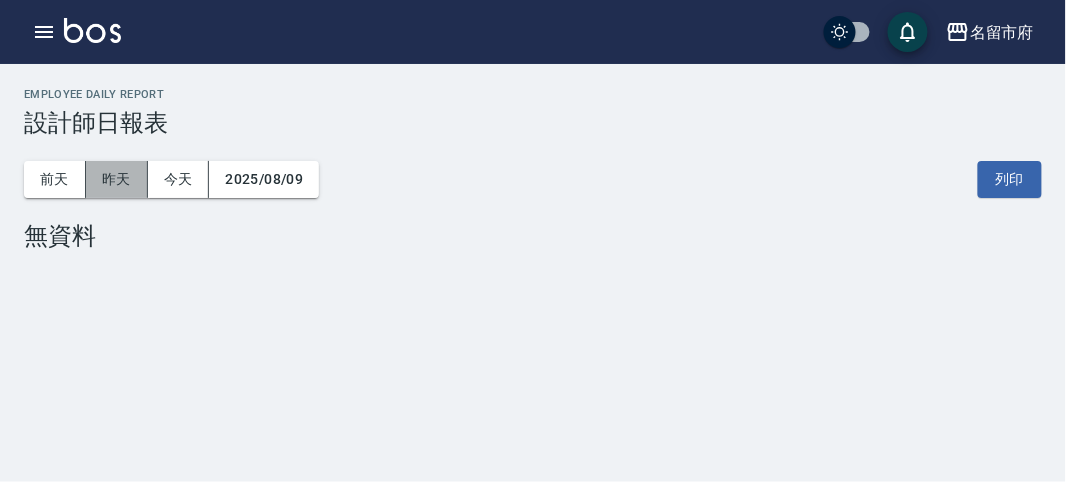 click on "昨天" at bounding box center (117, 179) 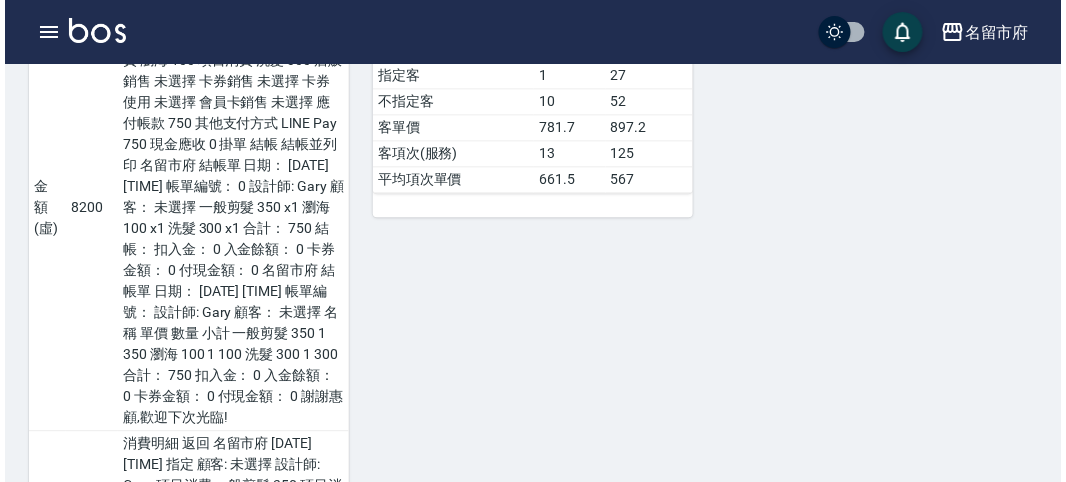 scroll, scrollTop: 1222, scrollLeft: 0, axis: vertical 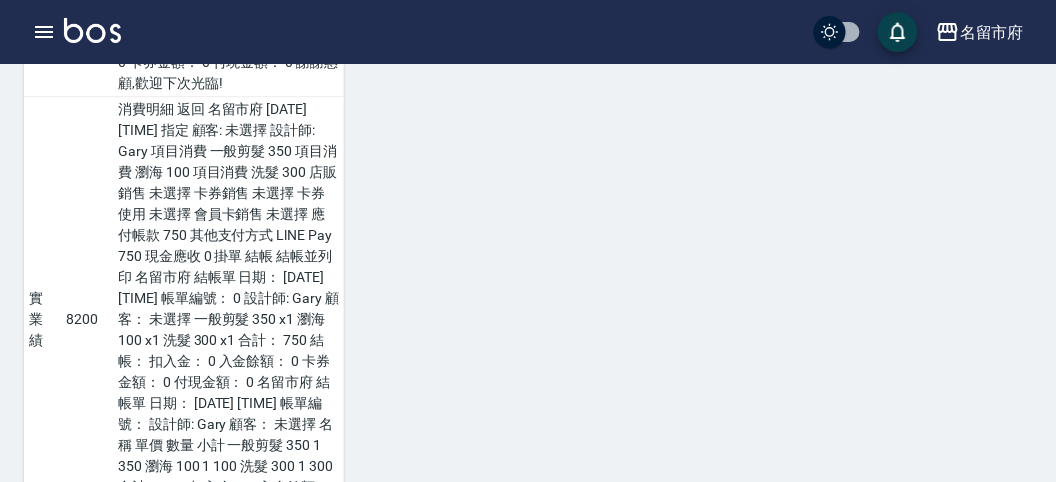 drag, startPoint x: 281, startPoint y: 414, endPoint x: 317, endPoint y: 418, distance: 36.221542 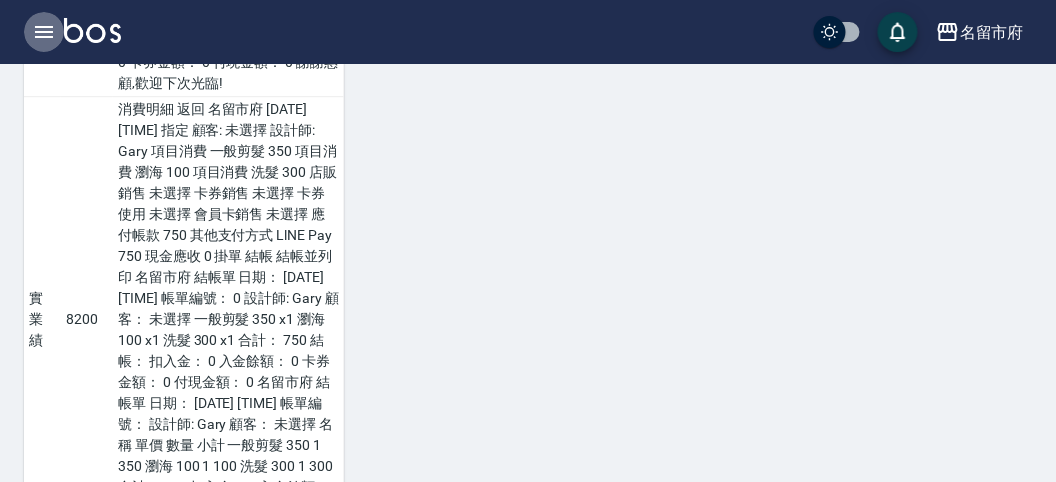 click 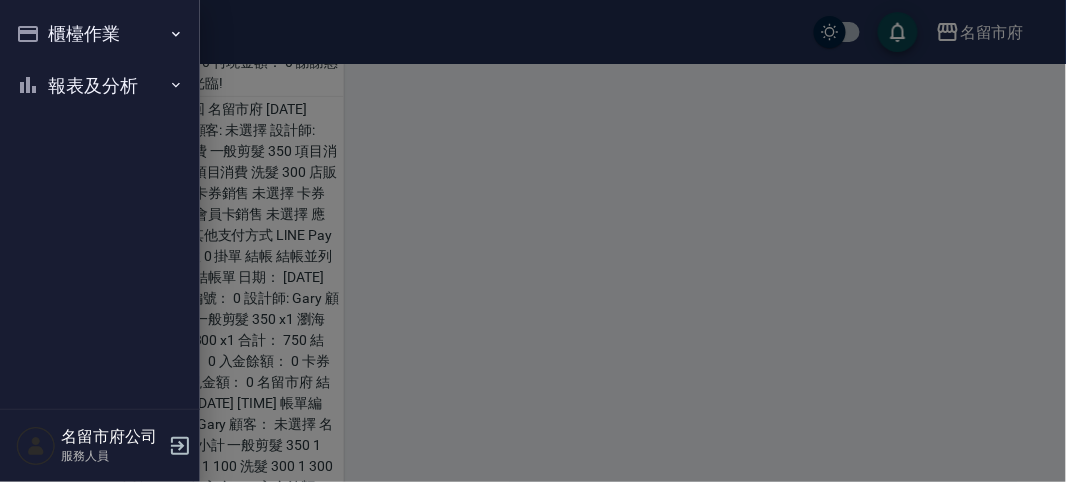 click on "報表及分析" at bounding box center (100, 86) 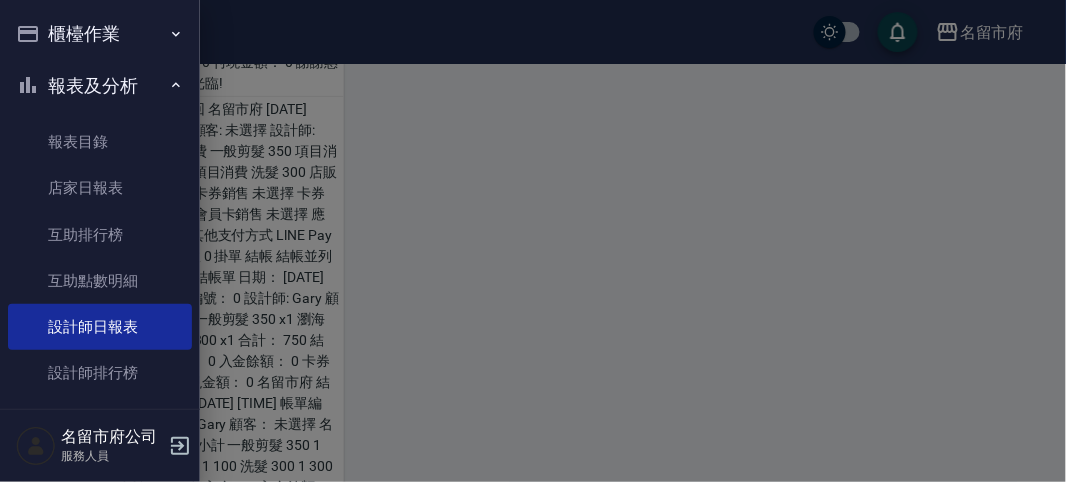 click on "櫃檯作業" at bounding box center [100, 34] 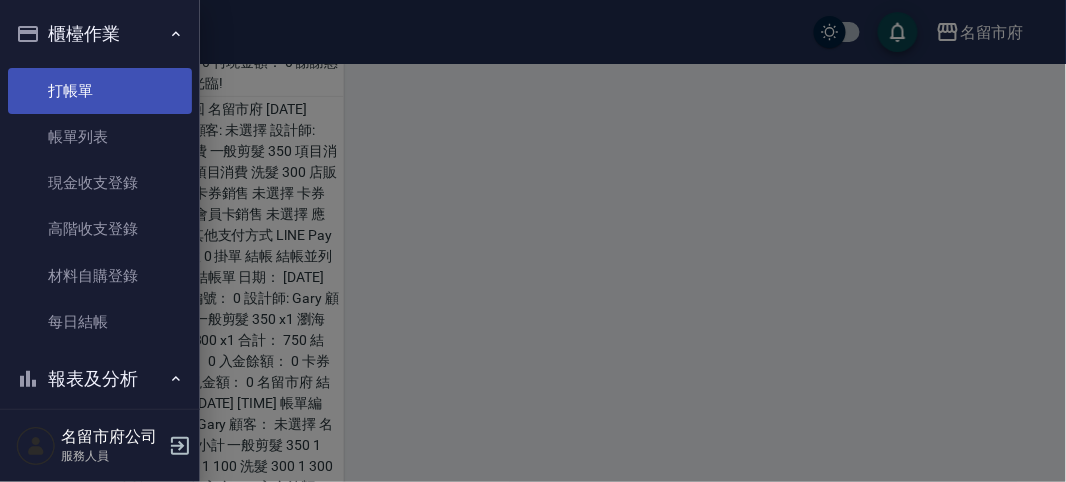 click on "打帳單" at bounding box center (100, 91) 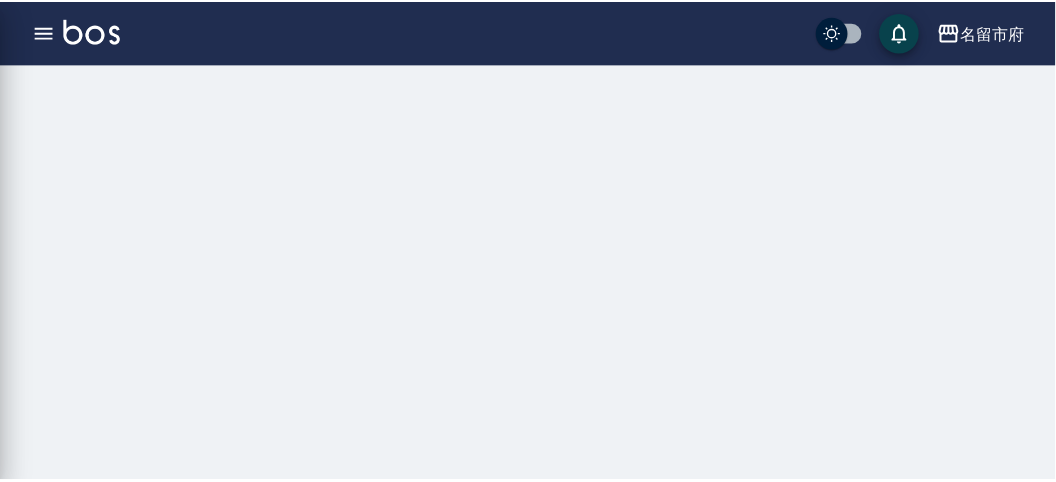 scroll, scrollTop: 0, scrollLeft: 0, axis: both 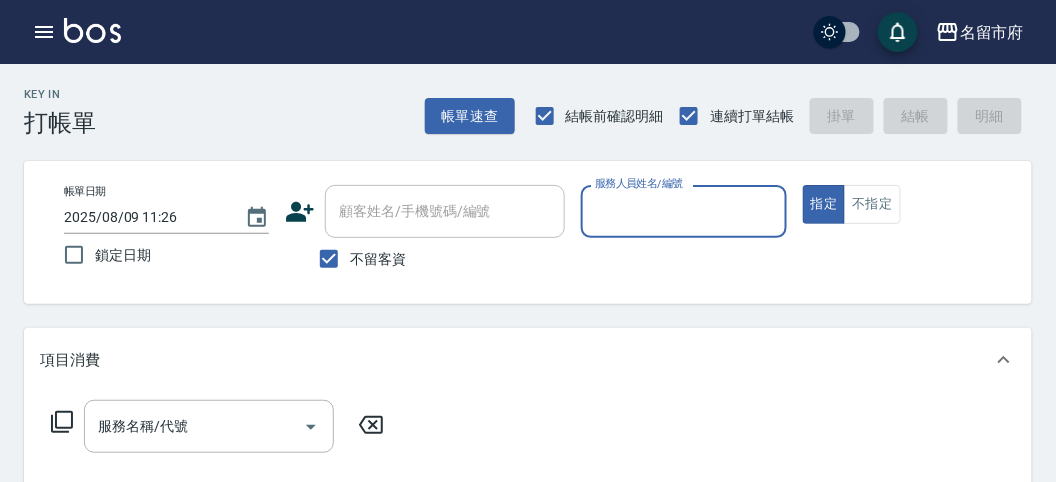 click on "Key In 打帳單 帳單速查 結帳前確認明細 連續打單結帳 掛單 結帳 明細" at bounding box center (516, 100) 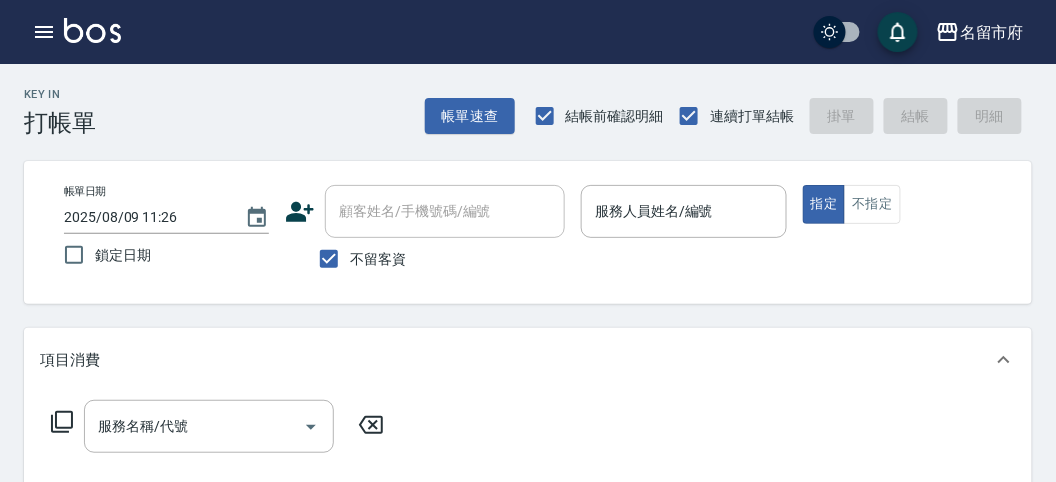 click on "Key In 打帳單 帳單速查 結帳前確認明細 連續打單結帳 掛單 結帳 明細" at bounding box center (516, 100) 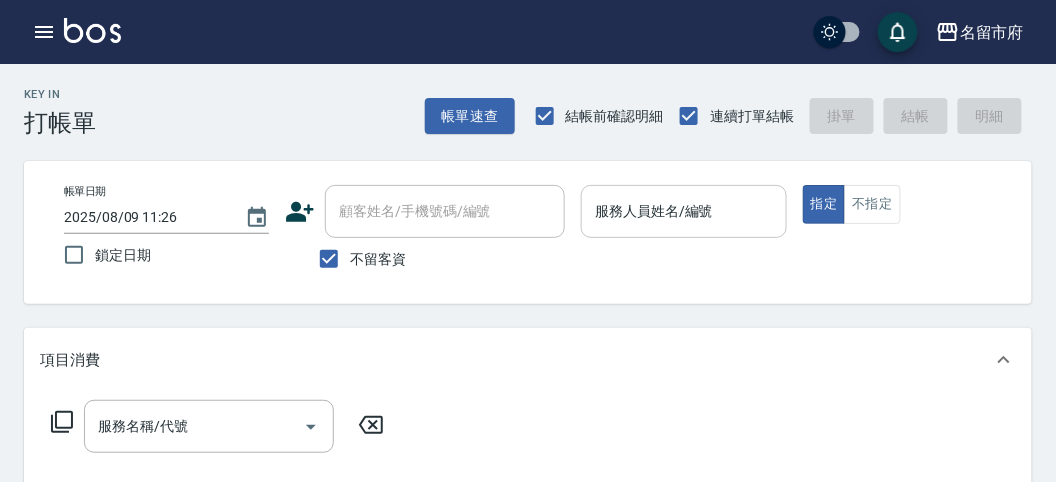 click on "服務人員姓名/編號" at bounding box center [683, 211] 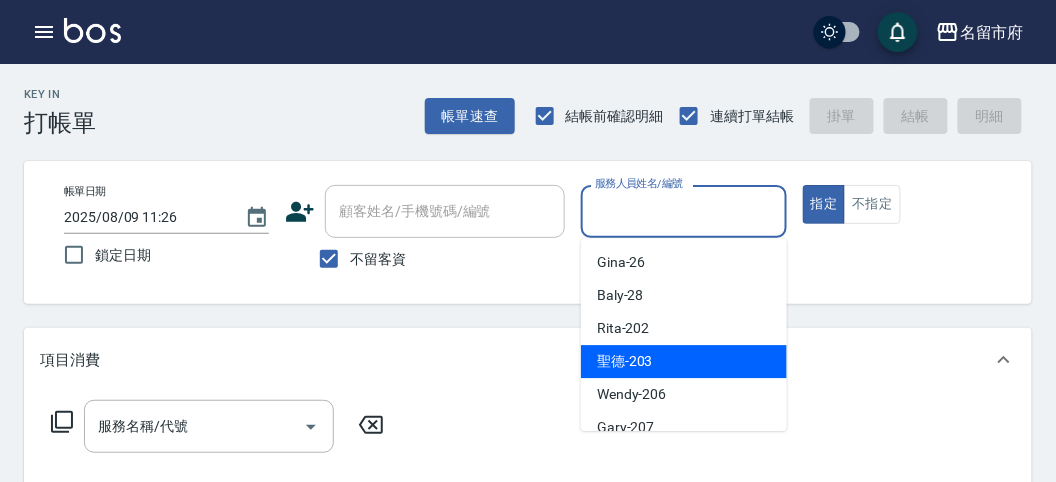 scroll, scrollTop: 111, scrollLeft: 0, axis: vertical 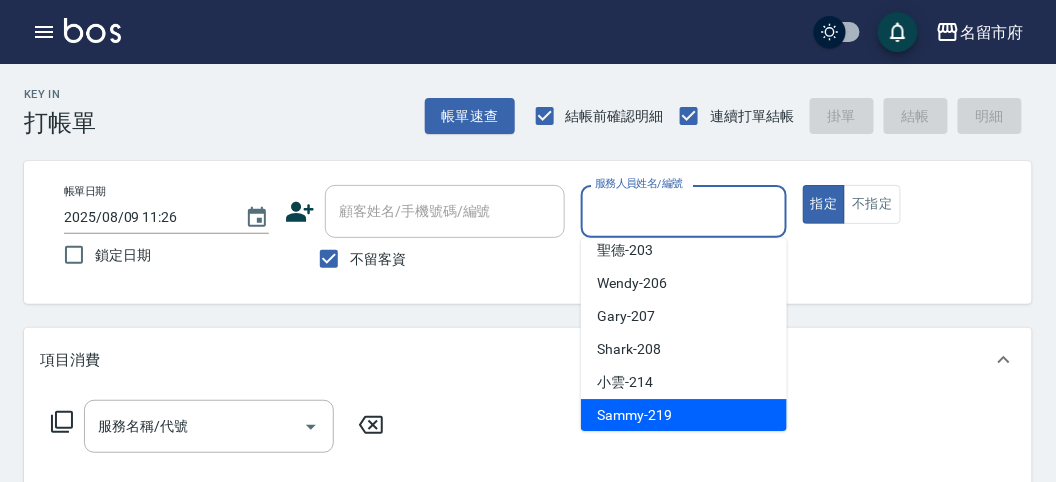 click on "Sammy -[NUMBER]" at bounding box center [634, 415] 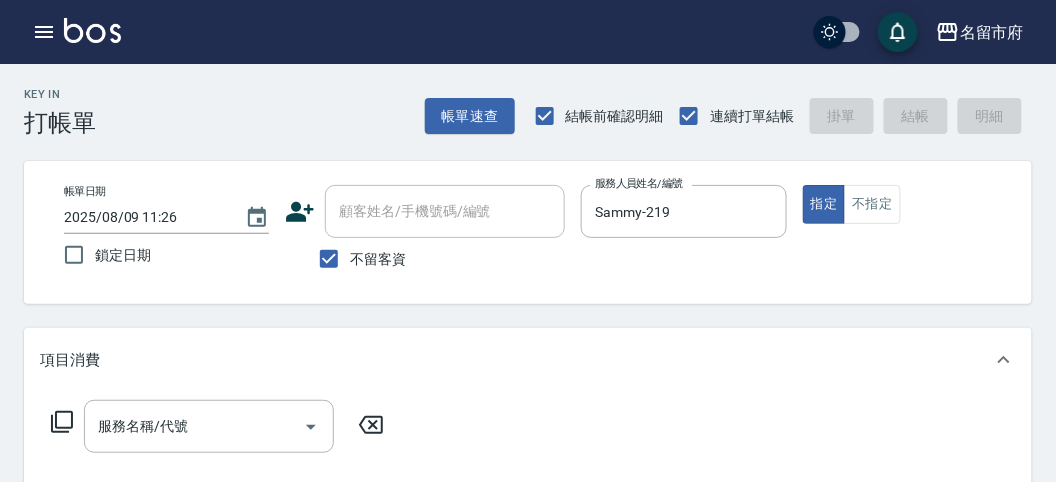 click on "服務名稱/代號 服務名稱/代號" at bounding box center [218, 426] 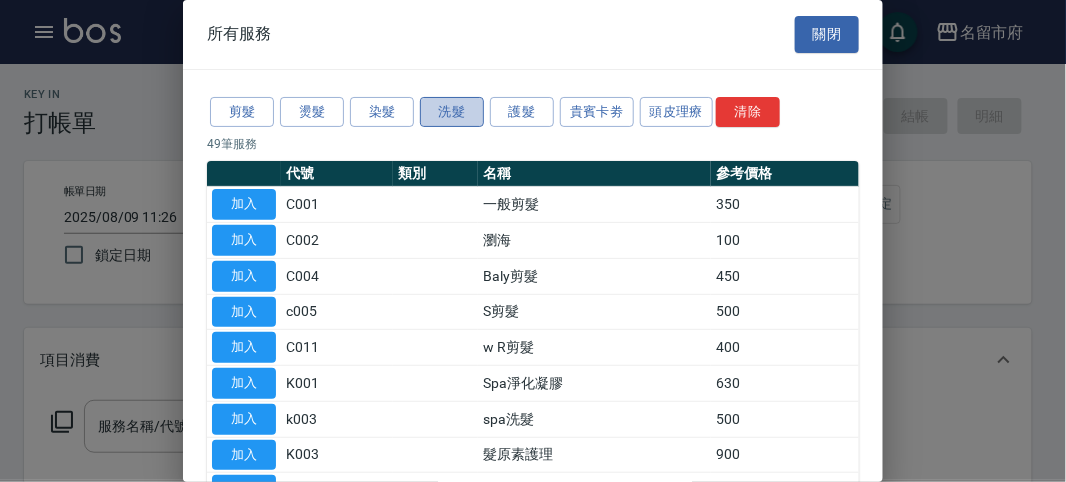 click on "洗髮" at bounding box center (452, 112) 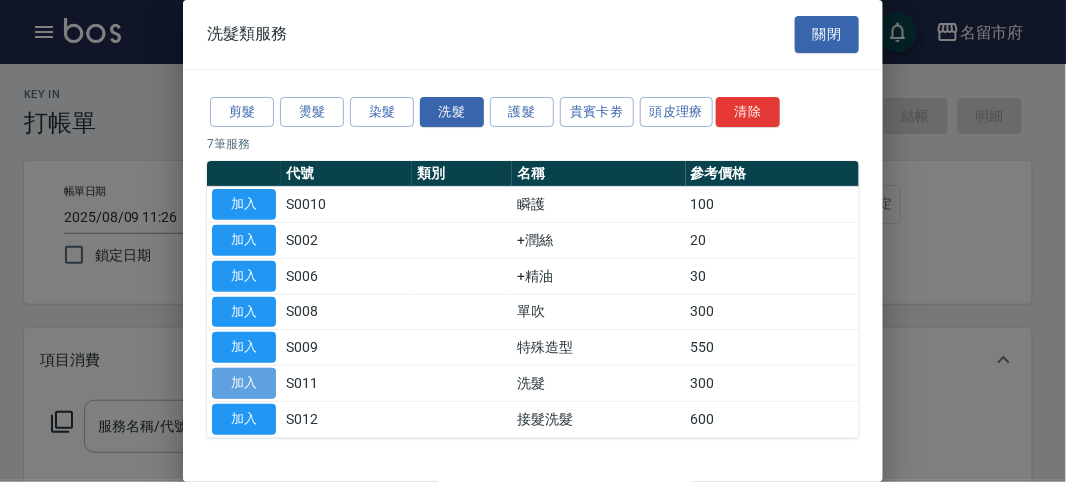 click on "加入" at bounding box center (244, 383) 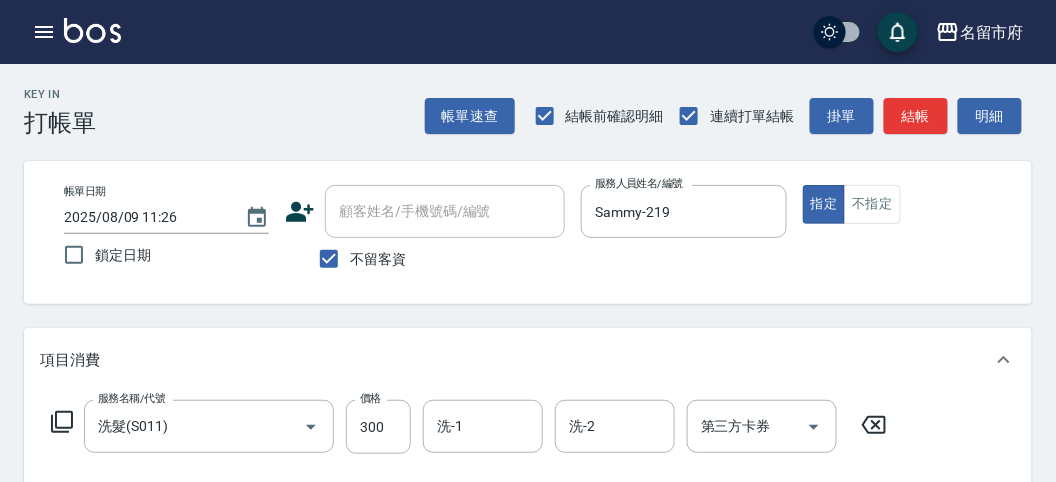 scroll, scrollTop: 111, scrollLeft: 0, axis: vertical 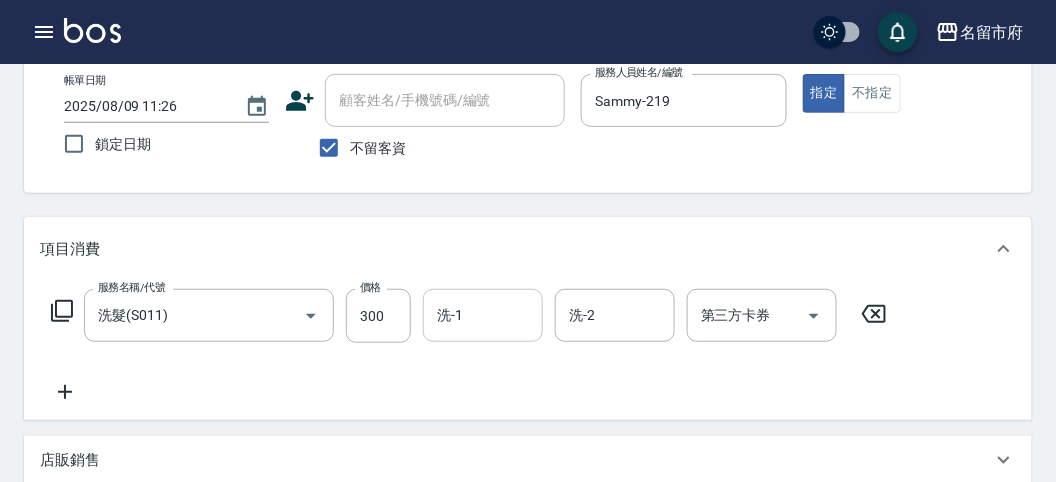 click on "洗-1" at bounding box center (483, 315) 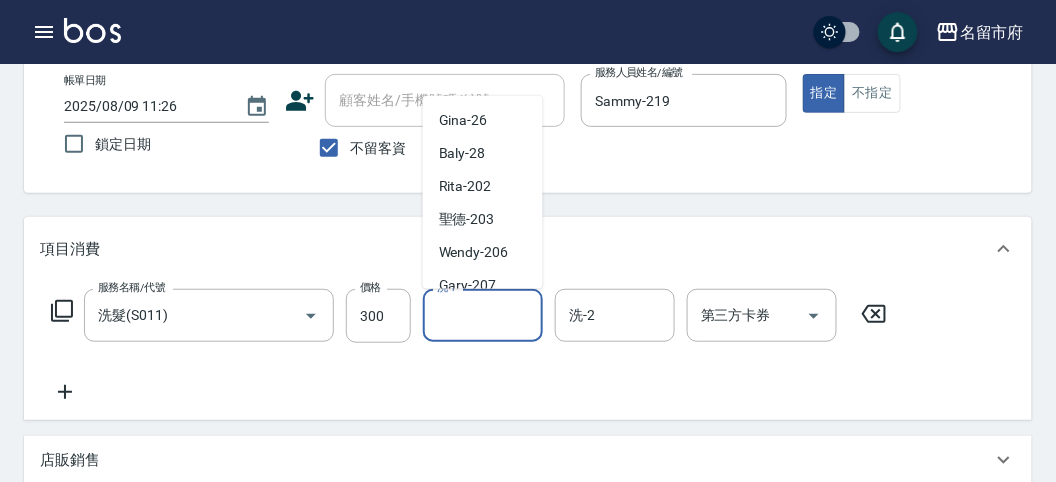 scroll, scrollTop: 111, scrollLeft: 0, axis: vertical 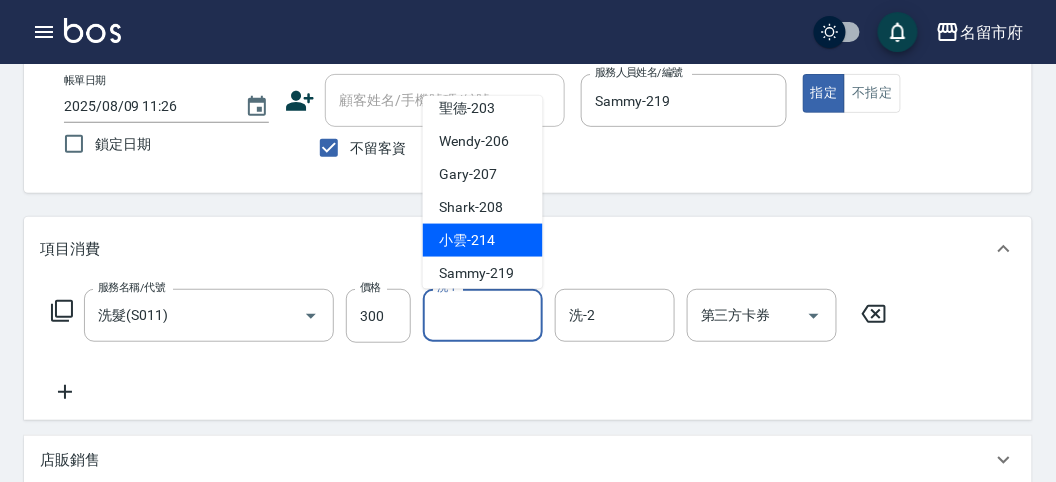 click on "小雲 -214" at bounding box center [483, 240] 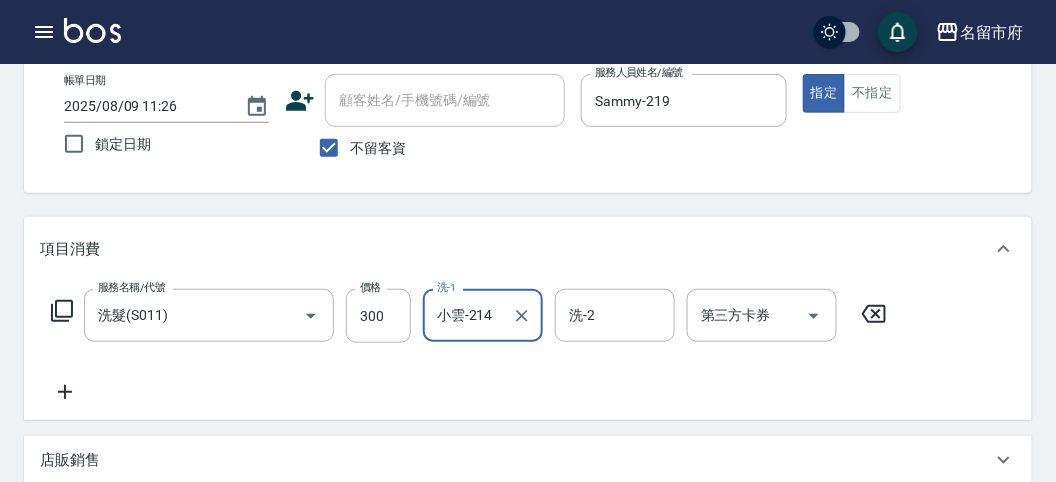 click 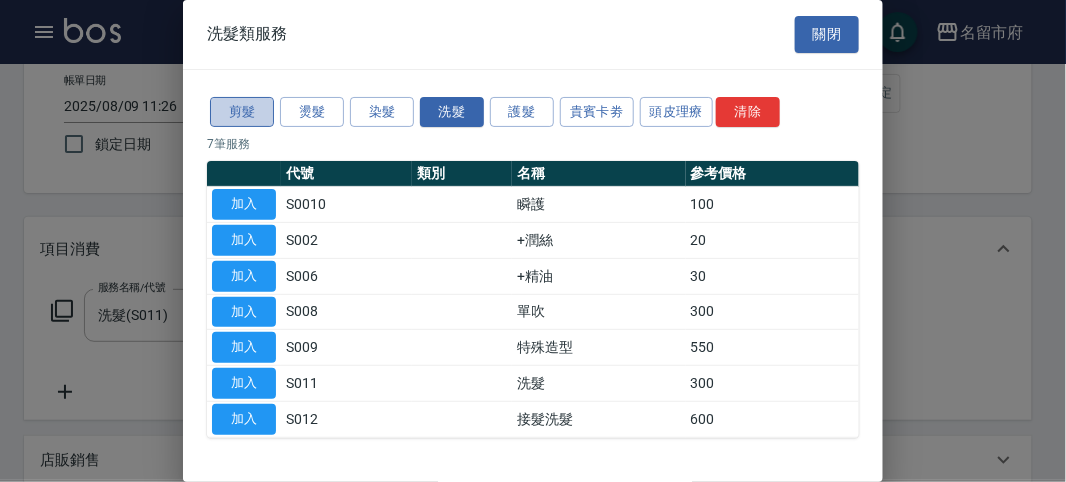 click on "剪髮" at bounding box center (242, 112) 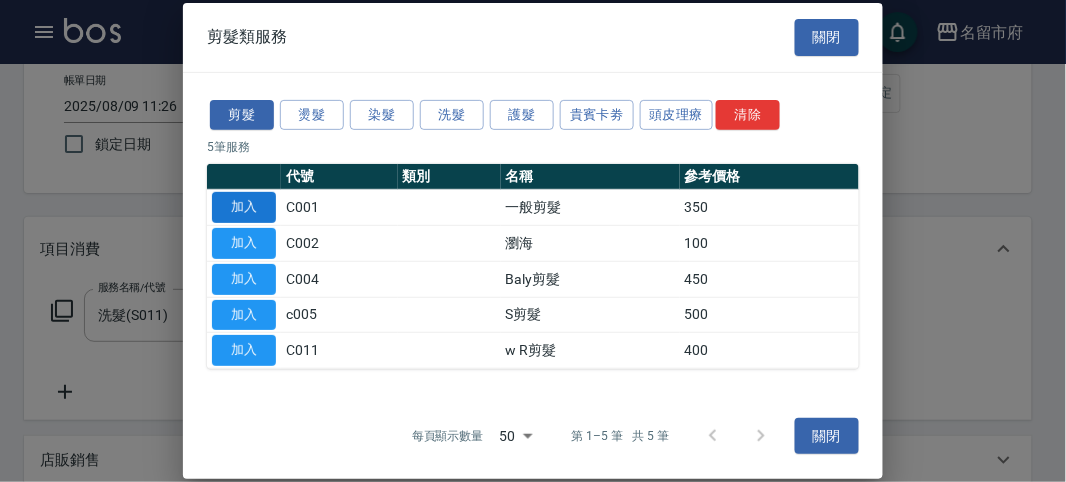 click on "加入" at bounding box center [244, 207] 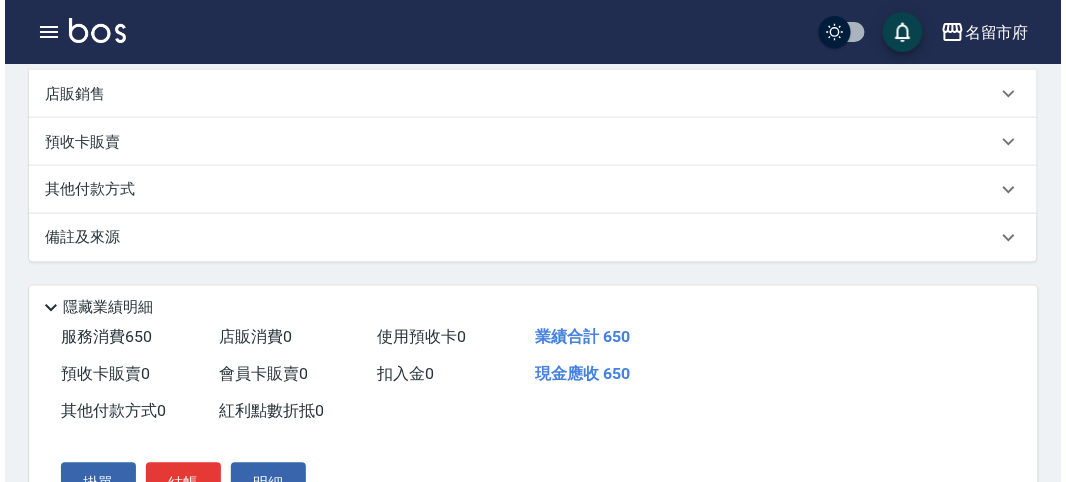 scroll, scrollTop: 663, scrollLeft: 0, axis: vertical 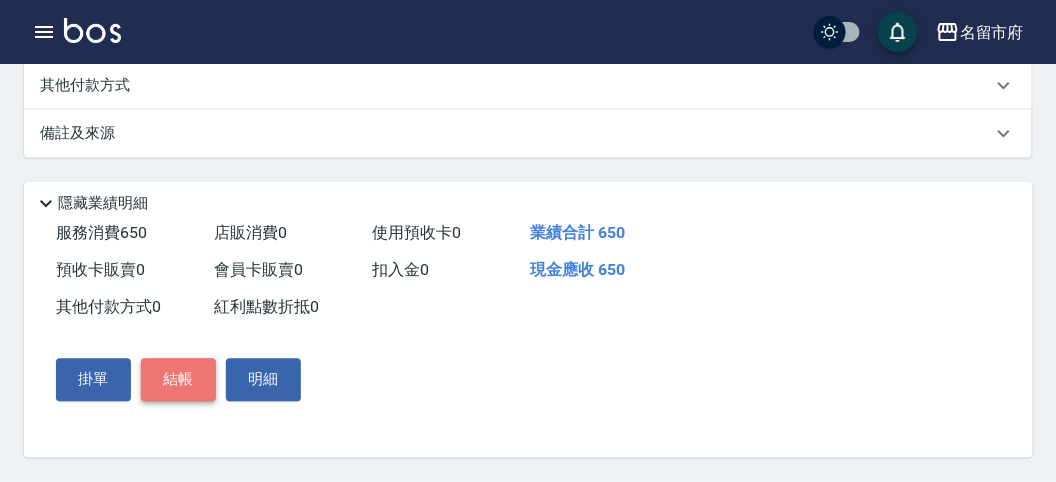 click on "結帳" at bounding box center (178, 380) 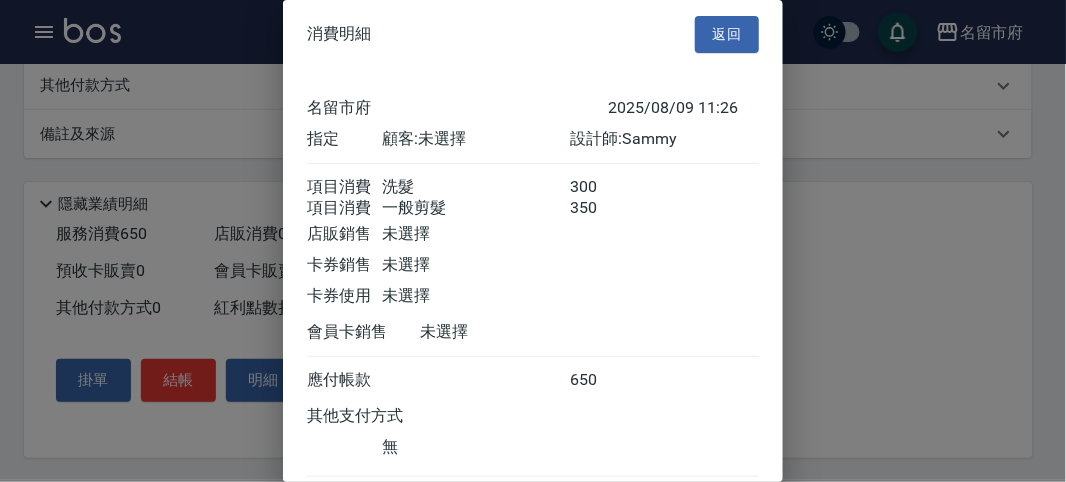 scroll, scrollTop: 133, scrollLeft: 0, axis: vertical 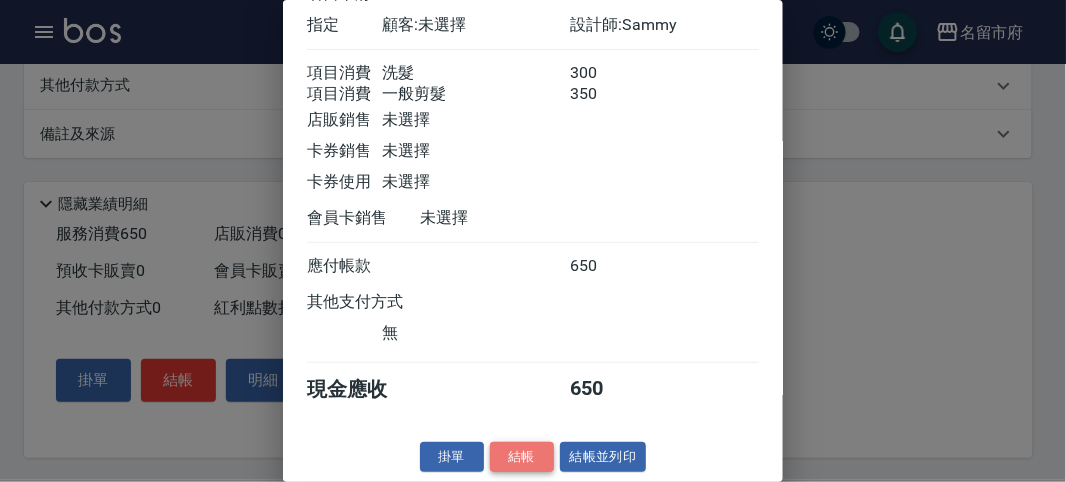 click on "結帳" at bounding box center [522, 457] 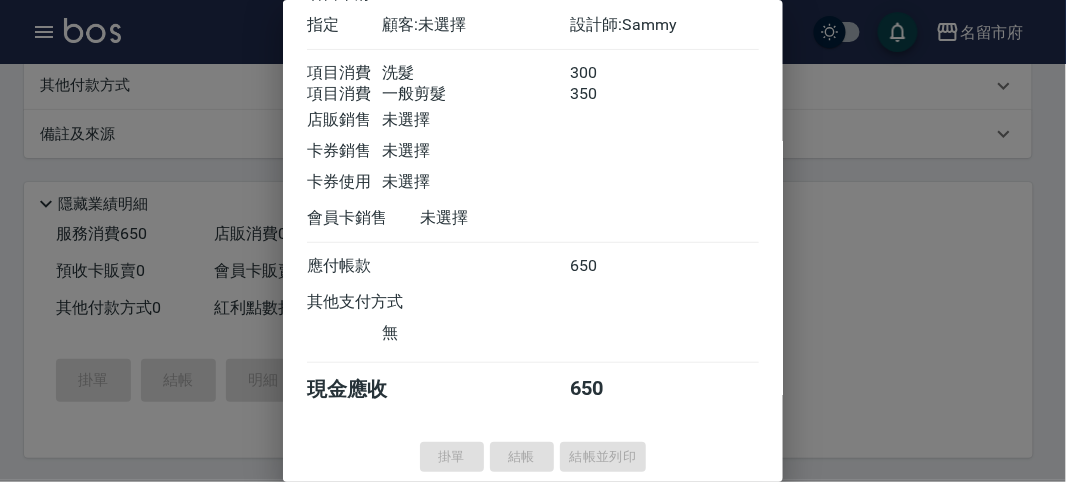 type on "2025/08/09 11:37" 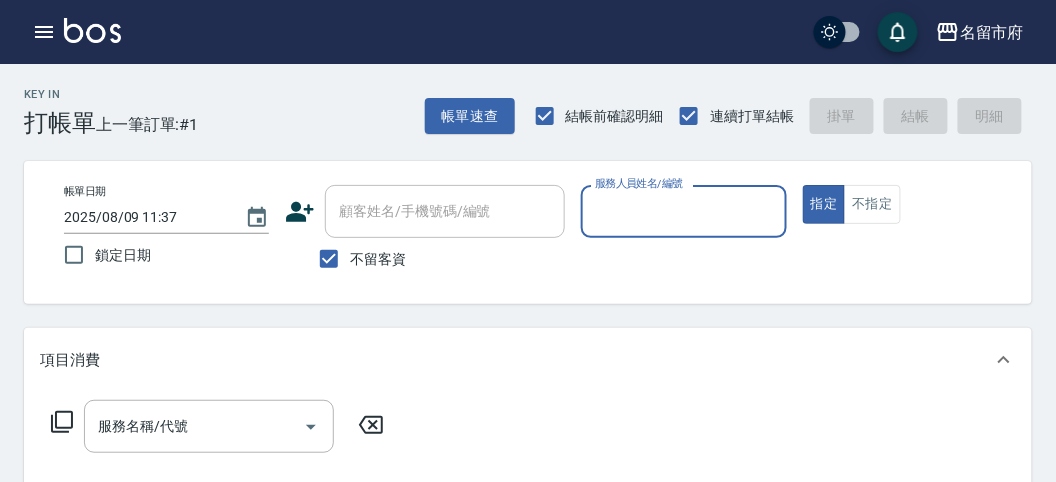 click on "服務人員姓名/編號" at bounding box center [683, 211] 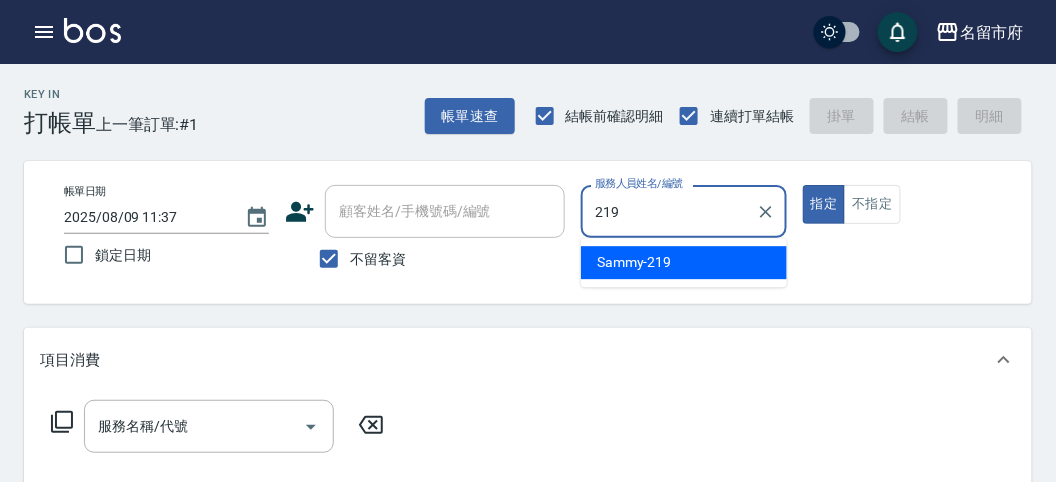 type on "Sammy-219" 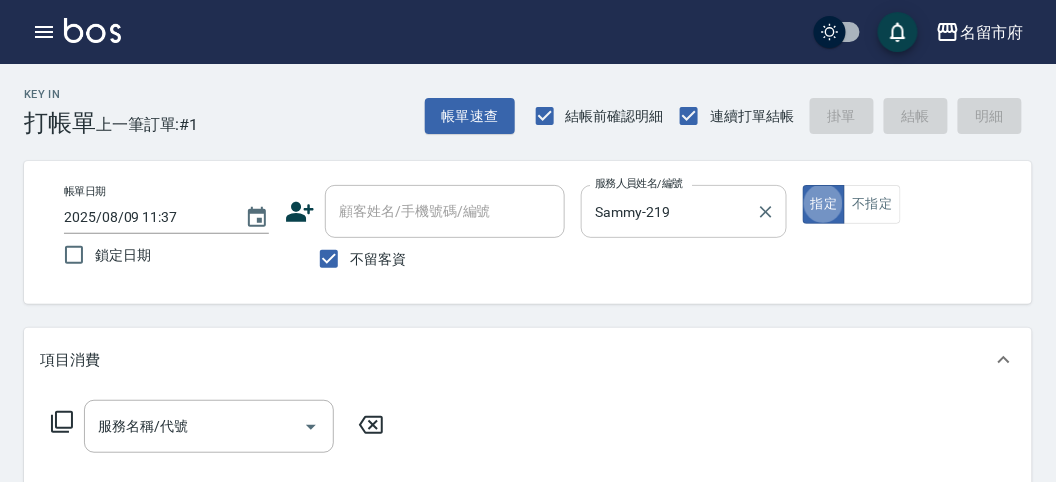 type on "true" 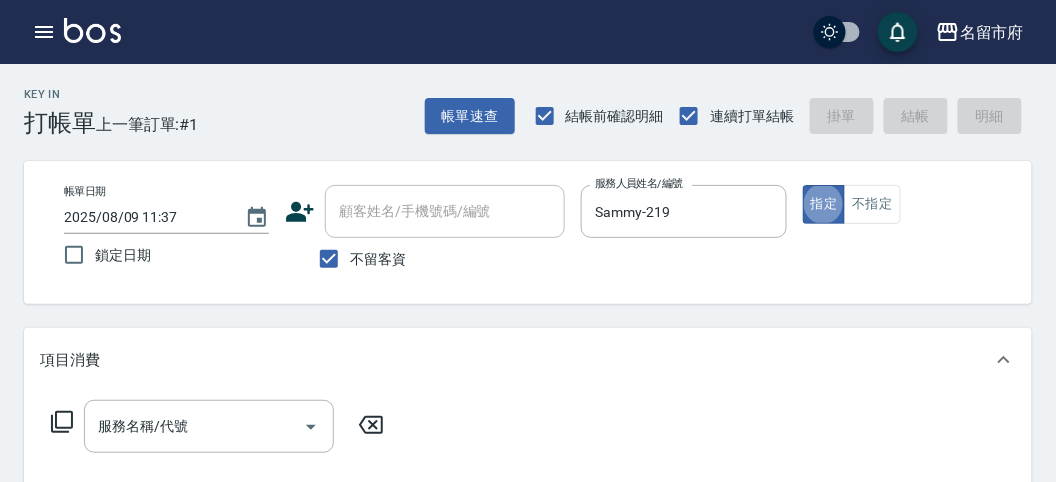 click 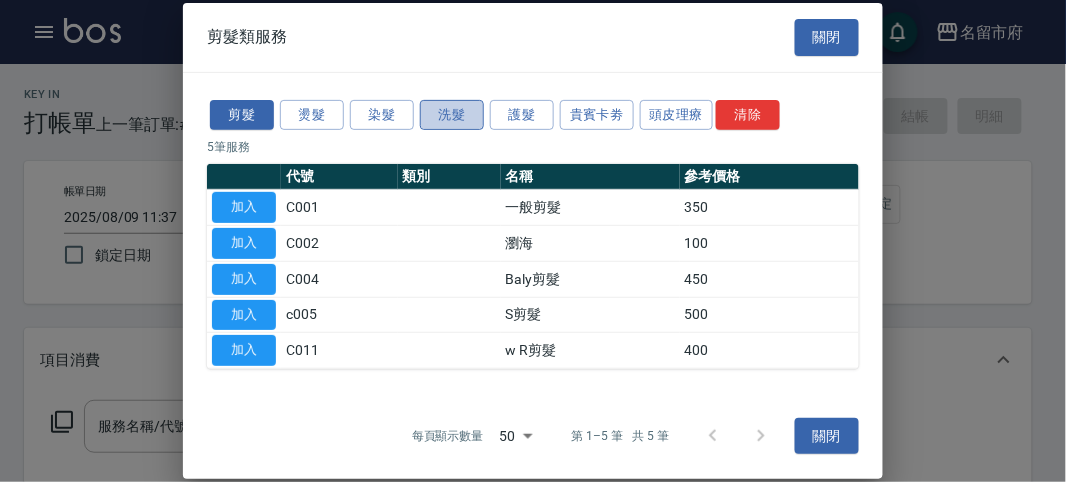 click on "洗髮" at bounding box center [452, 114] 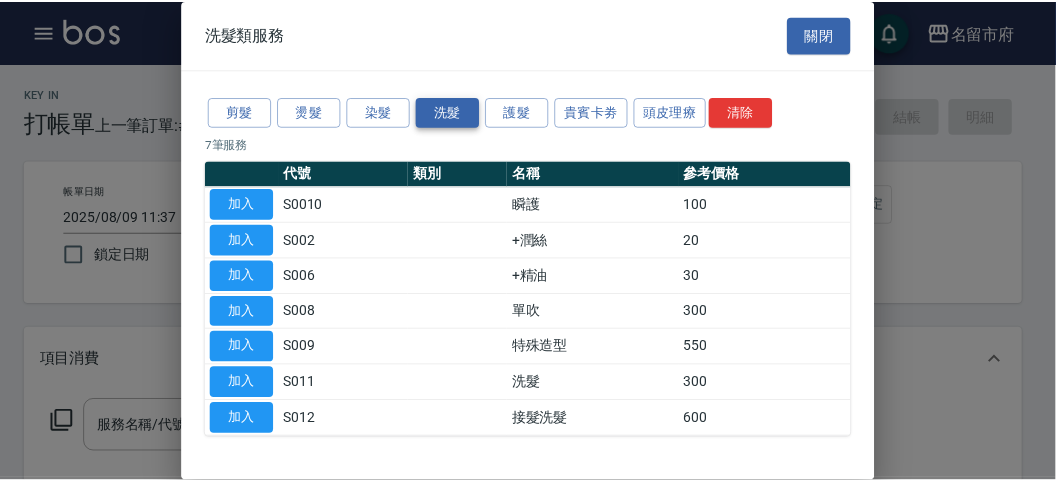 scroll, scrollTop: 61, scrollLeft: 0, axis: vertical 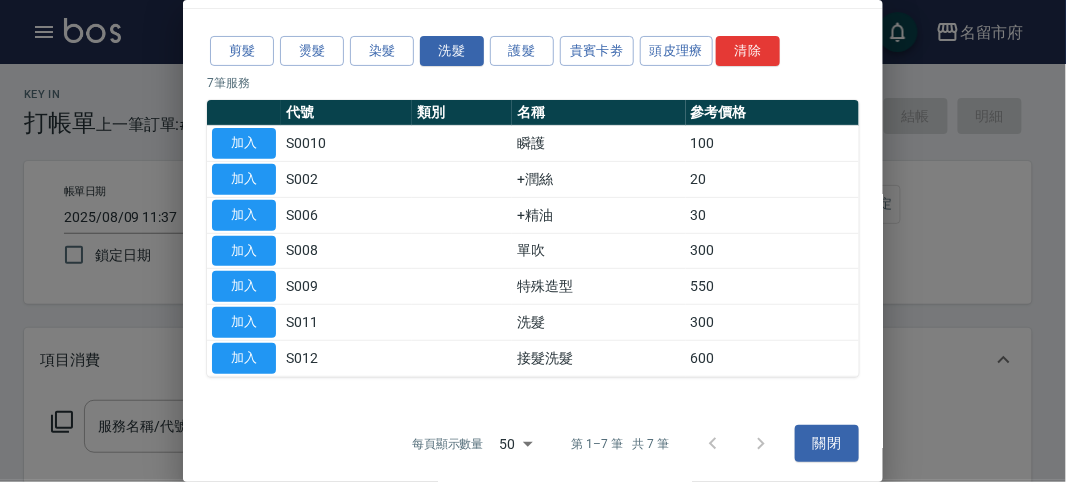 click on "加入" at bounding box center [244, 323] 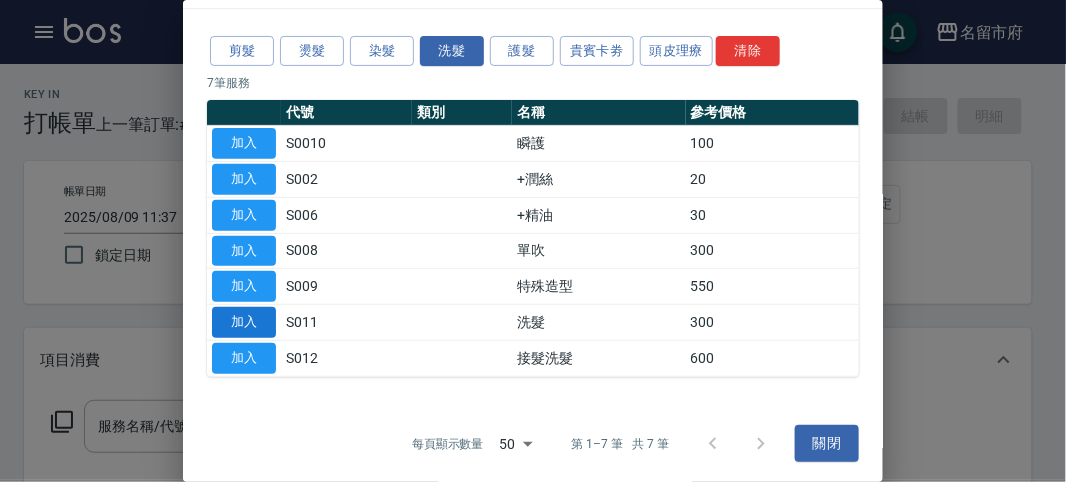 click on "加入" at bounding box center [244, 322] 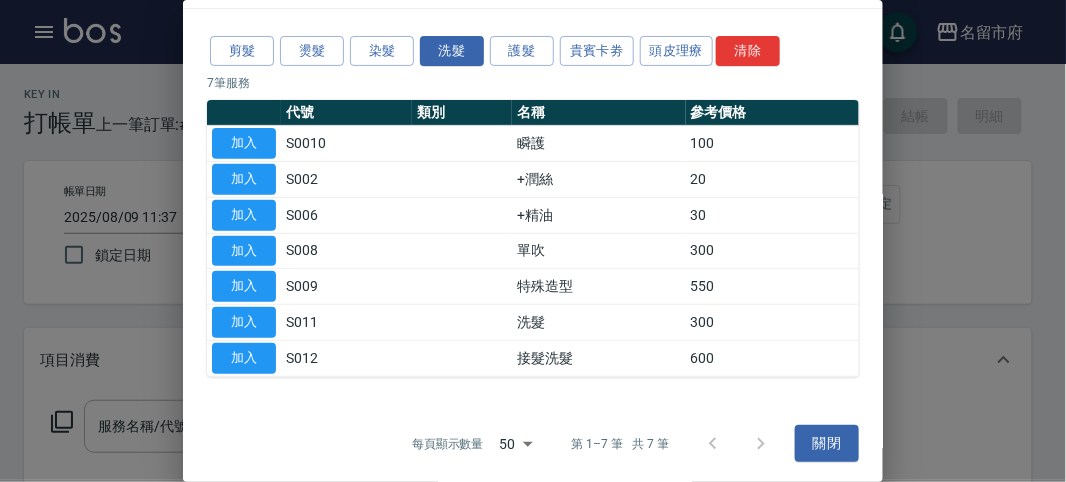 type on "洗髮(S011)" 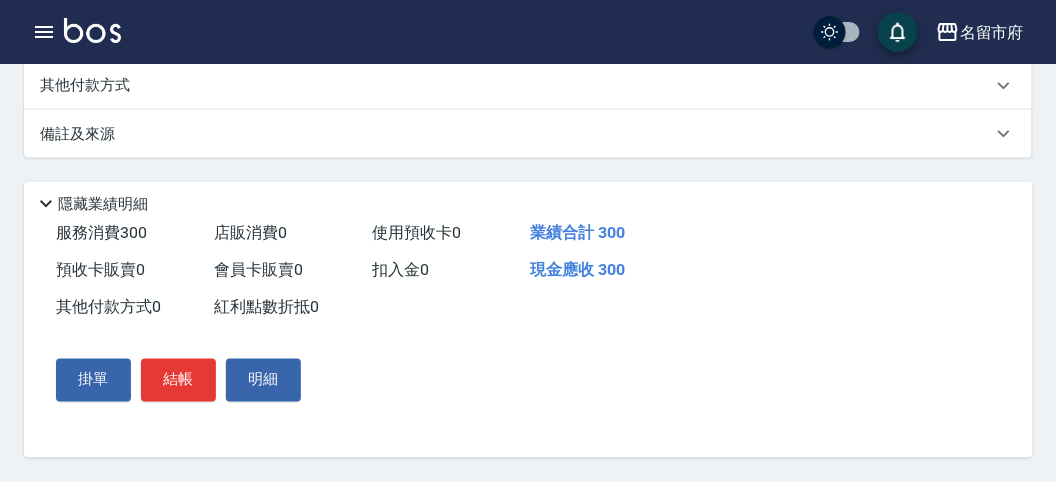 scroll, scrollTop: 0, scrollLeft: 0, axis: both 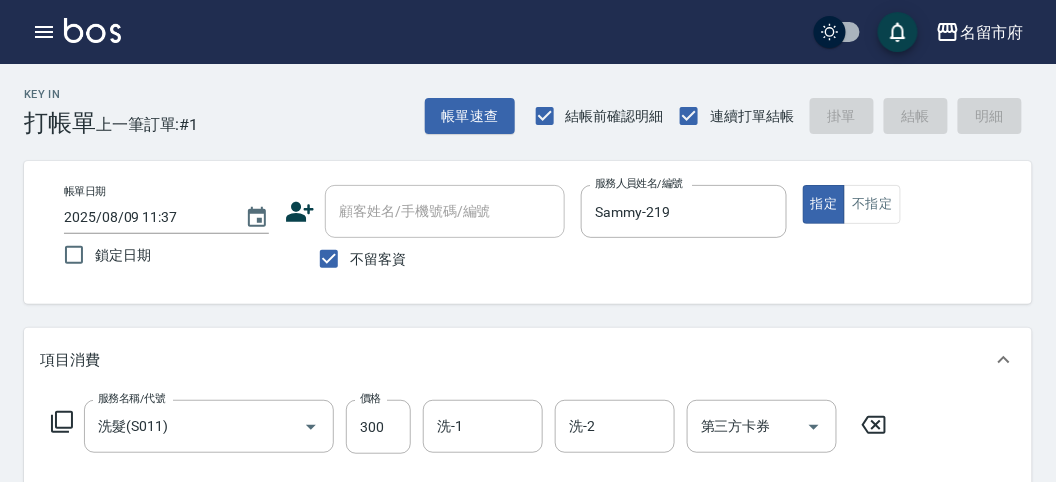 type on "2025/08/09 11:38" 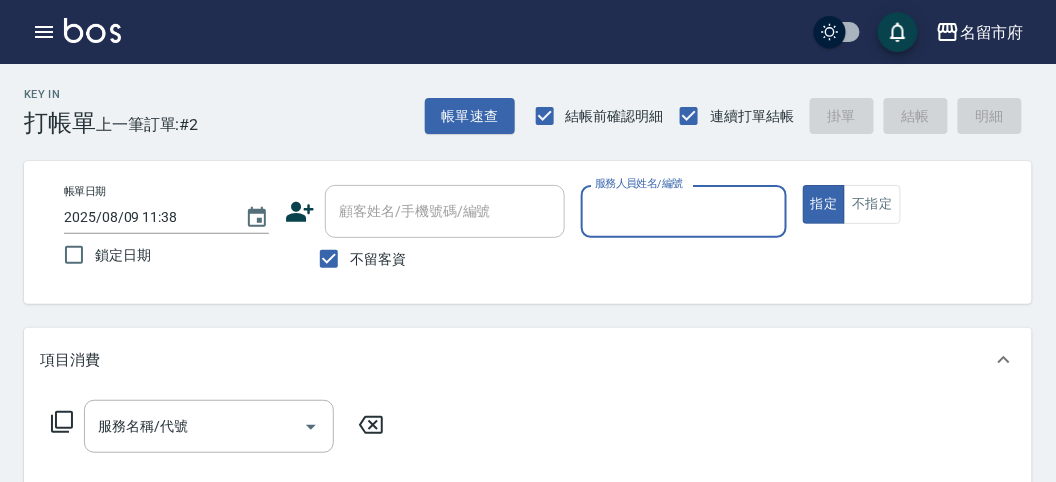 click on "服務人員姓名/編號" at bounding box center (683, 211) 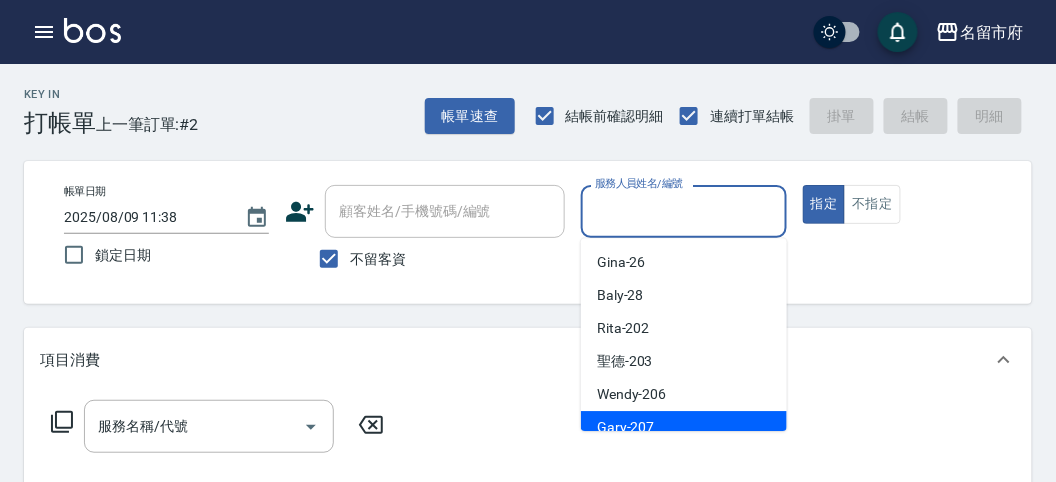 click on "Gary -207" at bounding box center (626, 427) 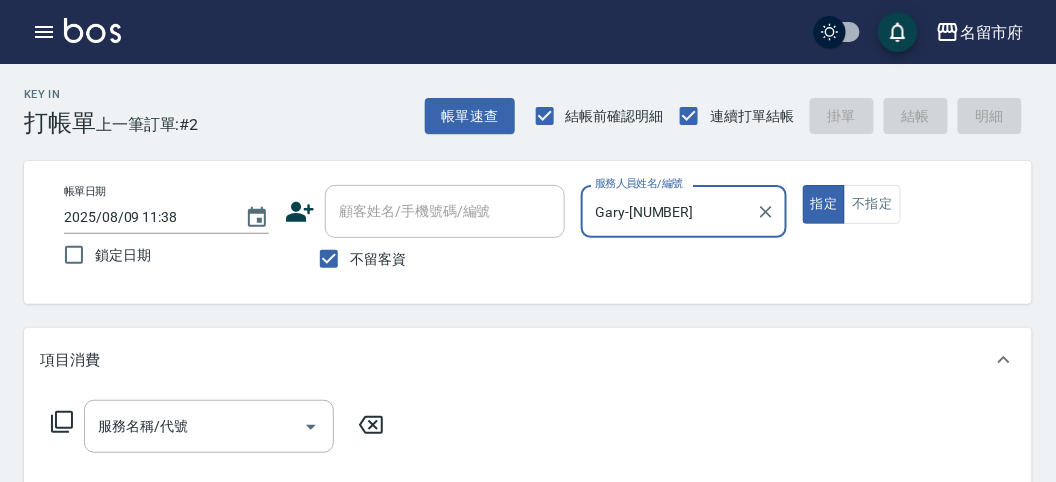 click 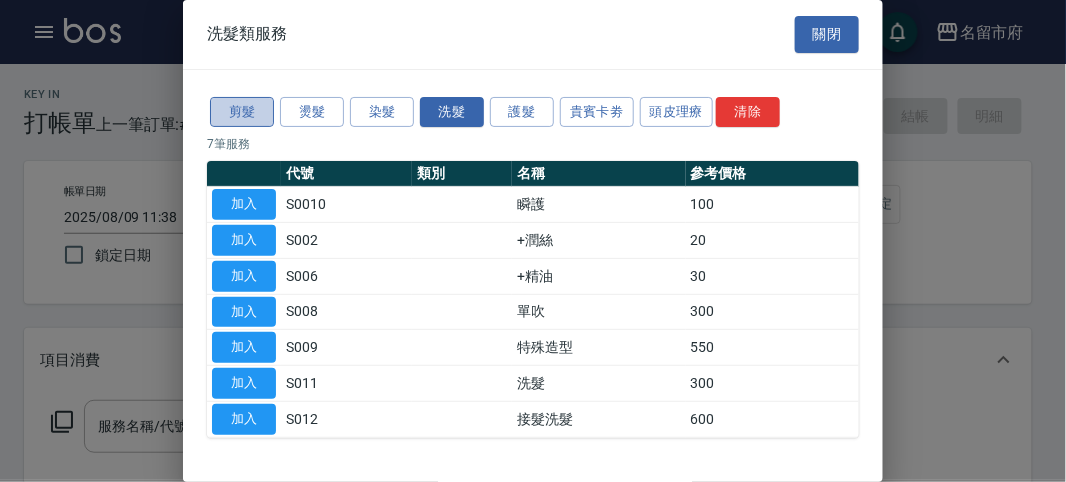 click on "剪髮" at bounding box center (242, 112) 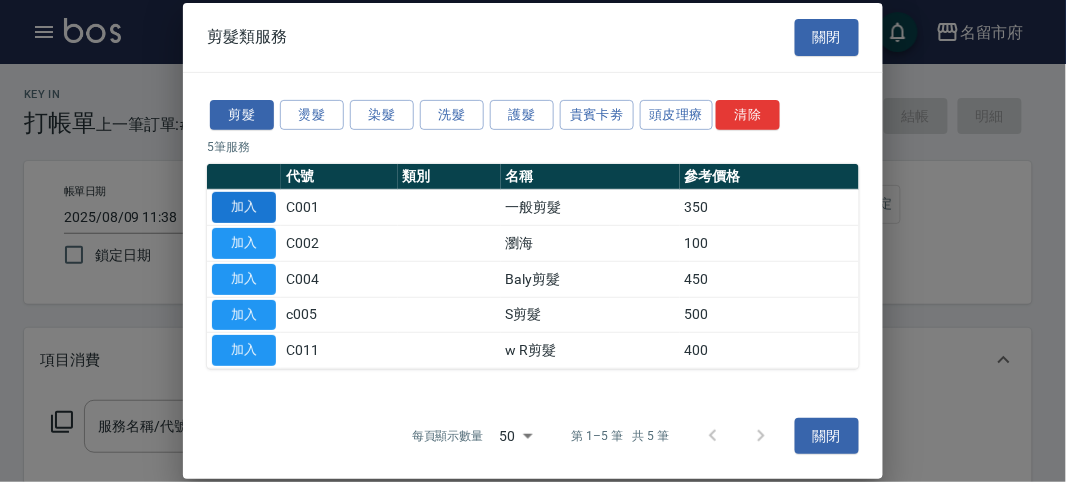 click on "加入" at bounding box center [244, 207] 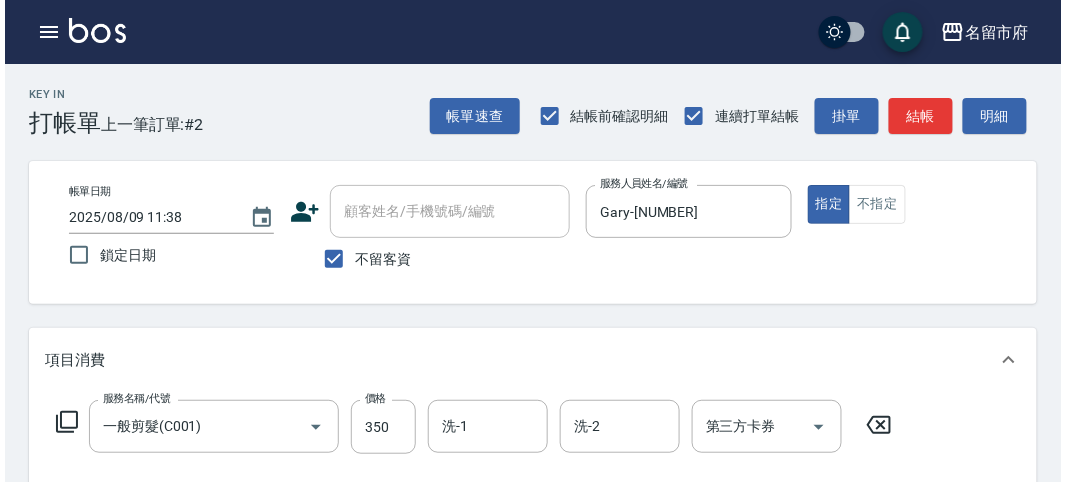 scroll, scrollTop: 585, scrollLeft: 0, axis: vertical 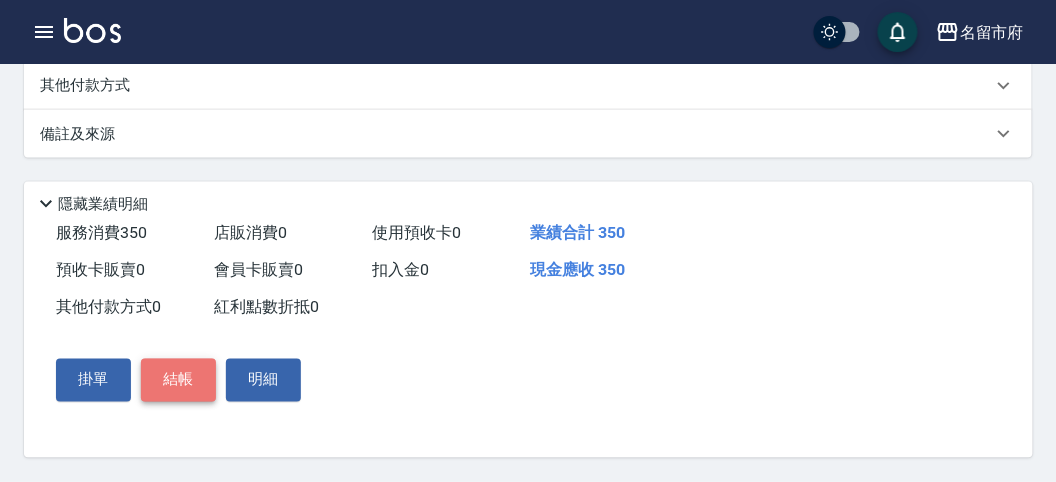 click on "結帳" at bounding box center [178, 380] 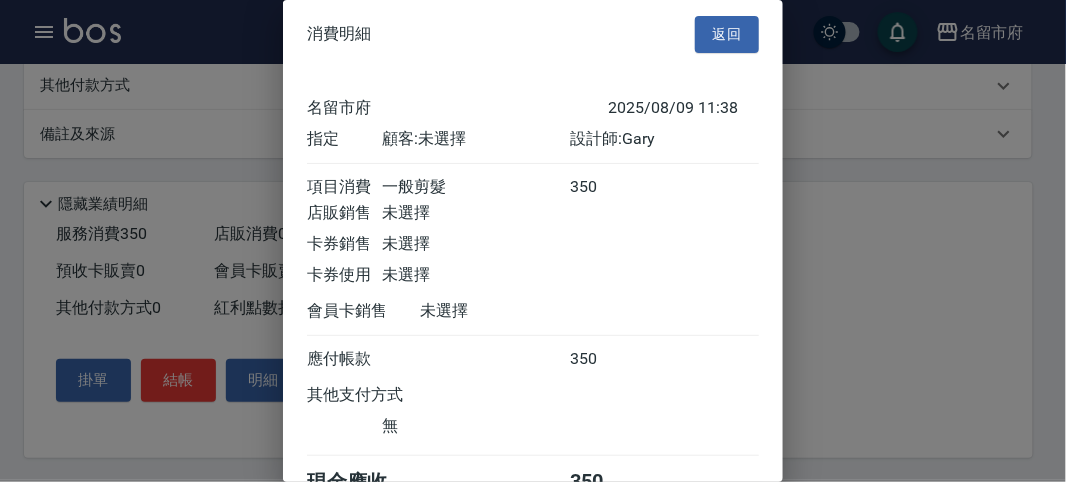 scroll, scrollTop: 111, scrollLeft: 0, axis: vertical 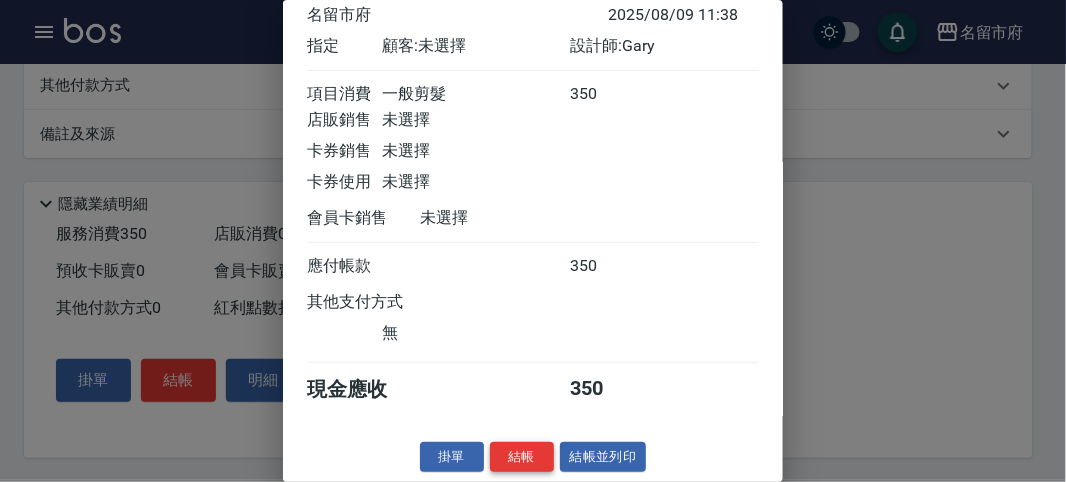 click on "結帳" at bounding box center [522, 457] 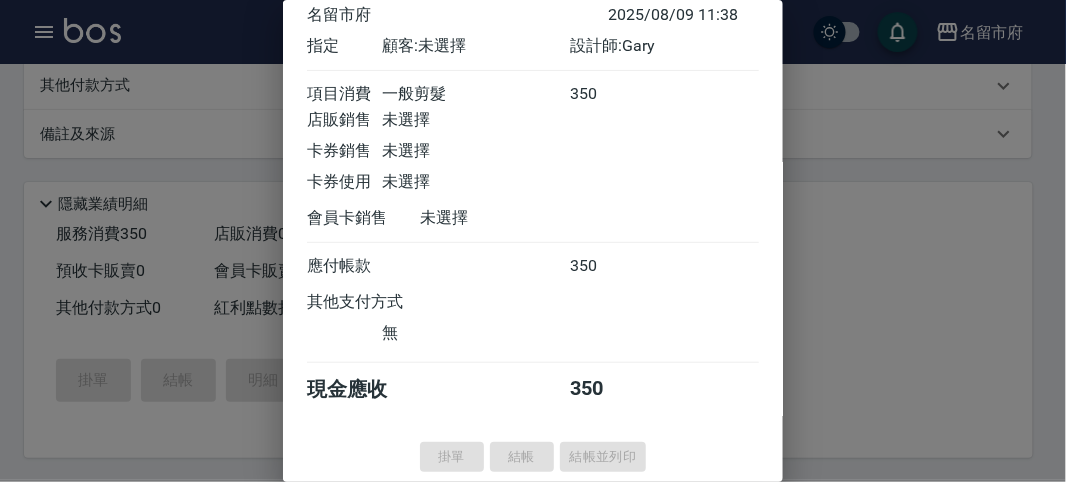 type on "2025/08/09 11:50" 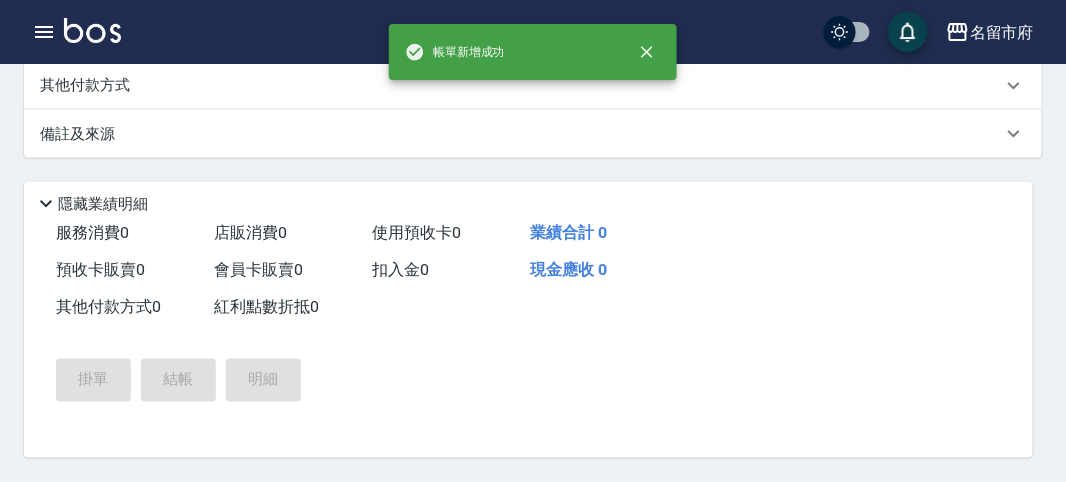 scroll, scrollTop: 0, scrollLeft: 0, axis: both 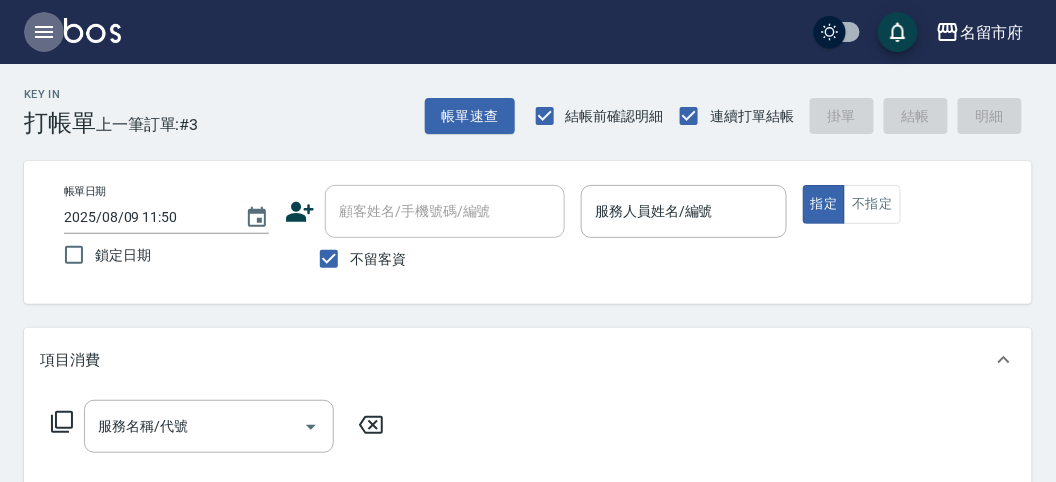 click 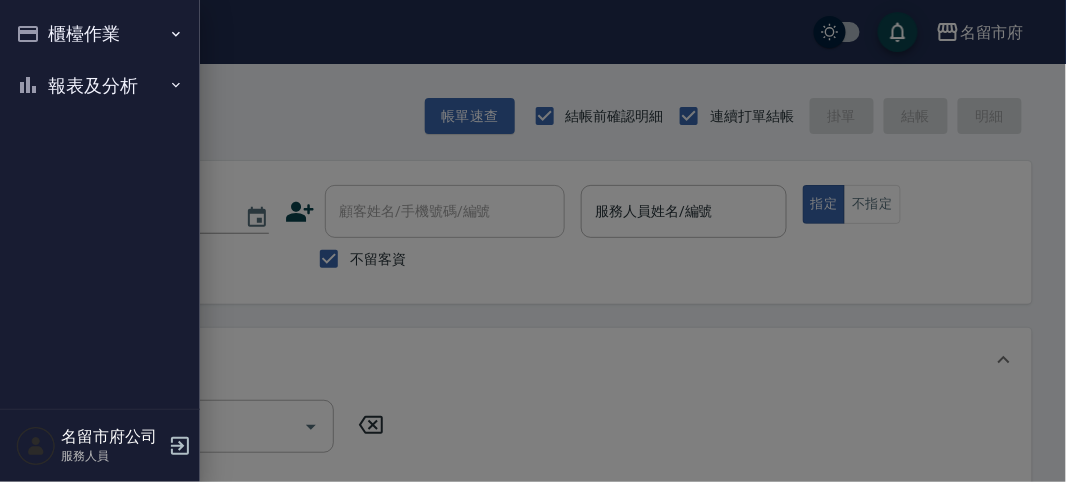 click on "報表及分析" at bounding box center [100, 86] 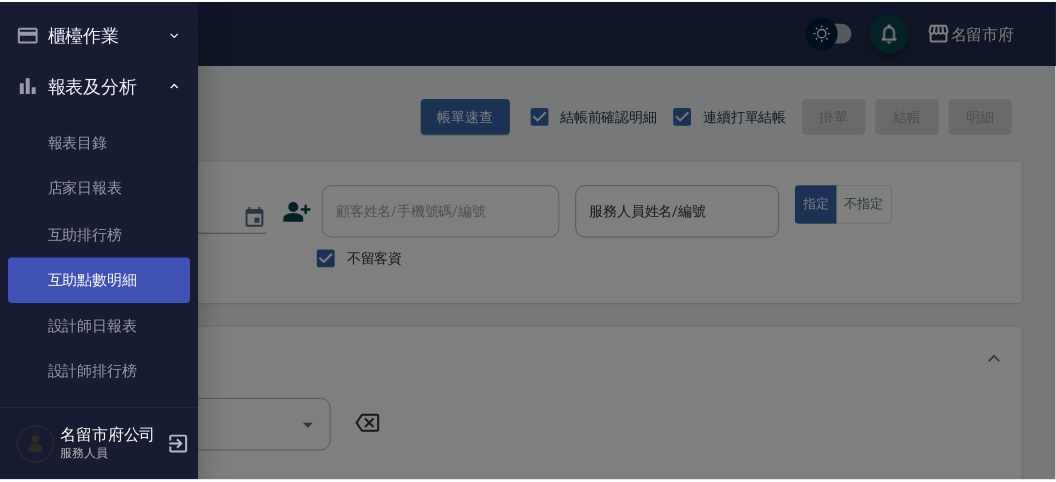 scroll, scrollTop: 65, scrollLeft: 0, axis: vertical 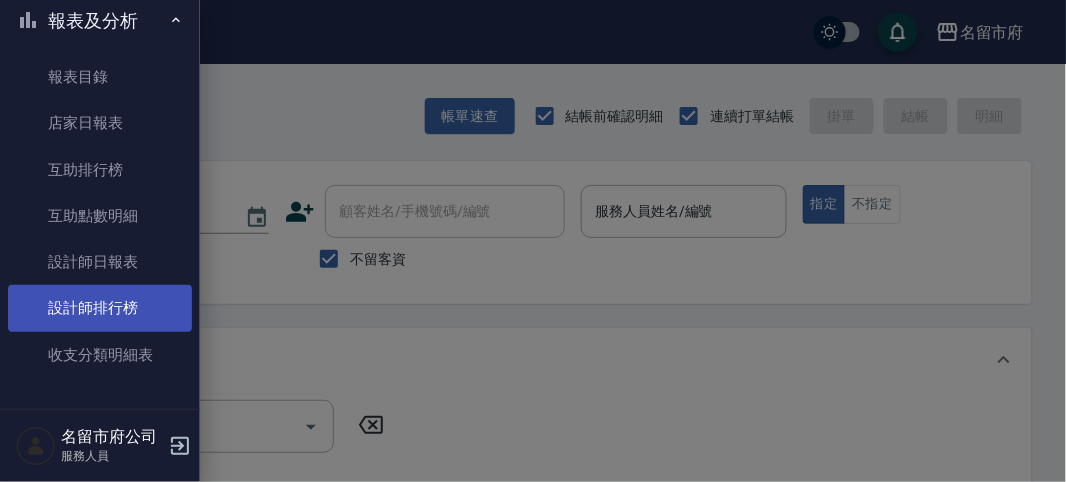 click on "設計師排行榜" at bounding box center [100, 308] 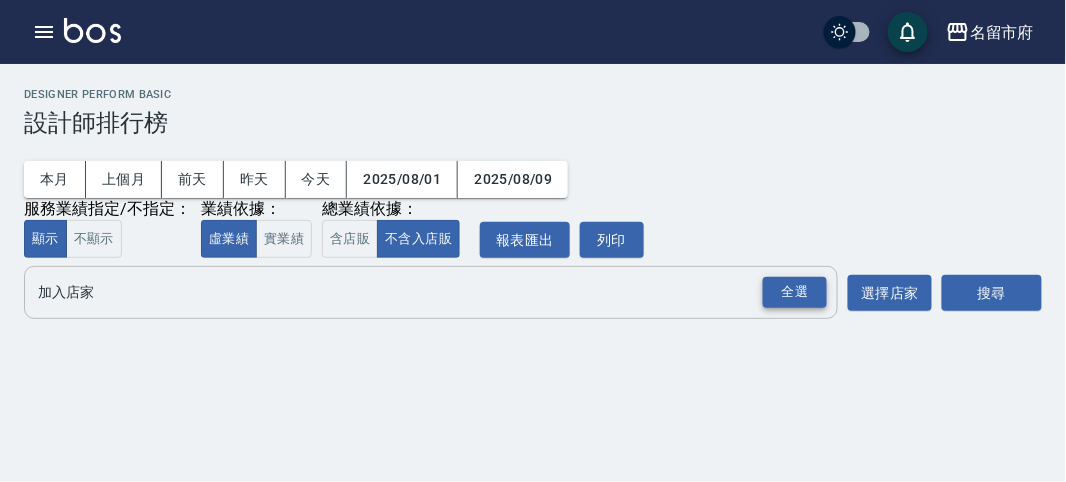 click on "全選" at bounding box center (795, 292) 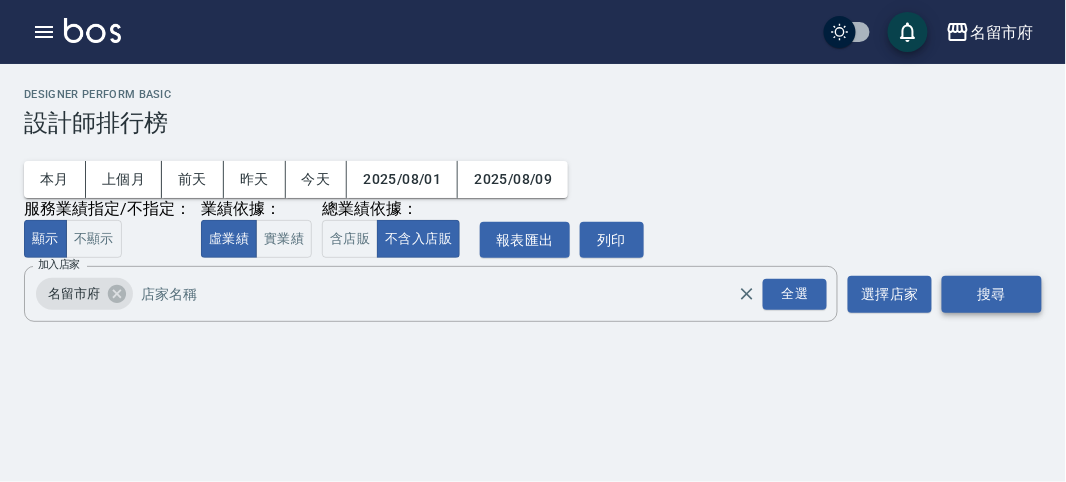 click on "搜尋" at bounding box center [992, 294] 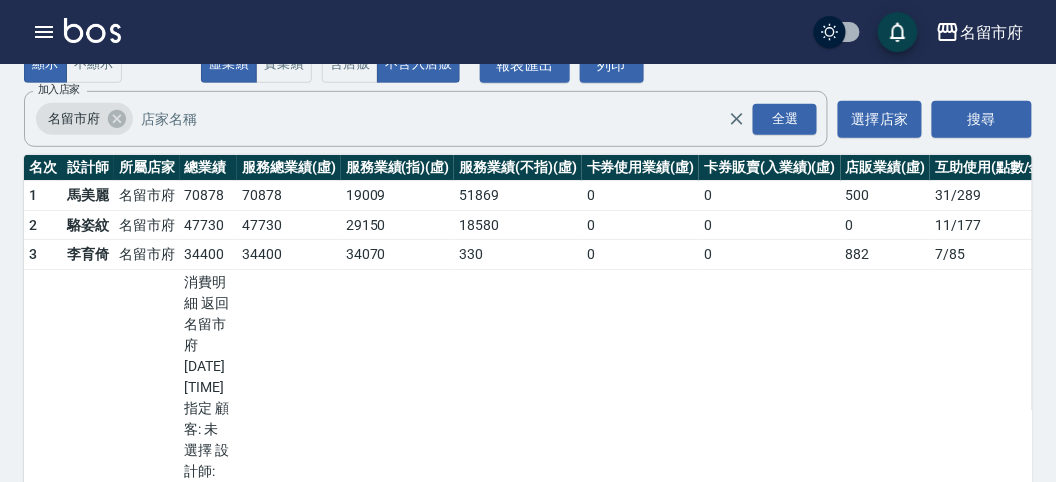 scroll, scrollTop: 0, scrollLeft: 0, axis: both 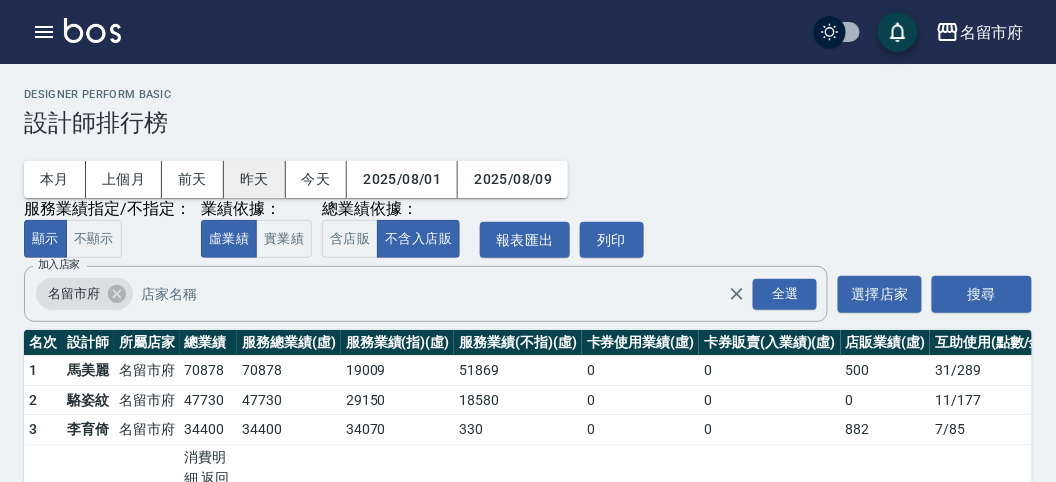 click on "昨天" at bounding box center (255, 179) 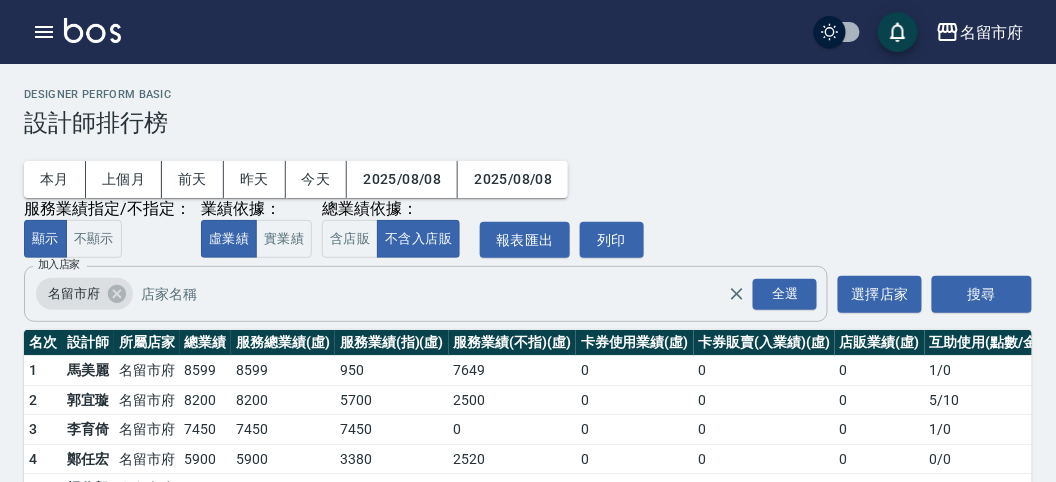 scroll, scrollTop: 111, scrollLeft: 0, axis: vertical 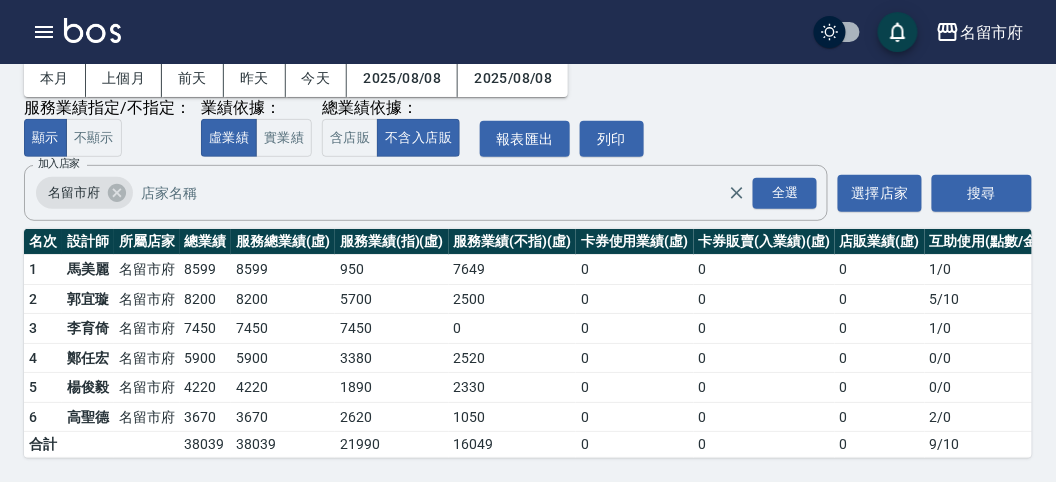 click at bounding box center (92, 30) 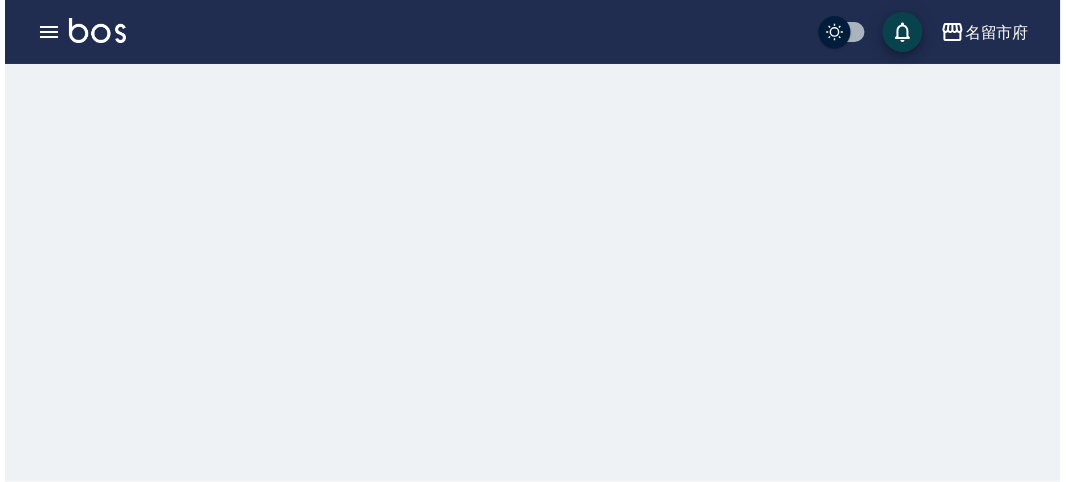 scroll, scrollTop: 0, scrollLeft: 0, axis: both 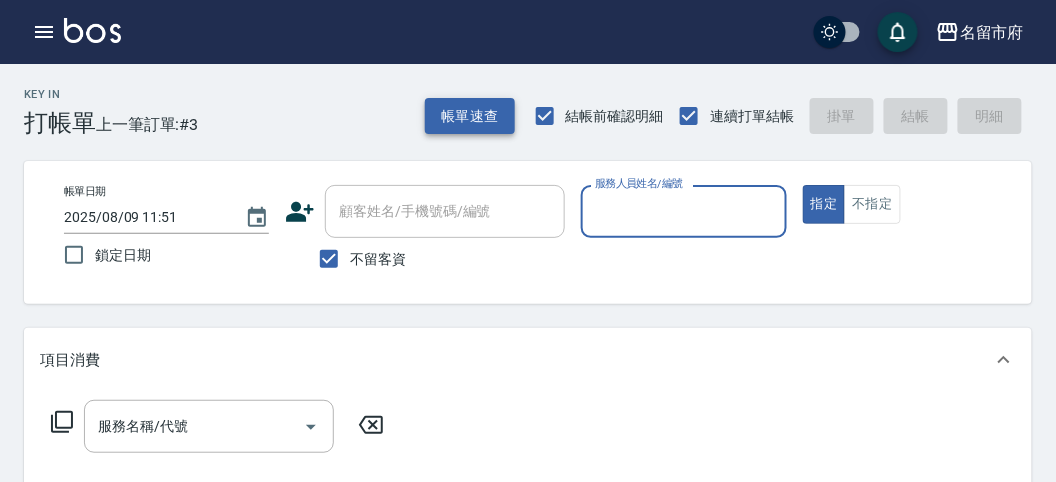 click on "帳單速查" at bounding box center [470, 116] 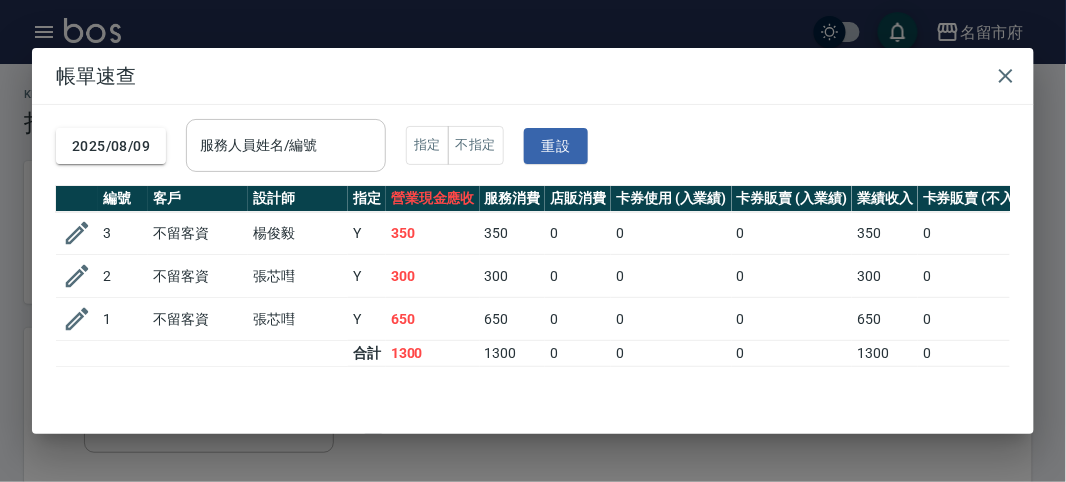click on "服務人員姓名/編號" at bounding box center [286, 145] 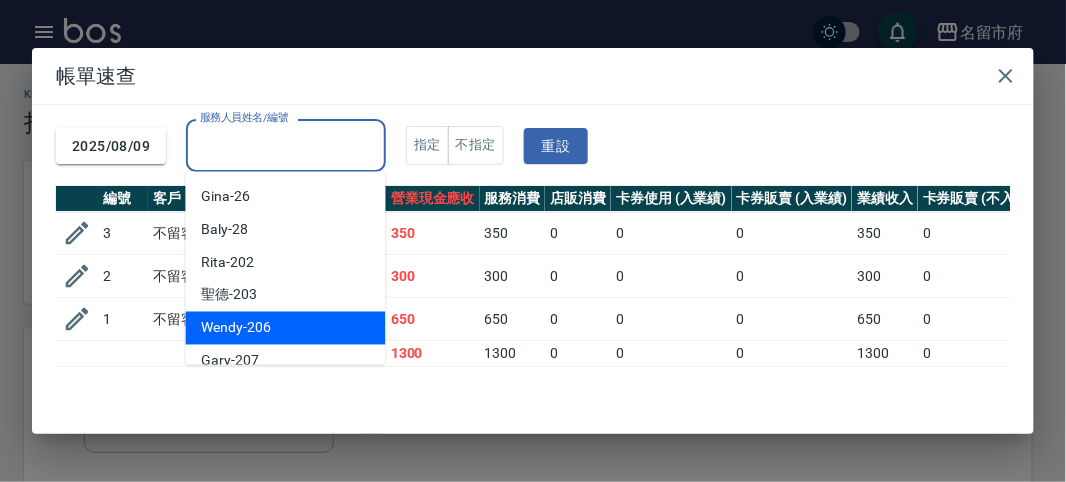 scroll, scrollTop: 111, scrollLeft: 0, axis: vertical 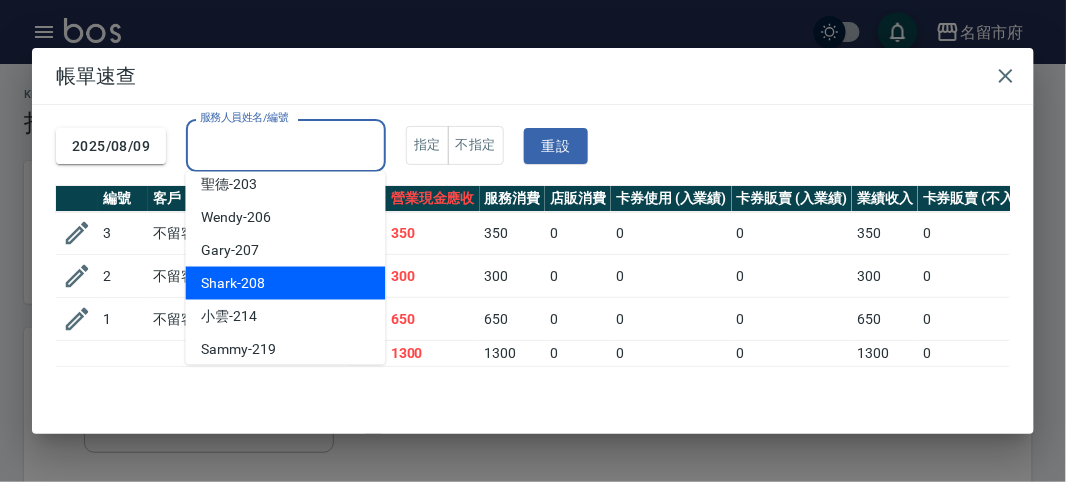 click on "Shark -208" at bounding box center (286, 283) 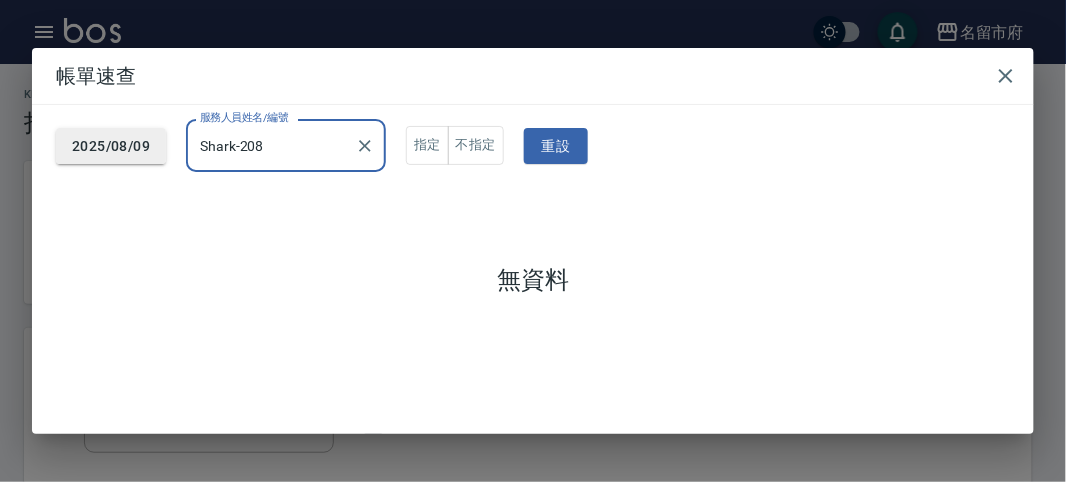 click on "2025/08/09" at bounding box center (111, 146) 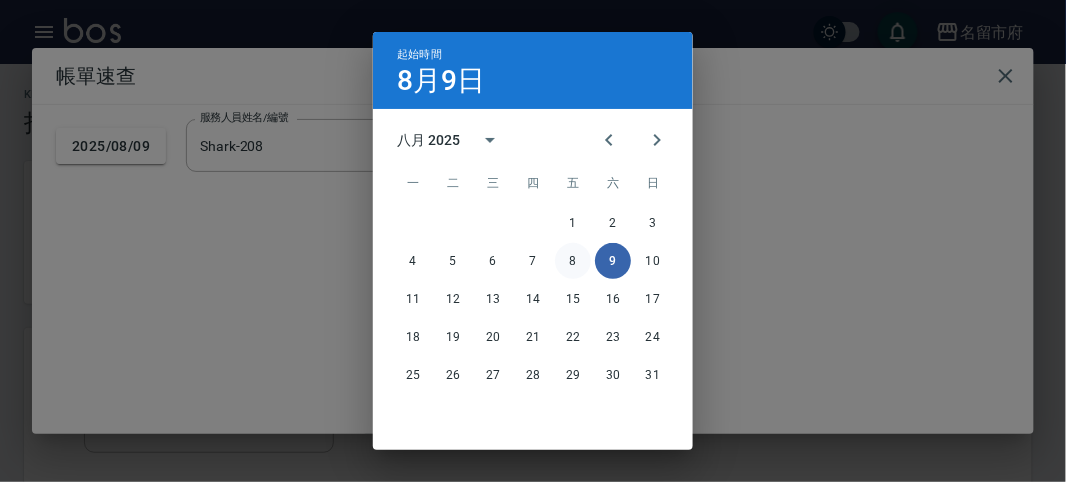 click on "8" at bounding box center (573, 261) 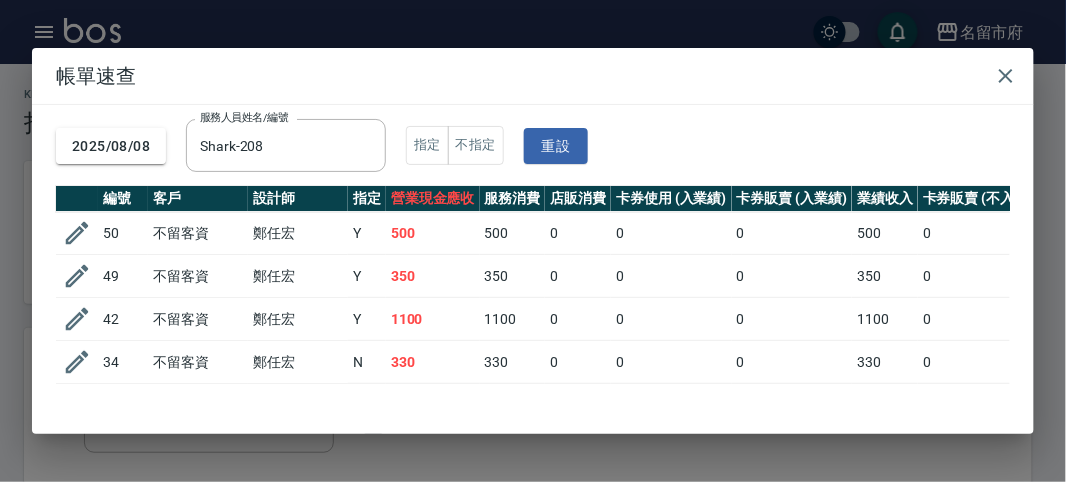 click on "500" at bounding box center [513, 233] 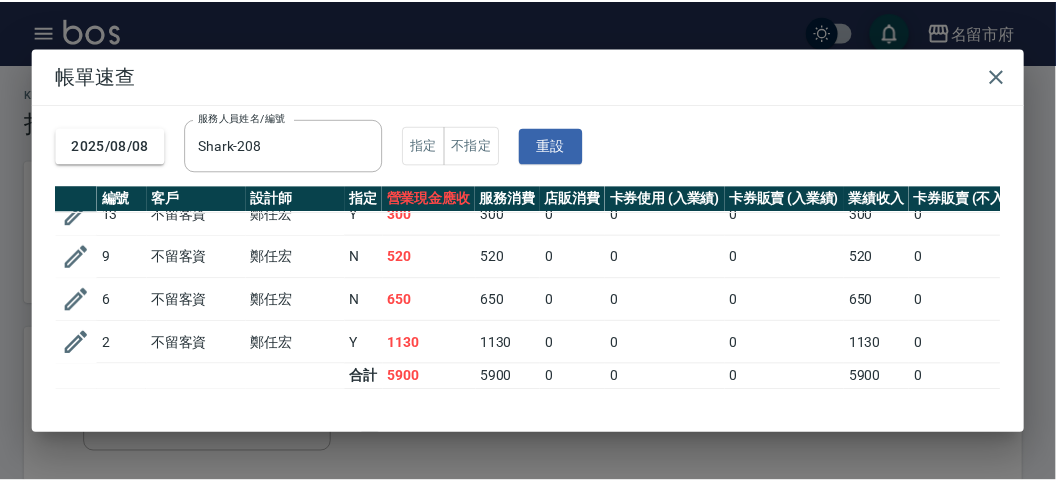 scroll, scrollTop: 0, scrollLeft: 0, axis: both 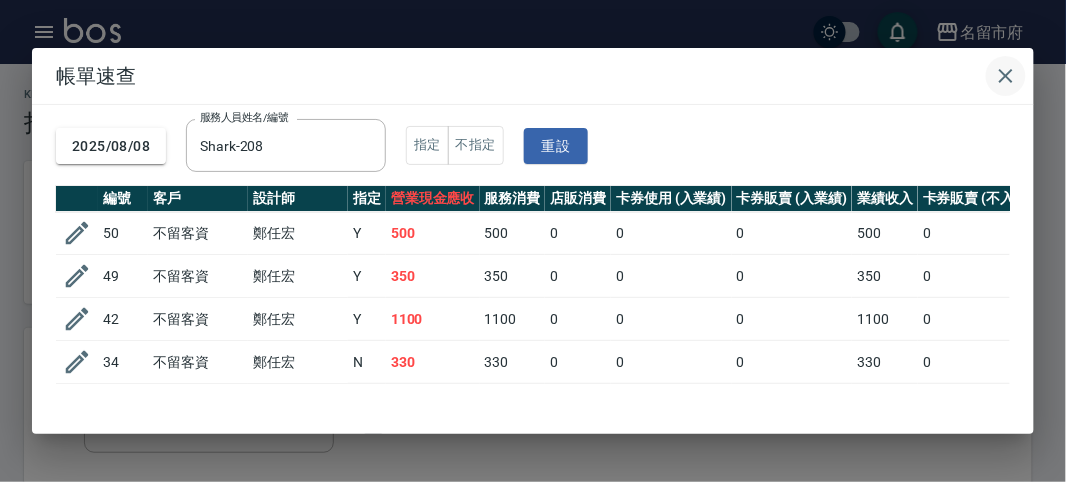 click at bounding box center [1006, 76] 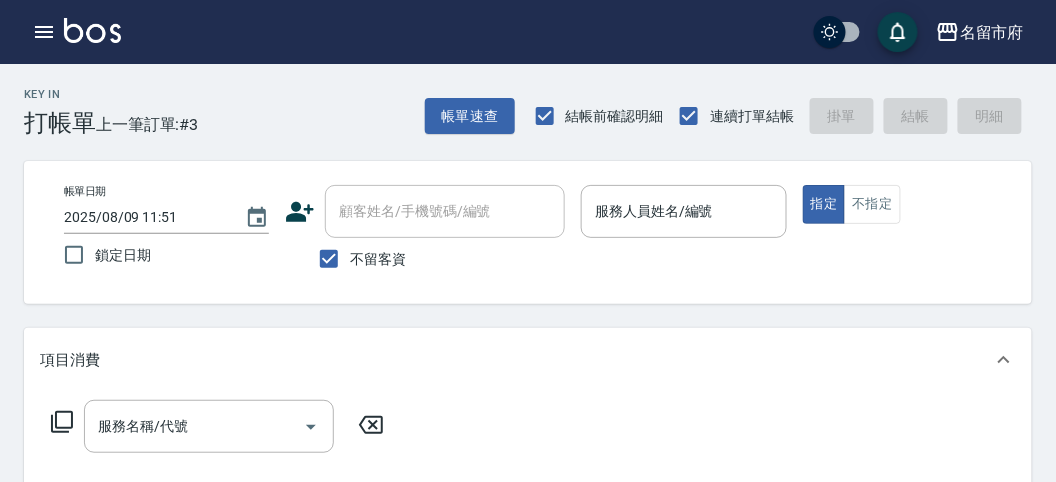 click on "指定 不指定" at bounding box center (905, 204) 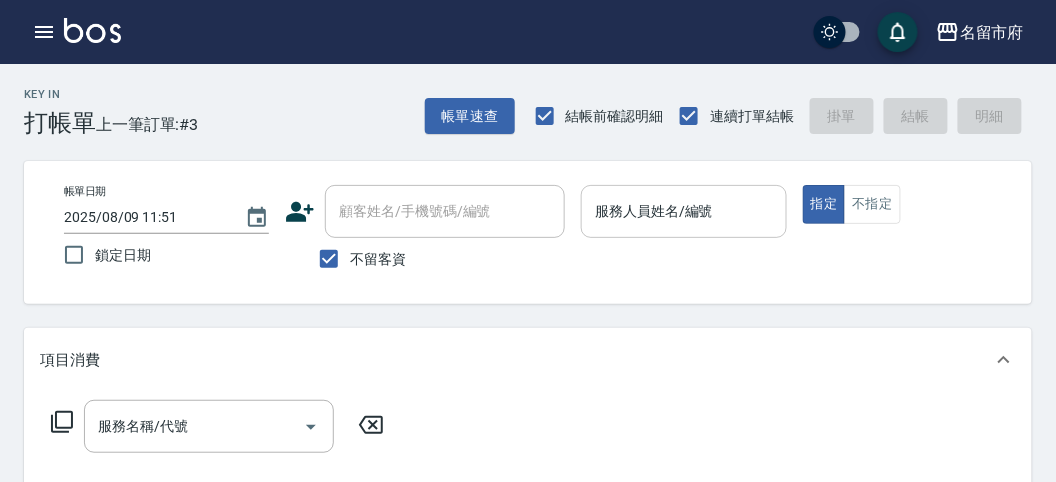 drag, startPoint x: 597, startPoint y: 218, endPoint x: 549, endPoint y: 186, distance: 57.68882 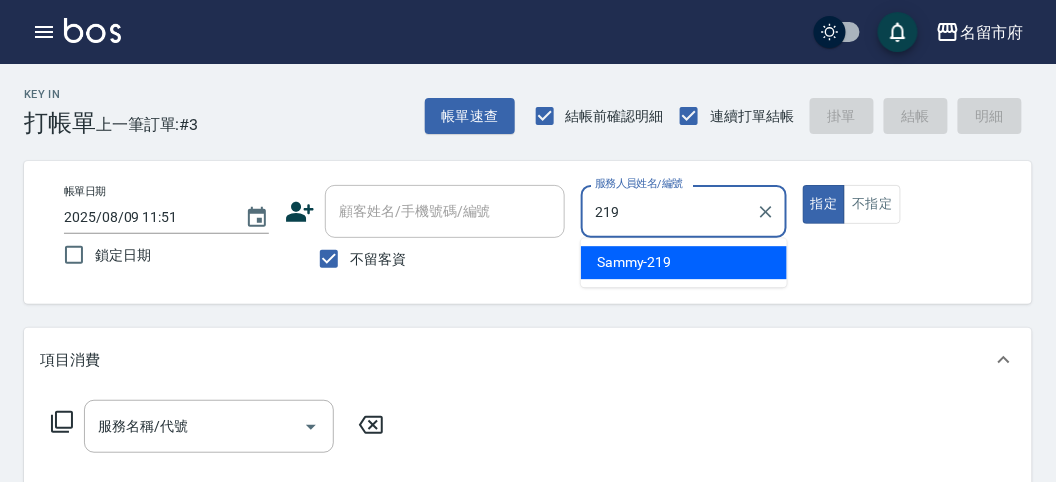 type on "Sammy-219" 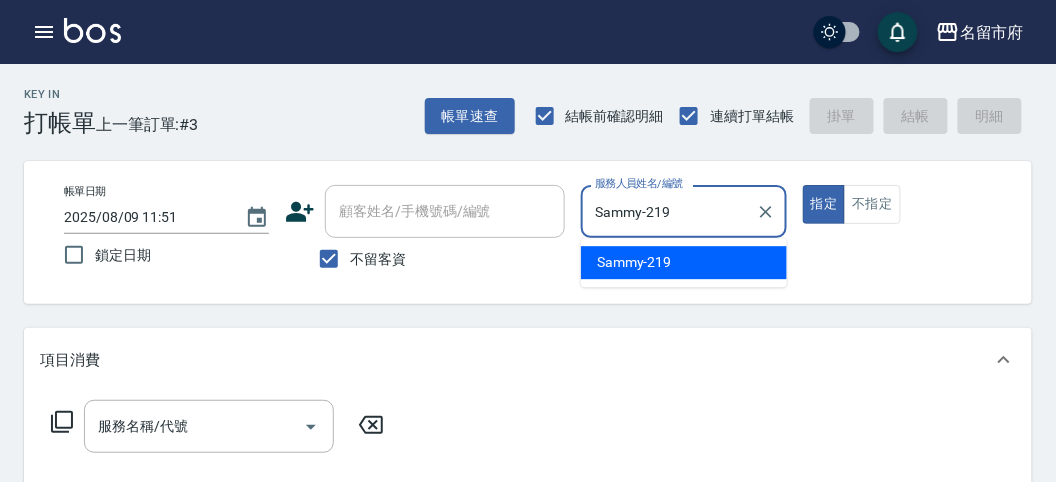 type on "true" 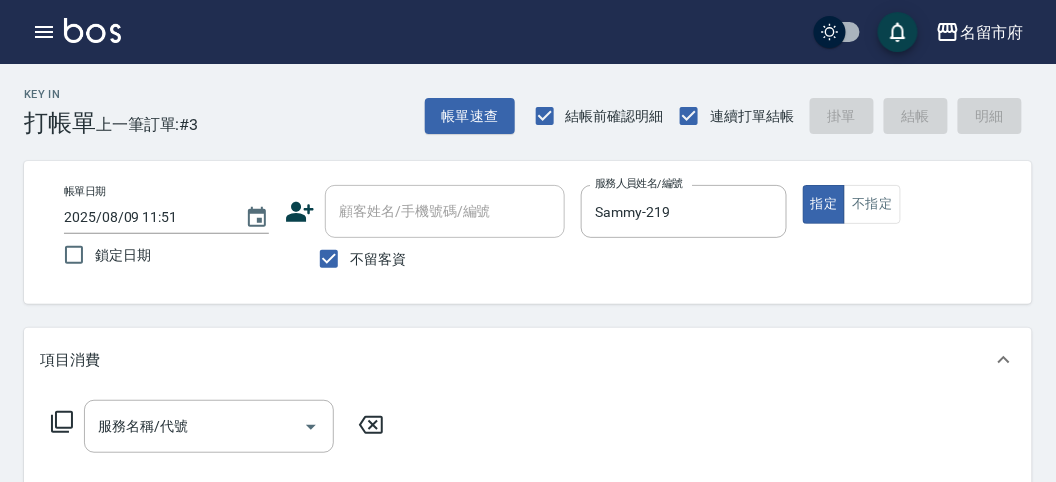 click on "項目消費" at bounding box center [528, 360] 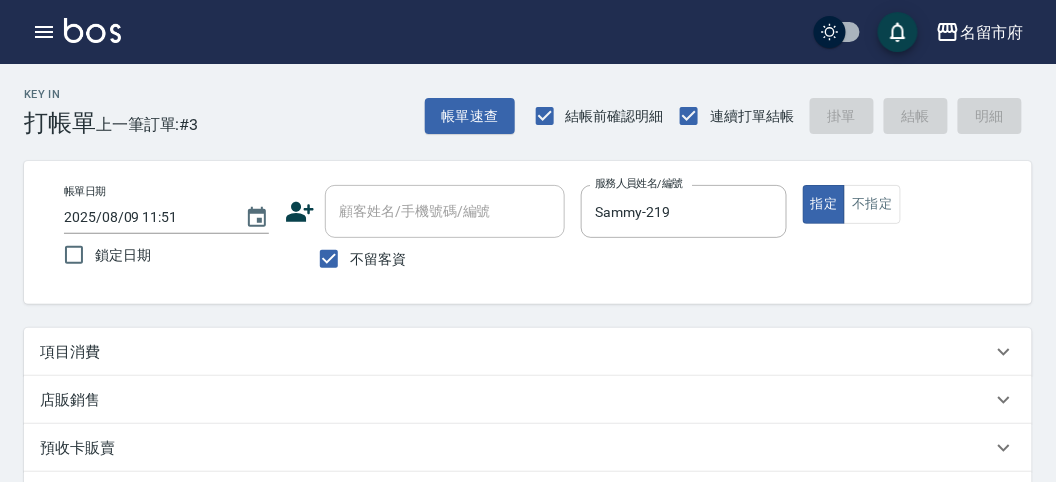 click on "項目消費" at bounding box center [528, 352] 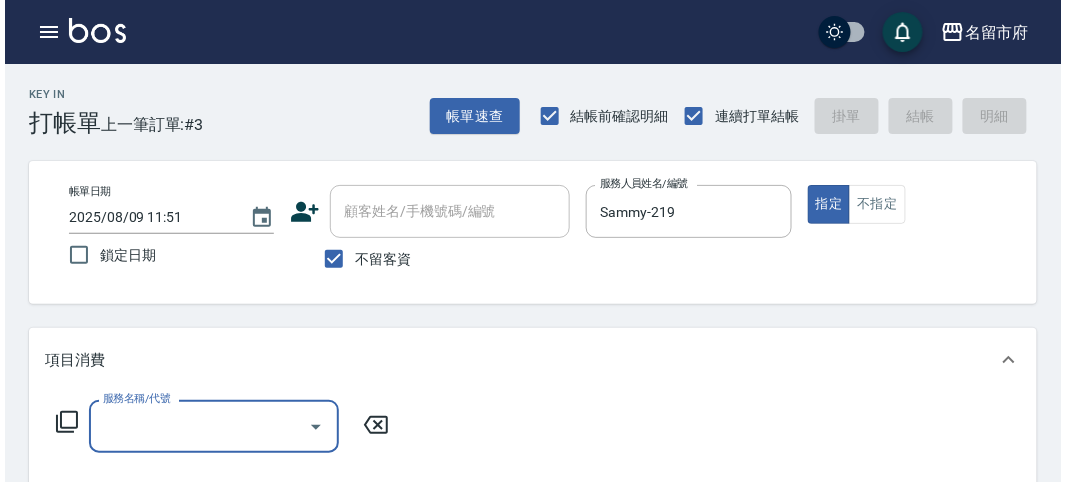 scroll, scrollTop: 0, scrollLeft: 0, axis: both 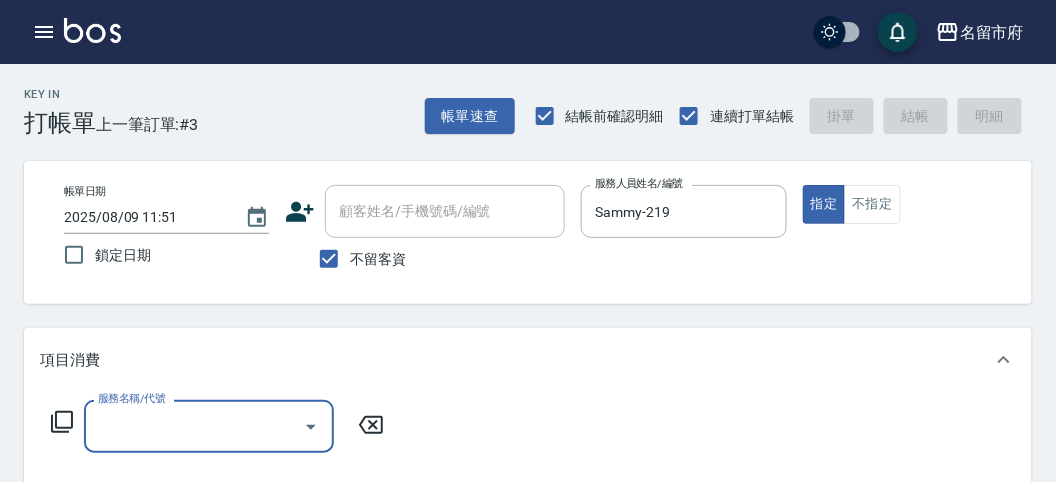 click 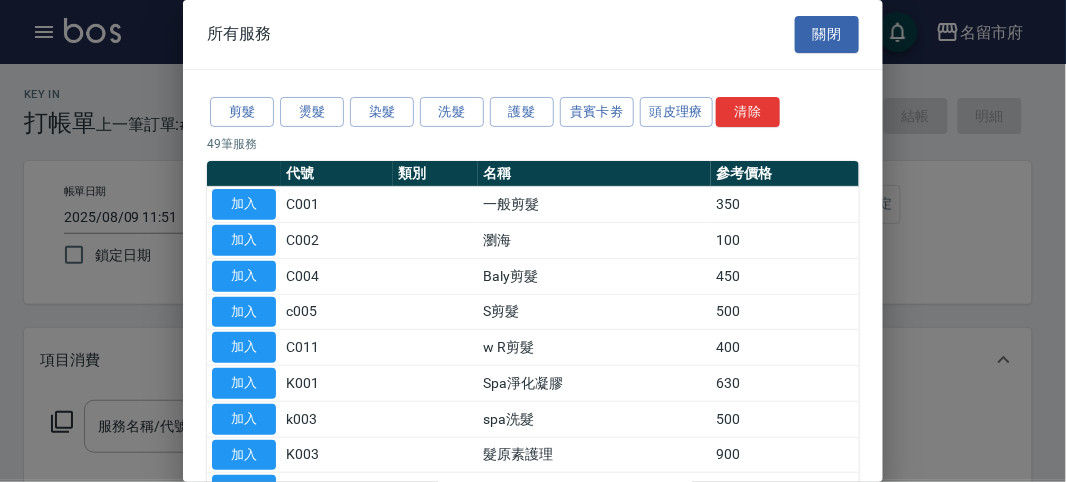 drag, startPoint x: 448, startPoint y: 113, endPoint x: 465, endPoint y: 88, distance: 30.232433 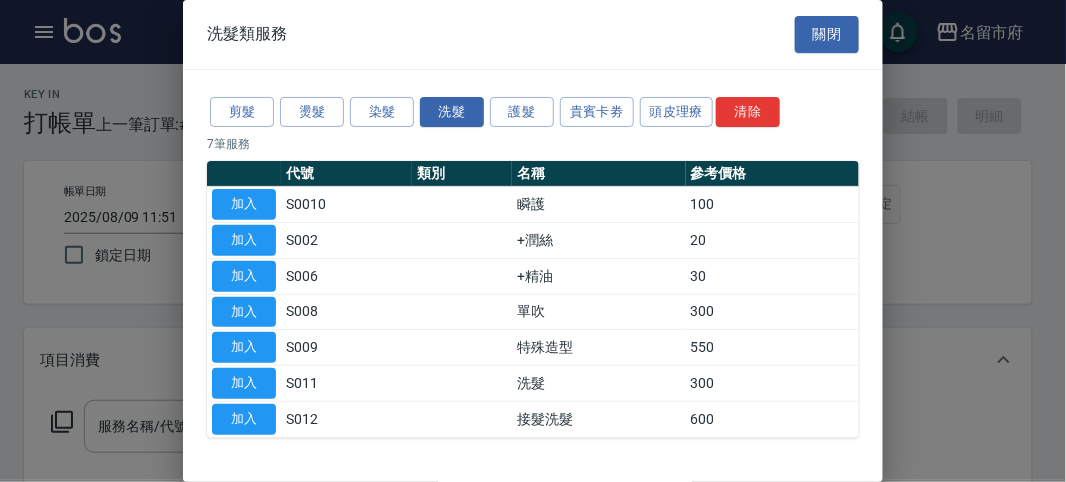 scroll, scrollTop: 61, scrollLeft: 0, axis: vertical 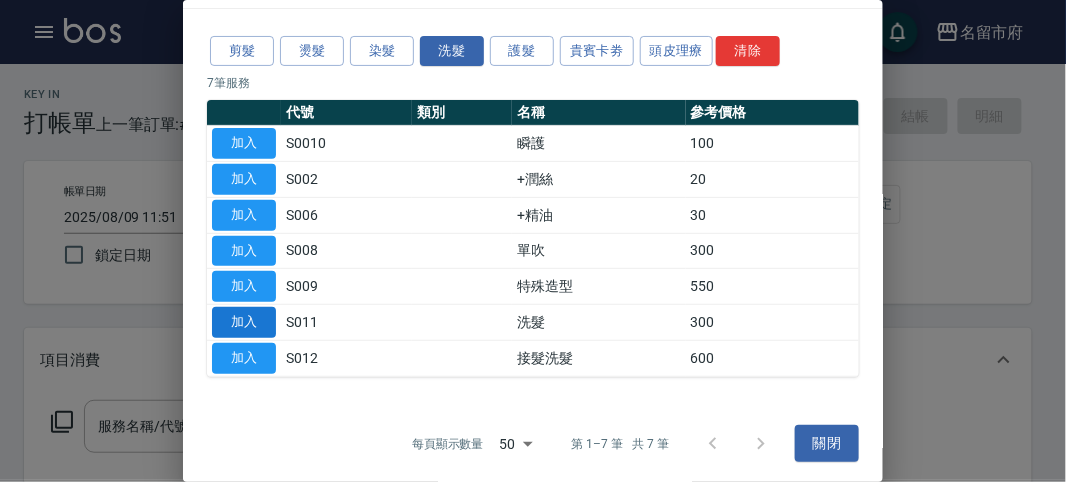 click on "加入" at bounding box center [244, 322] 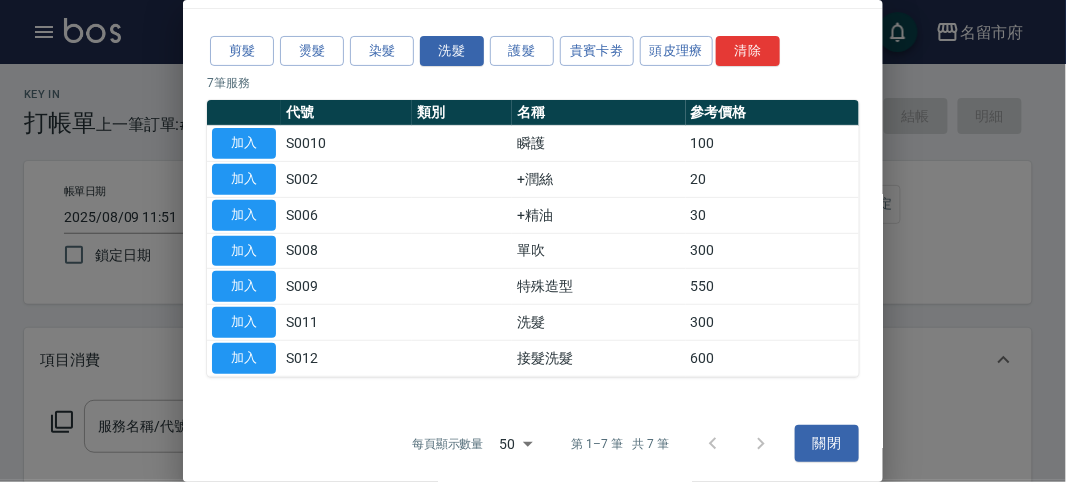 type on "洗髮(S011)" 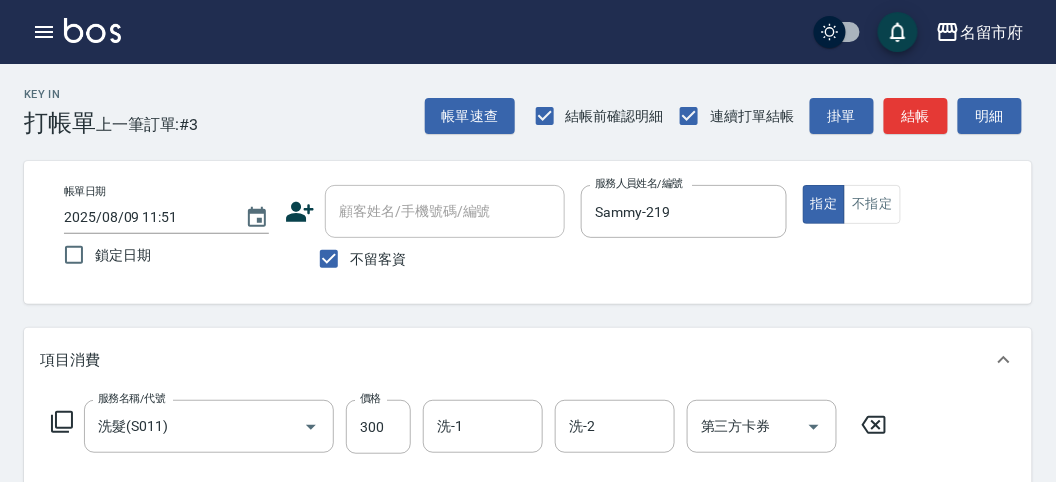 click 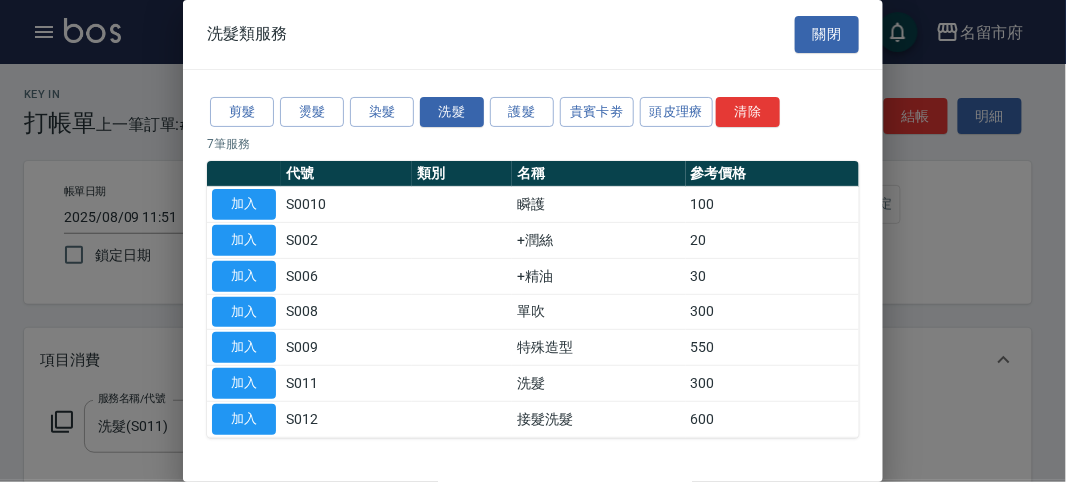 click on "加入" at bounding box center [244, 241] 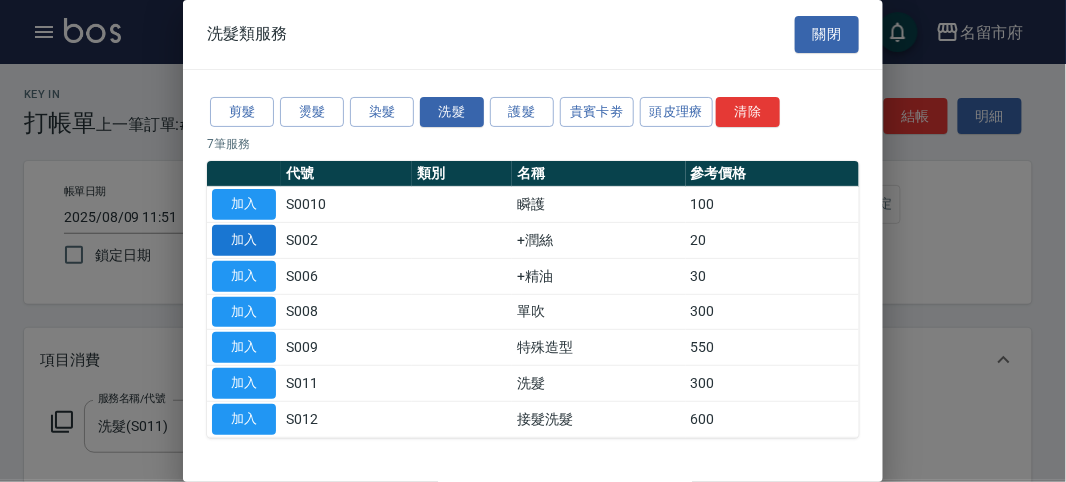 click on "加入" at bounding box center (244, 240) 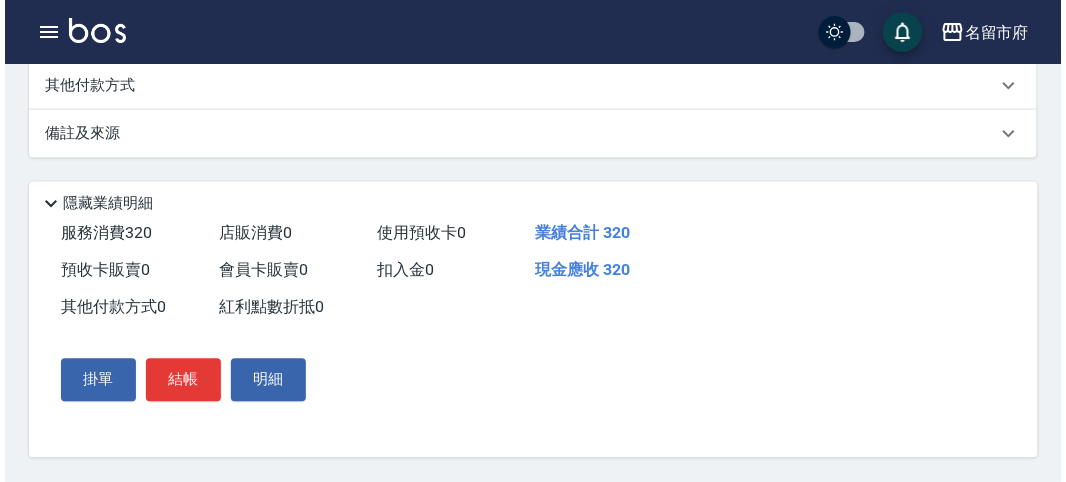 scroll, scrollTop: 107, scrollLeft: 0, axis: vertical 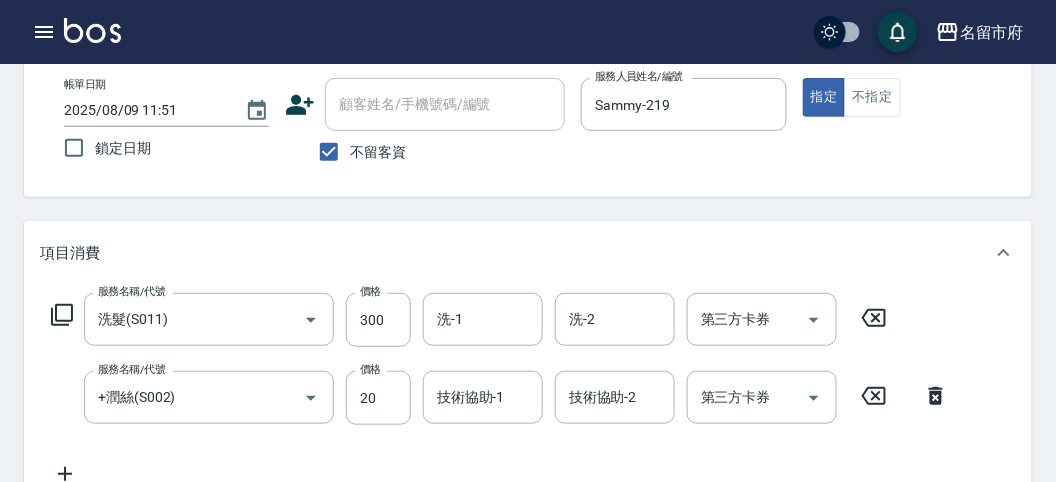 type on "2025/08/09 12:09" 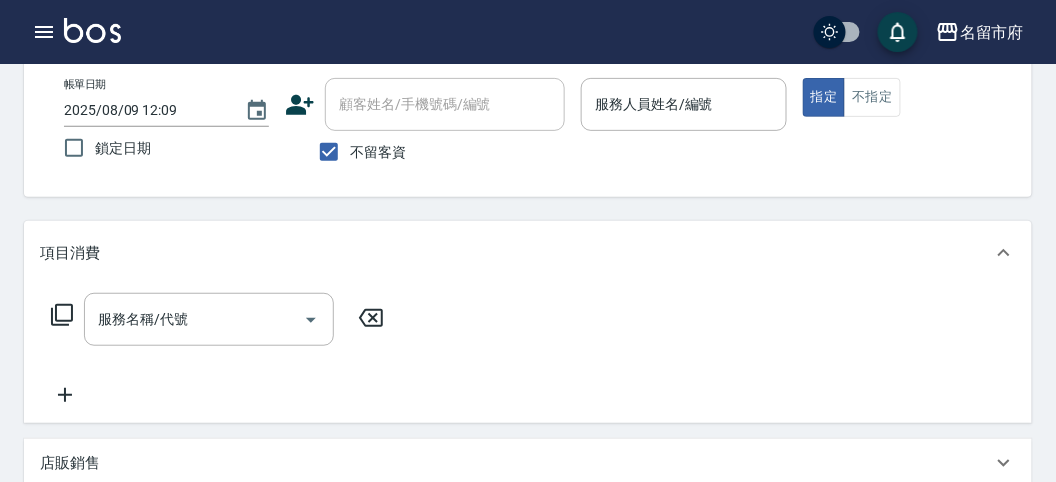 drag, startPoint x: 0, startPoint y: 56, endPoint x: 441, endPoint y: 164, distance: 454.03195 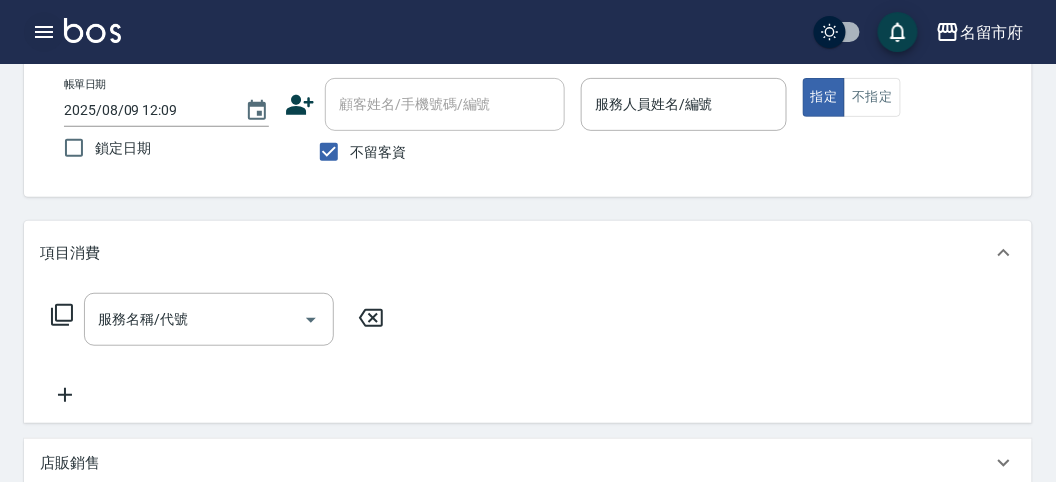 click 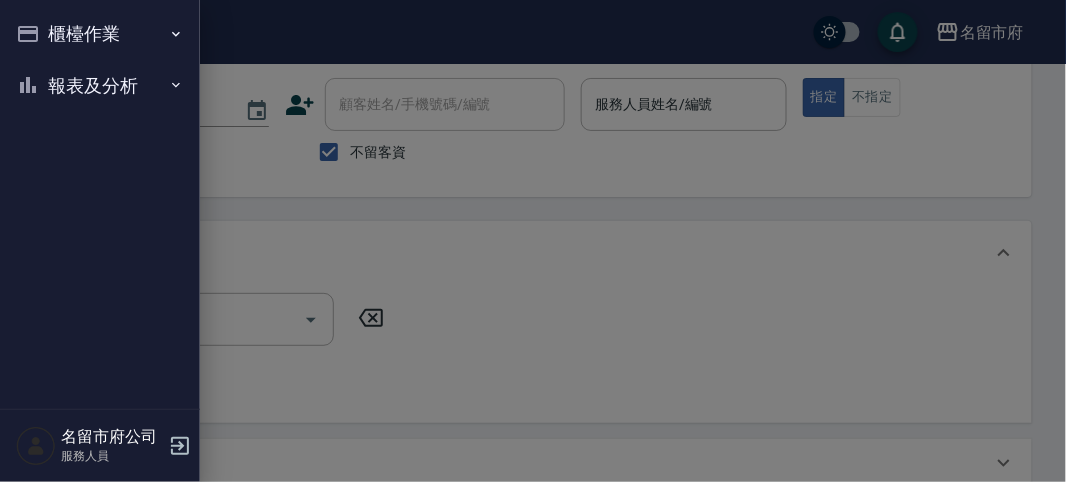 click on "櫃檯作業" at bounding box center (100, 34) 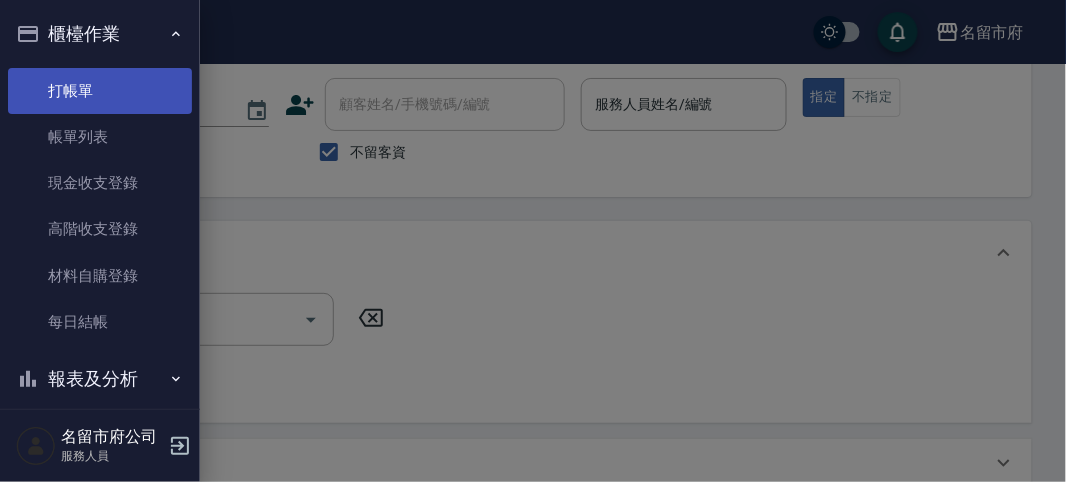 click on "打帳單" at bounding box center [100, 91] 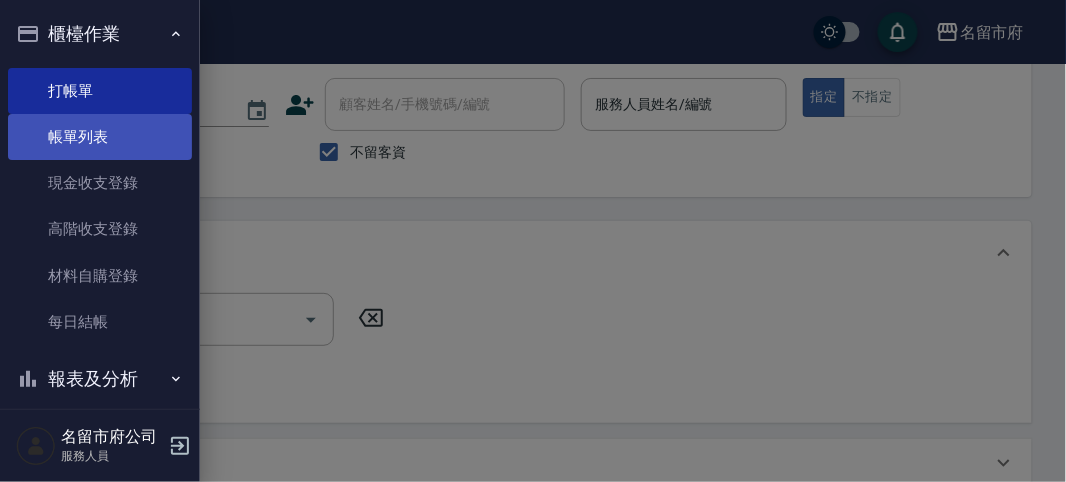 click on "帳單列表" at bounding box center (100, 137) 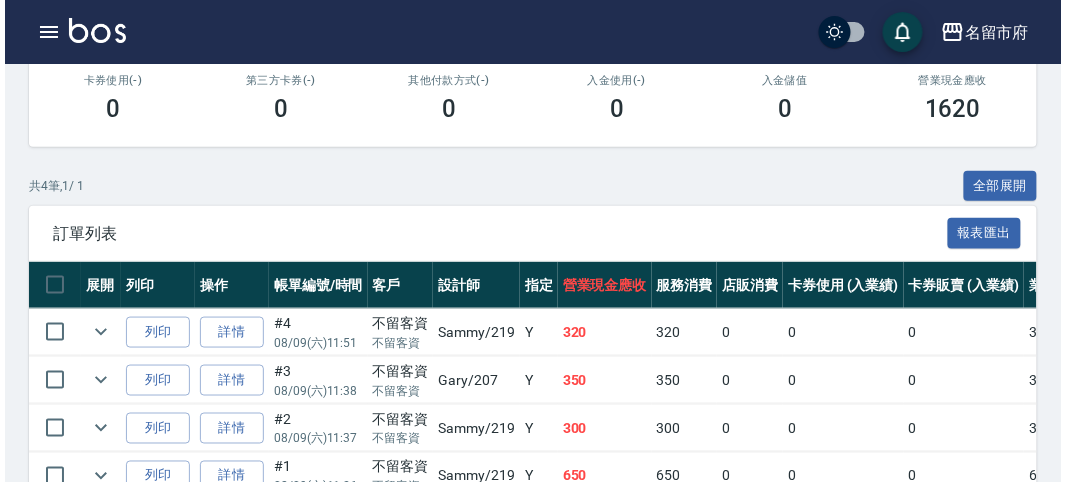 scroll, scrollTop: 467, scrollLeft: 0, axis: vertical 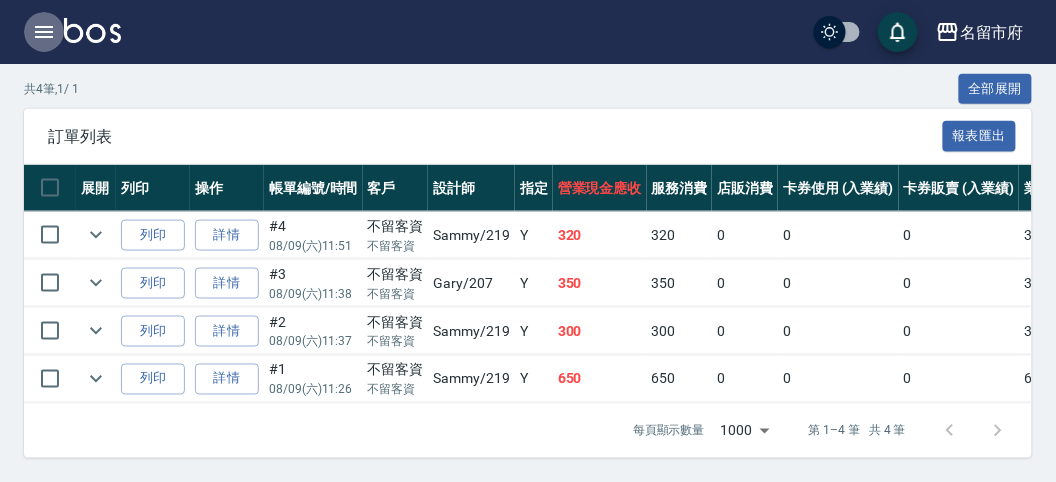 click at bounding box center [44, 32] 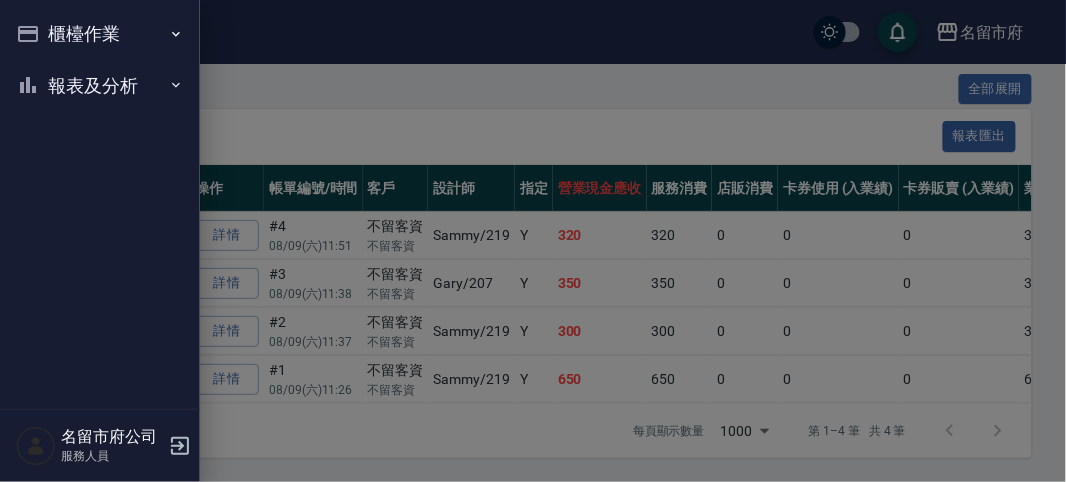 click on "櫃檯作業" at bounding box center [100, 34] 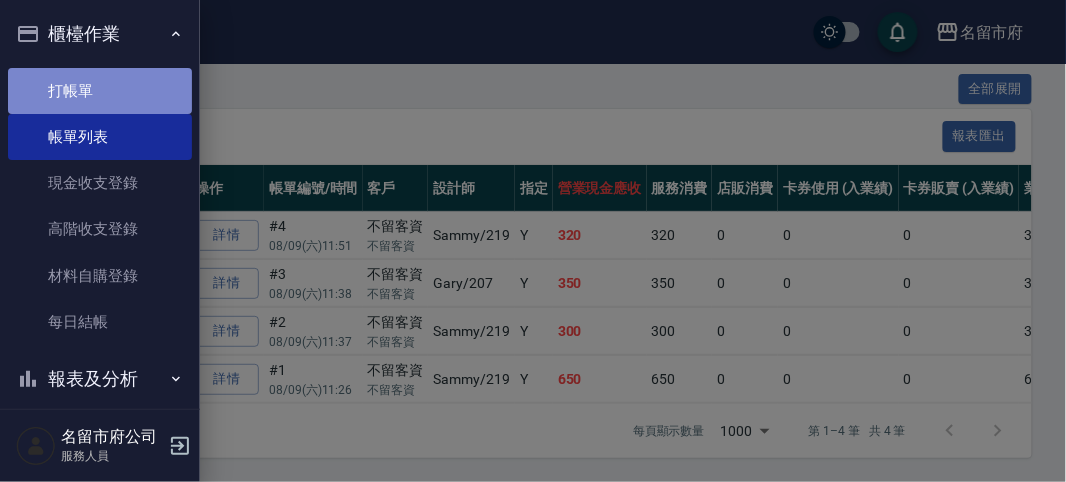 click on "打帳單" at bounding box center (100, 91) 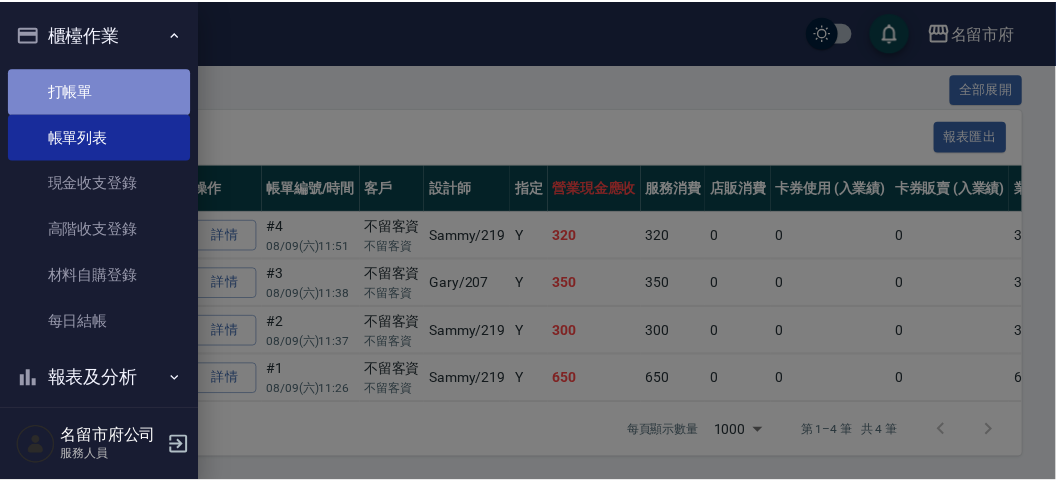 scroll, scrollTop: 0, scrollLeft: 0, axis: both 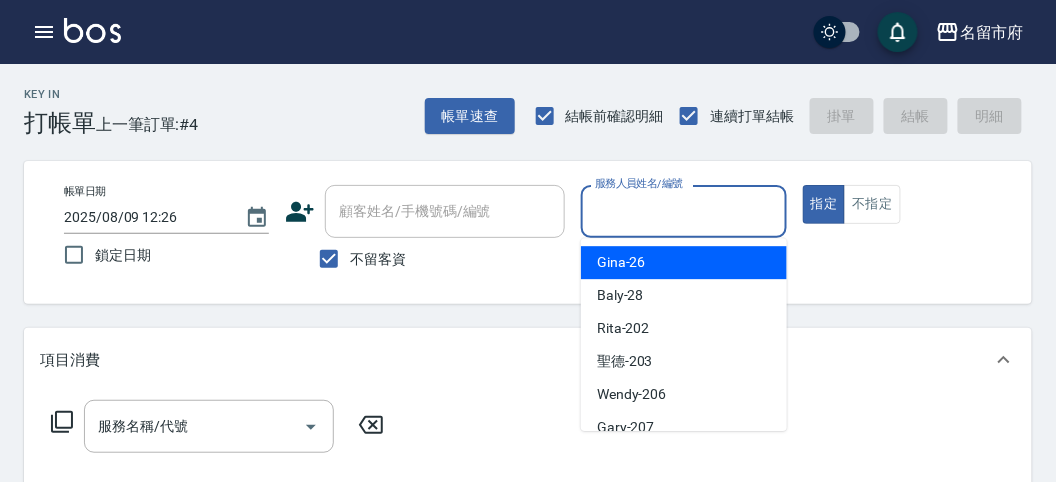 click on "服務人員姓名/編號" at bounding box center [683, 211] 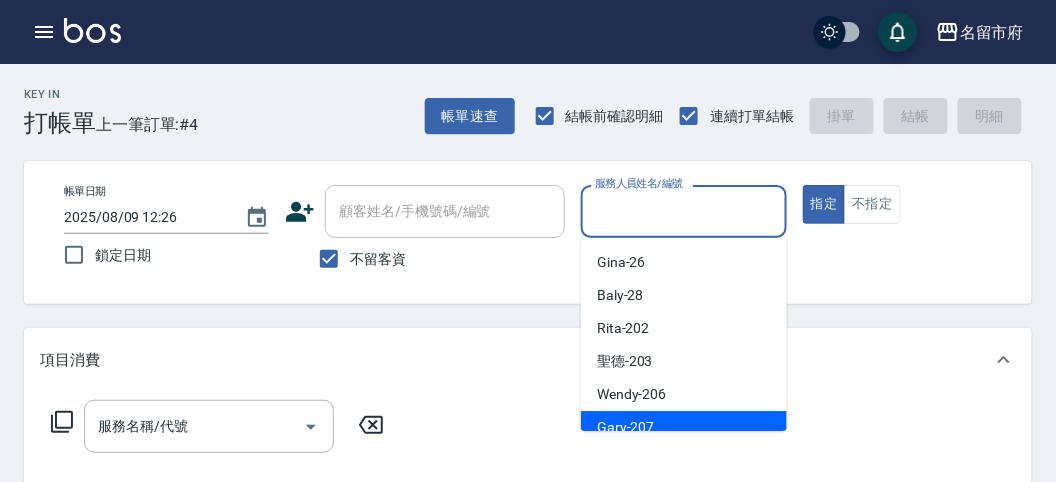 click on "Gary -207" at bounding box center (684, 427) 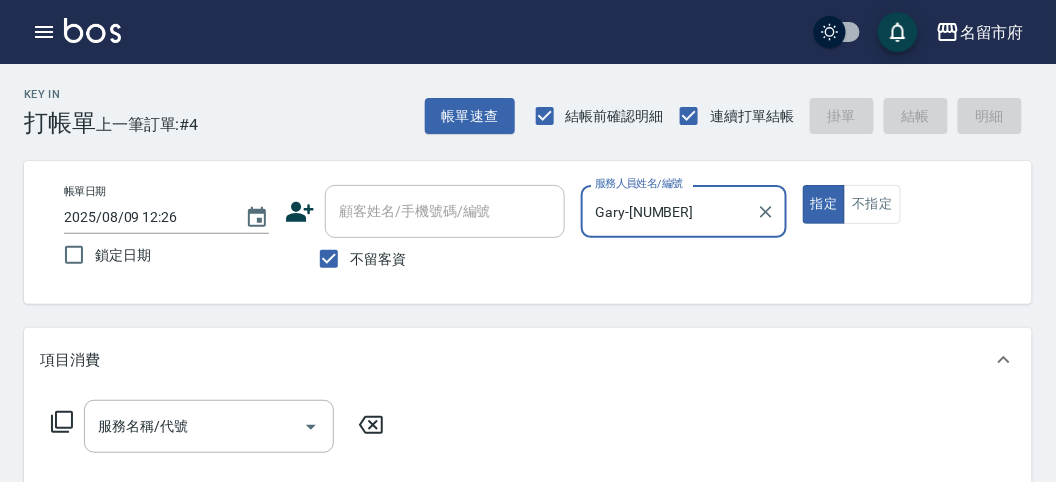 type on "Gary-[NUMBER]" 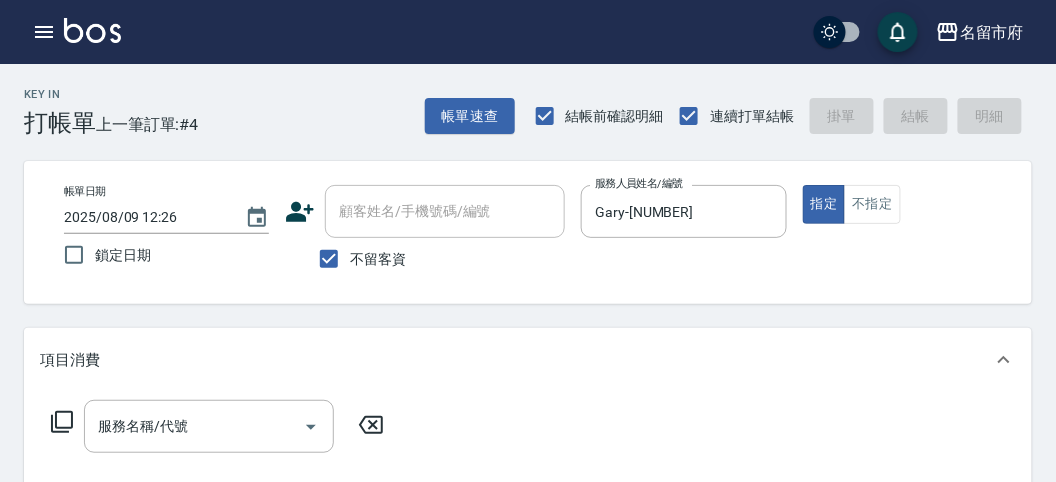 click 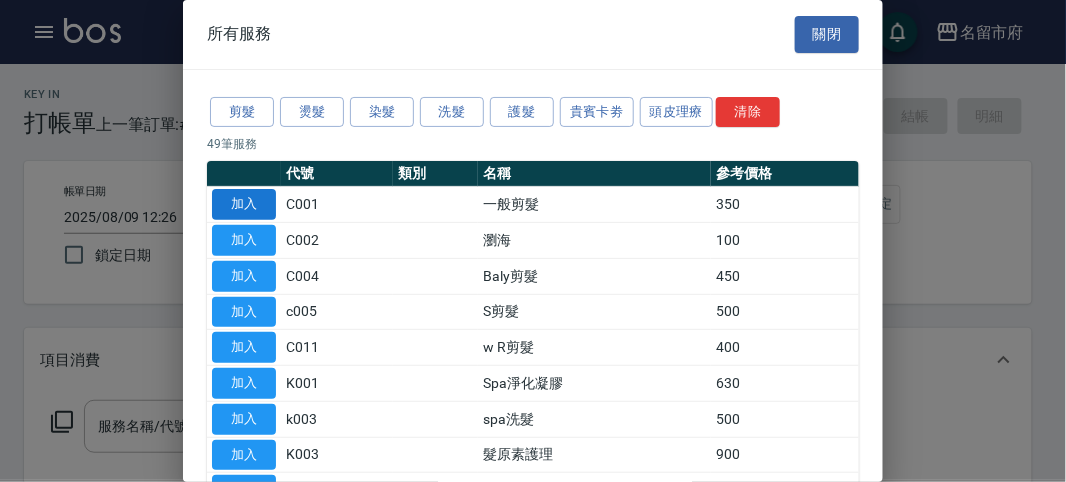 click on "加入" at bounding box center (244, 204) 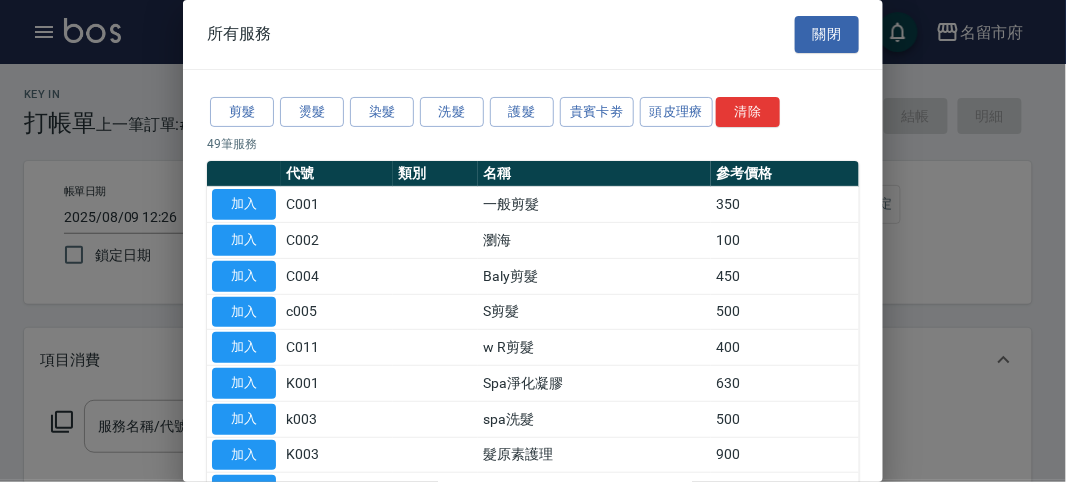 type on "一般剪髮(C001)" 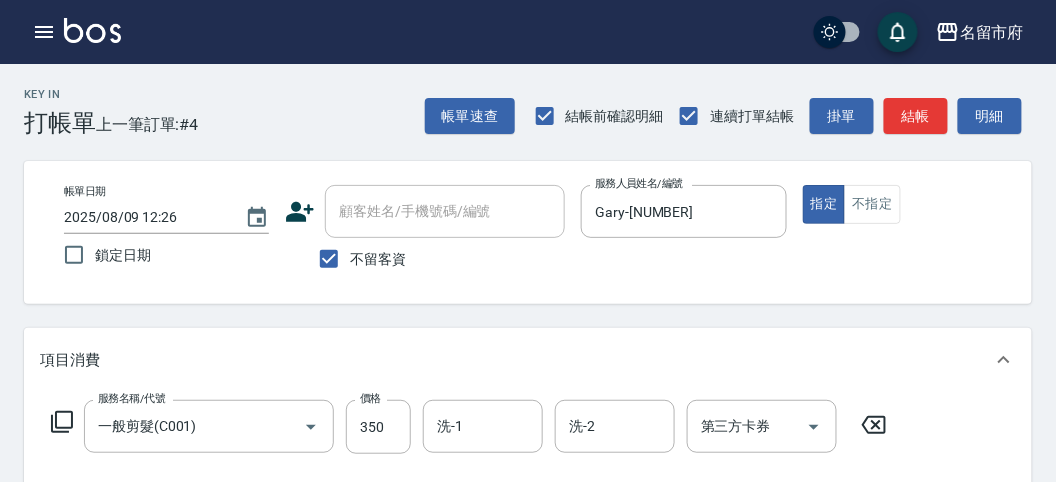 click 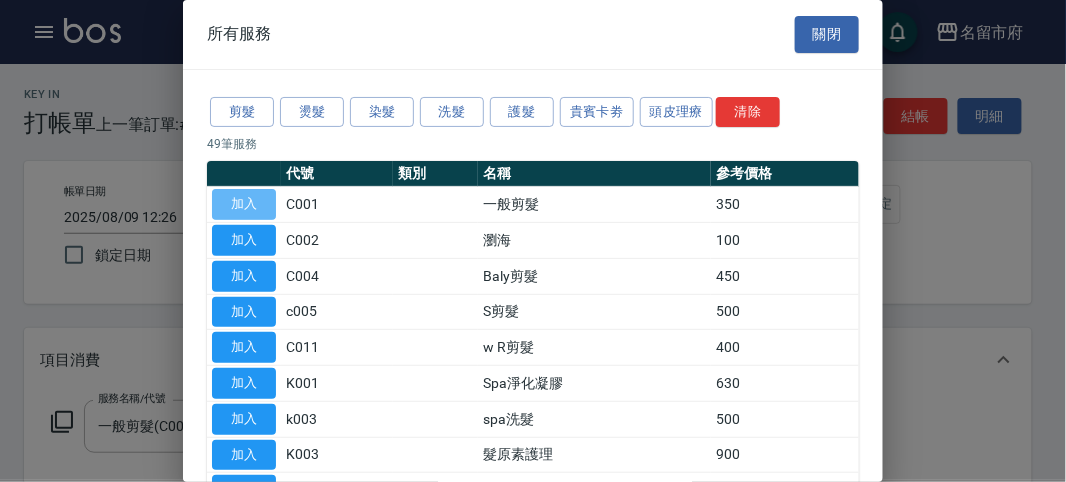 click on "加入" at bounding box center [244, 204] 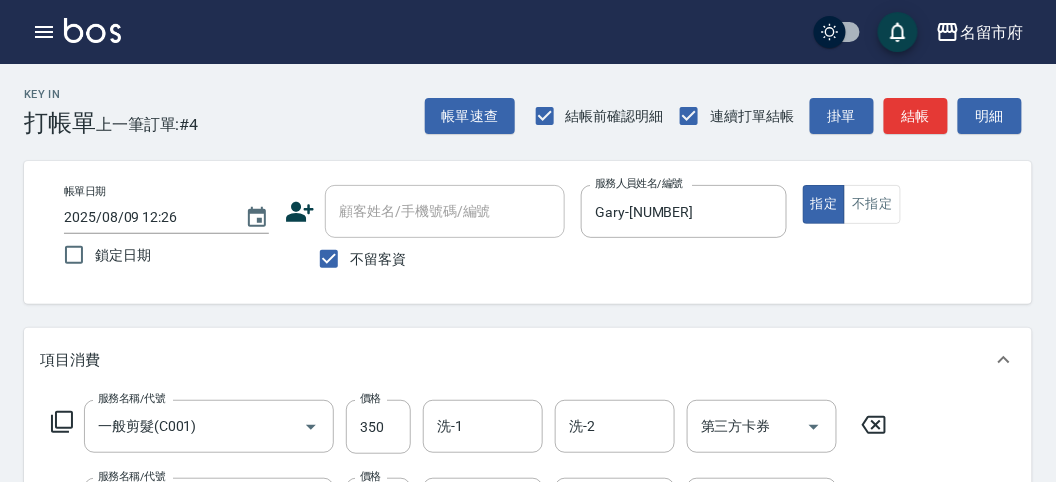scroll, scrollTop: 222, scrollLeft: 0, axis: vertical 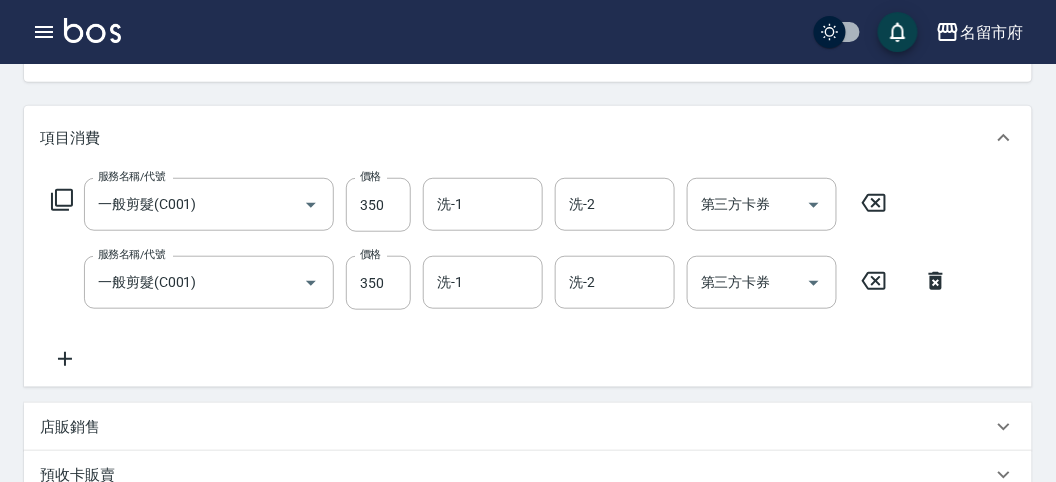 drag, startPoint x: 924, startPoint y: 276, endPoint x: 817, endPoint y: 282, distance: 107.16809 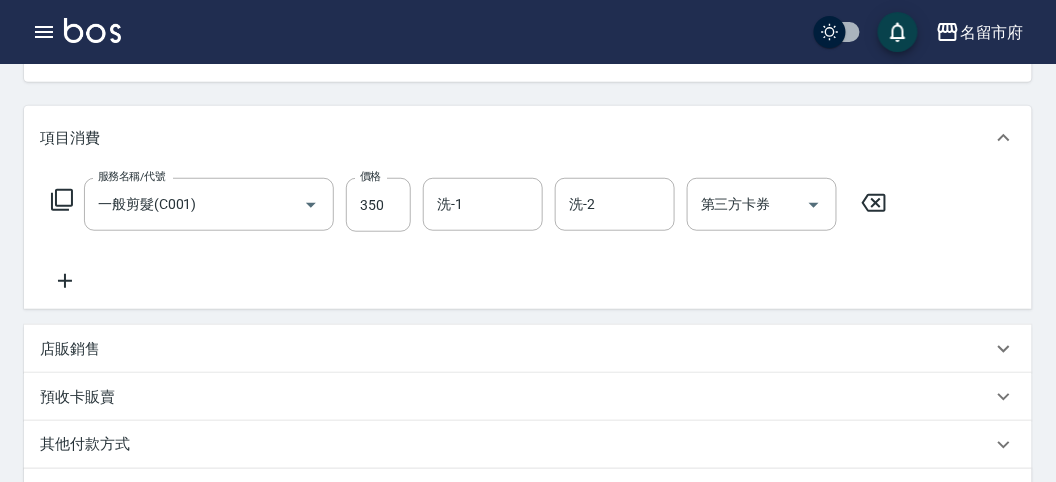 click 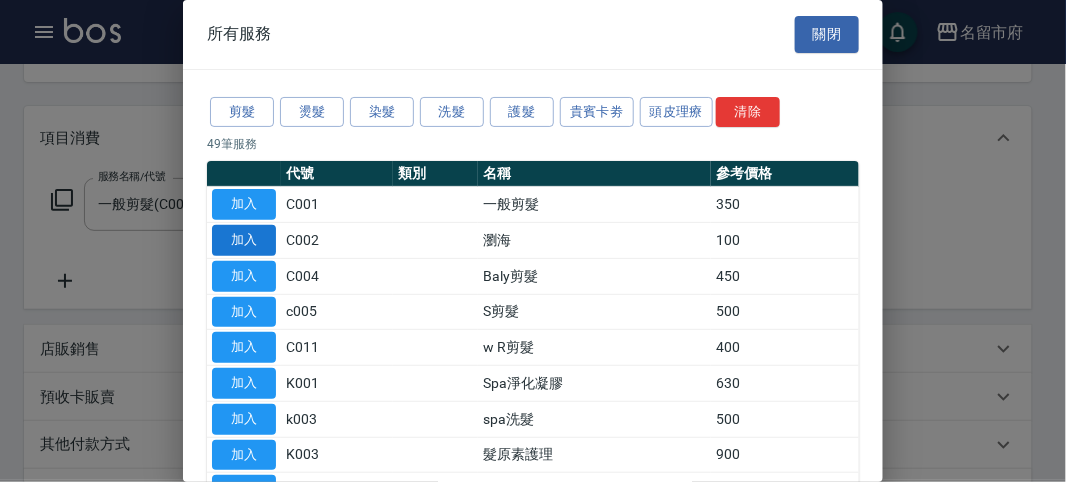 click on "加入" at bounding box center (244, 240) 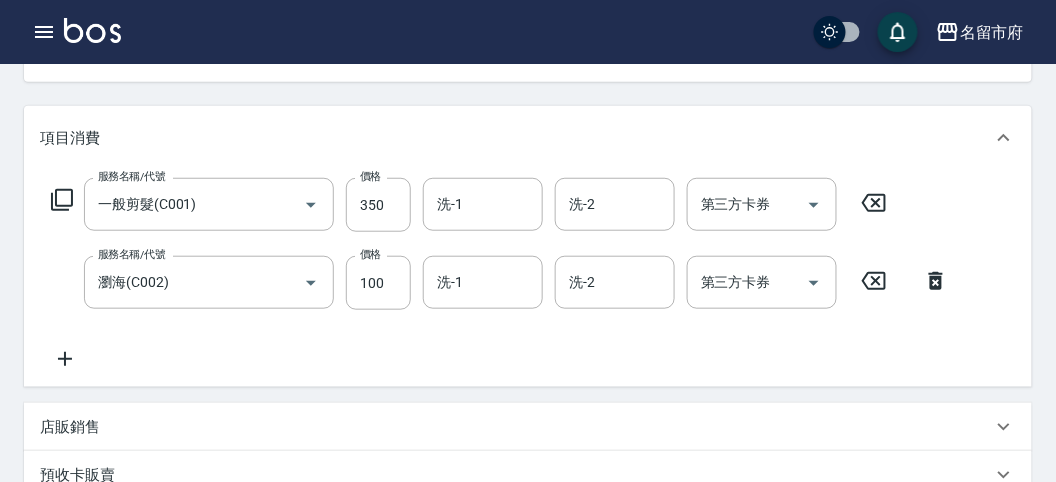 click on "服務名稱/代號 一般剪髮(C001) 服務名稱/代號 價格 350 價格 洗-1 洗-1 洗-2 洗-2 第三方卡券 第三方卡券" at bounding box center (469, 205) 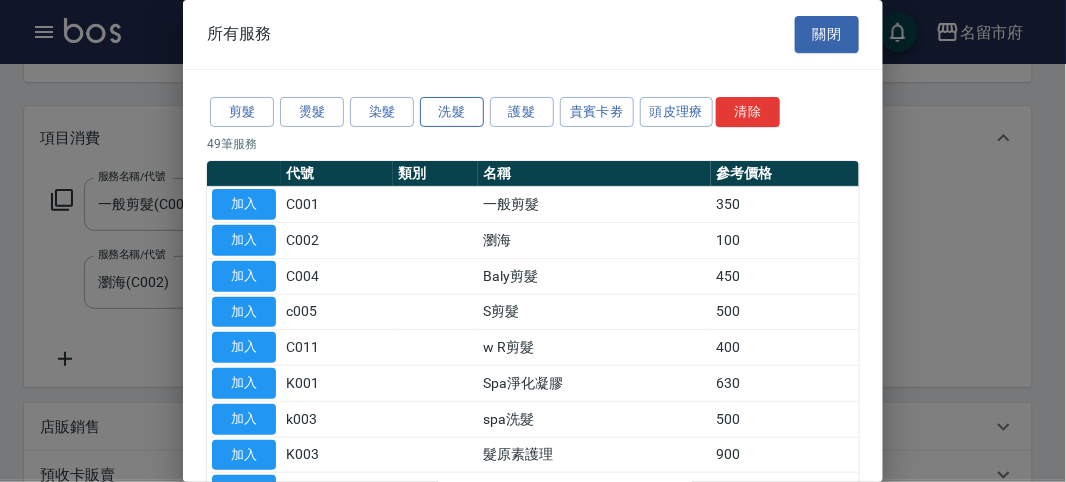 click on "洗髮" at bounding box center (452, 112) 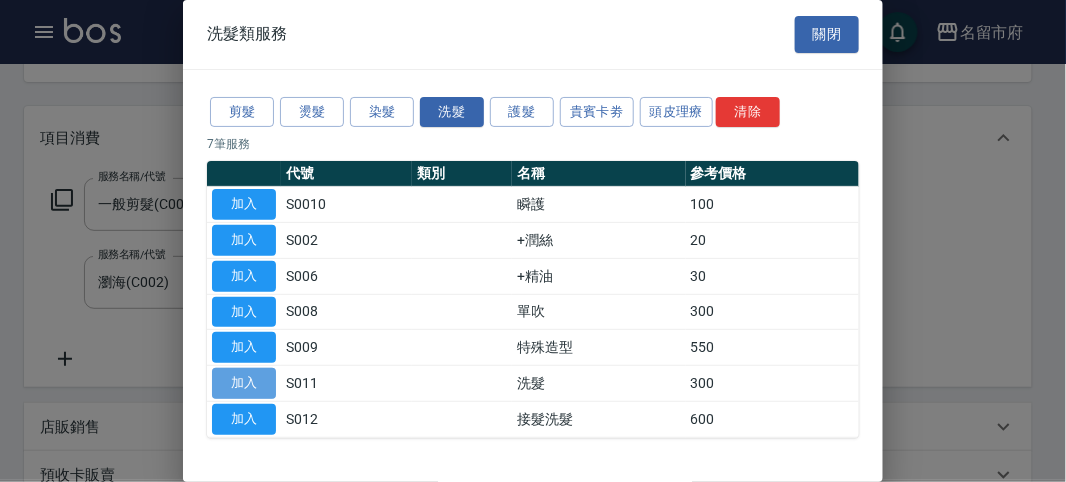 click on "加入" at bounding box center (244, 383) 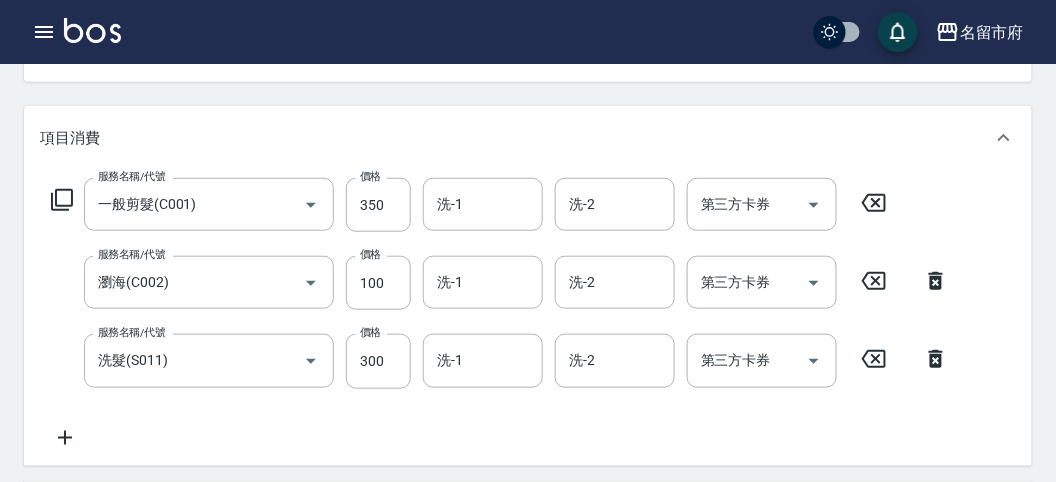 scroll, scrollTop: 741, scrollLeft: 0, axis: vertical 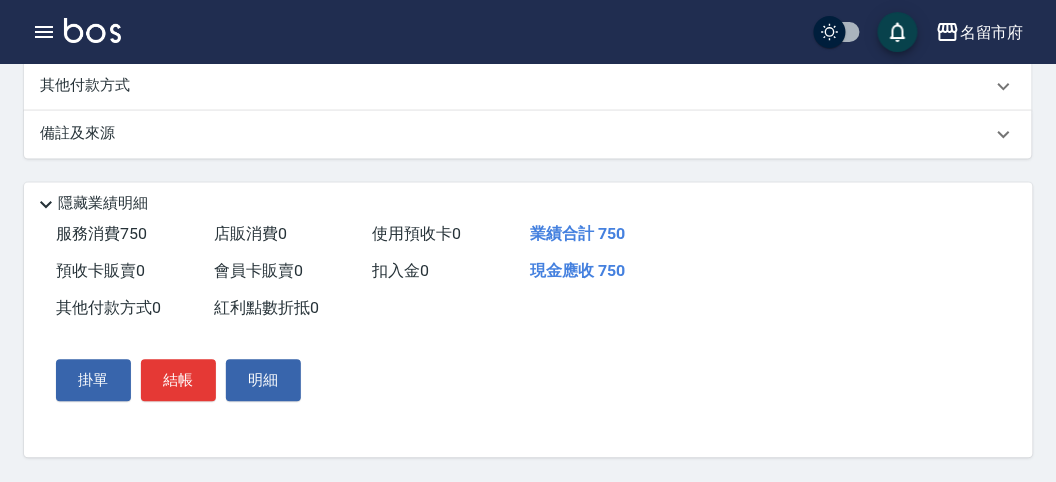 click on "其他付款方式" at bounding box center (90, 87) 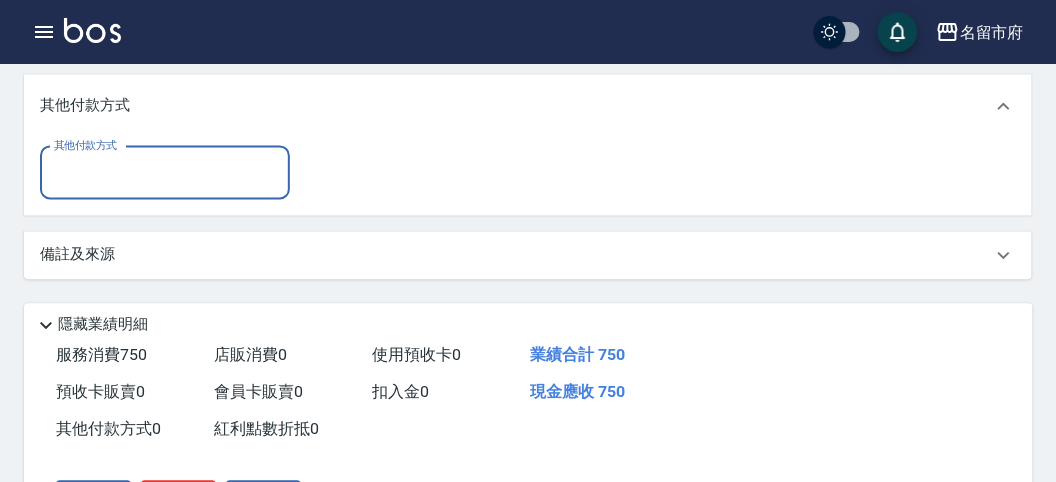 scroll, scrollTop: 0, scrollLeft: 0, axis: both 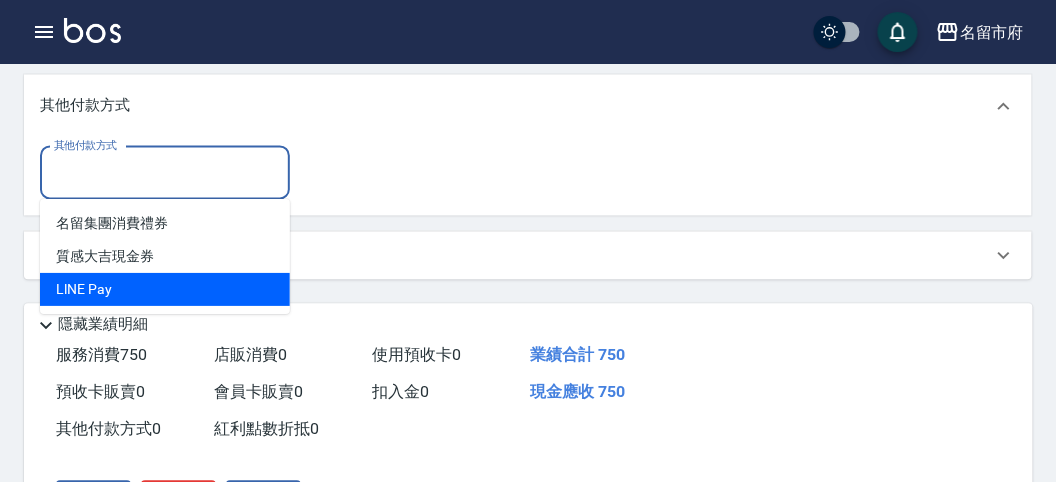 click on "LlNE Pay" at bounding box center [165, 290] 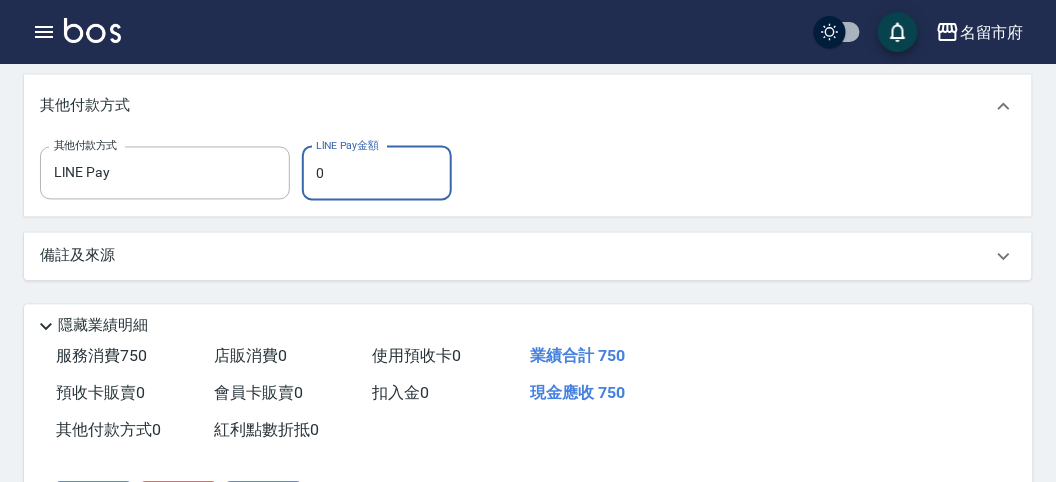 click on "0" at bounding box center [377, 174] 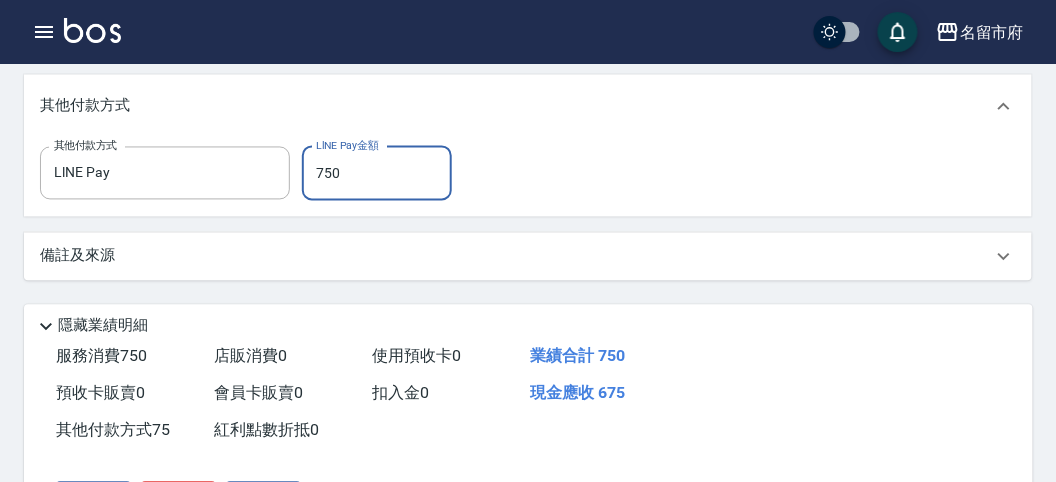 type on "750" 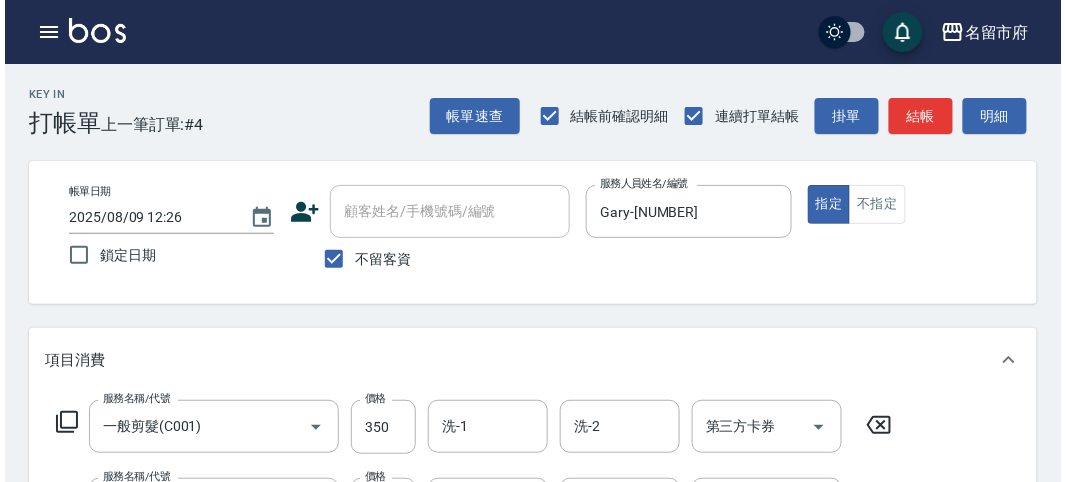 scroll, scrollTop: 867, scrollLeft: 0, axis: vertical 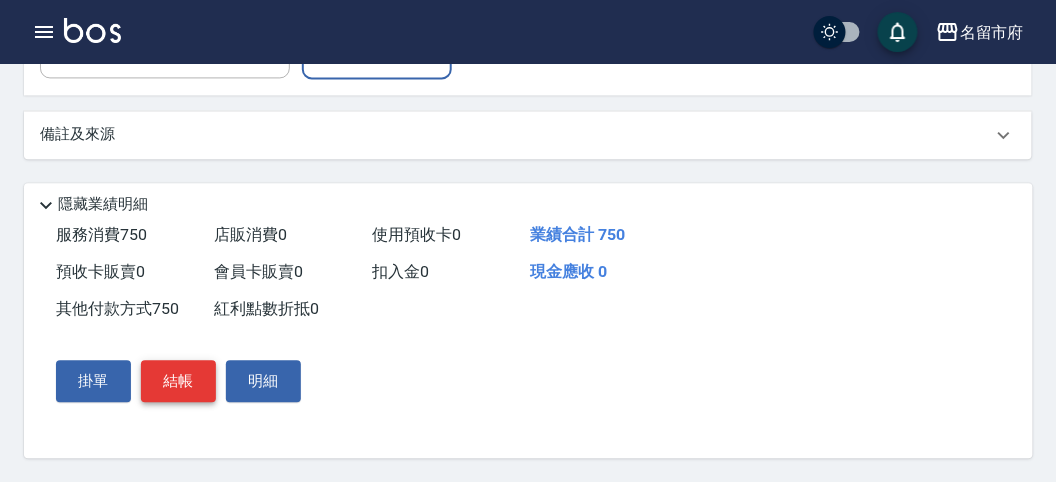 click on "結帳" at bounding box center (178, 381) 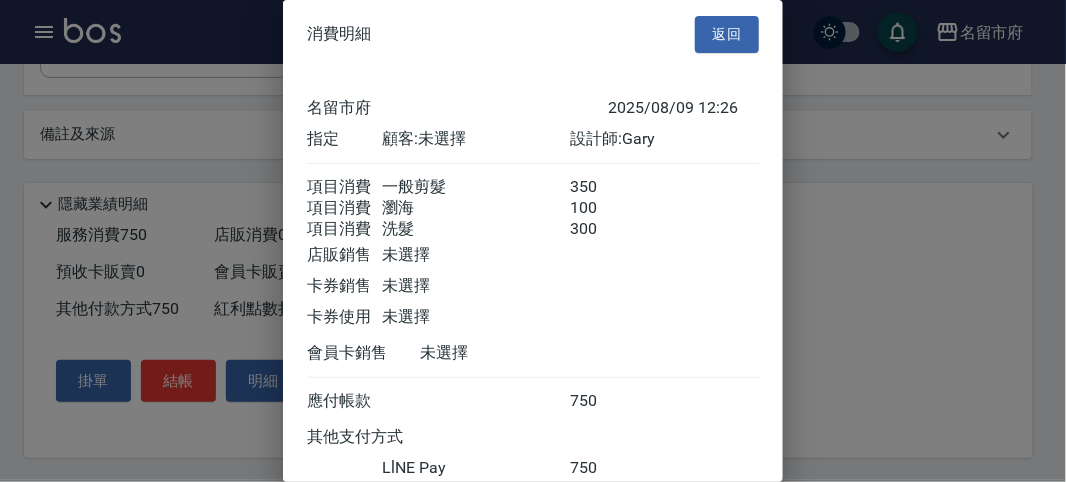 scroll, scrollTop: 152, scrollLeft: 0, axis: vertical 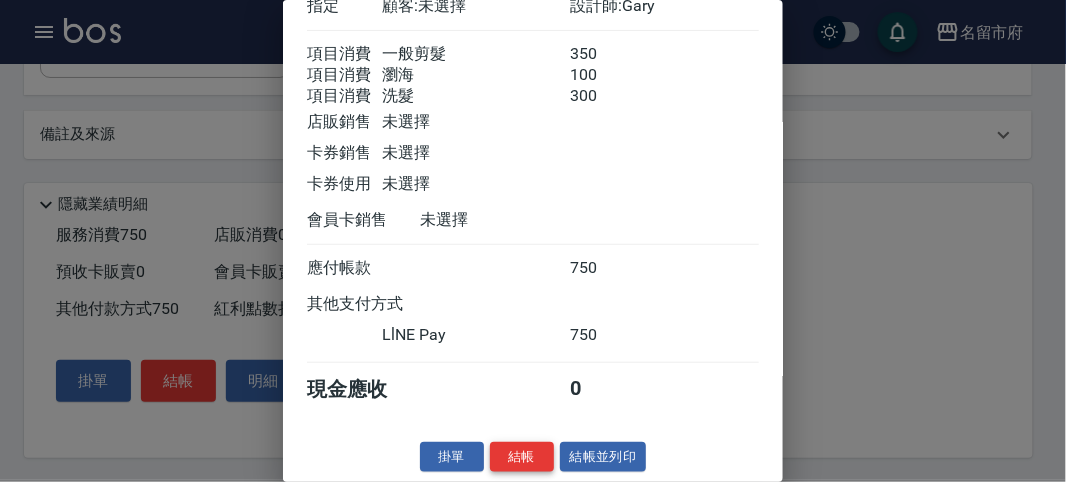 click on "結帳" at bounding box center (522, 457) 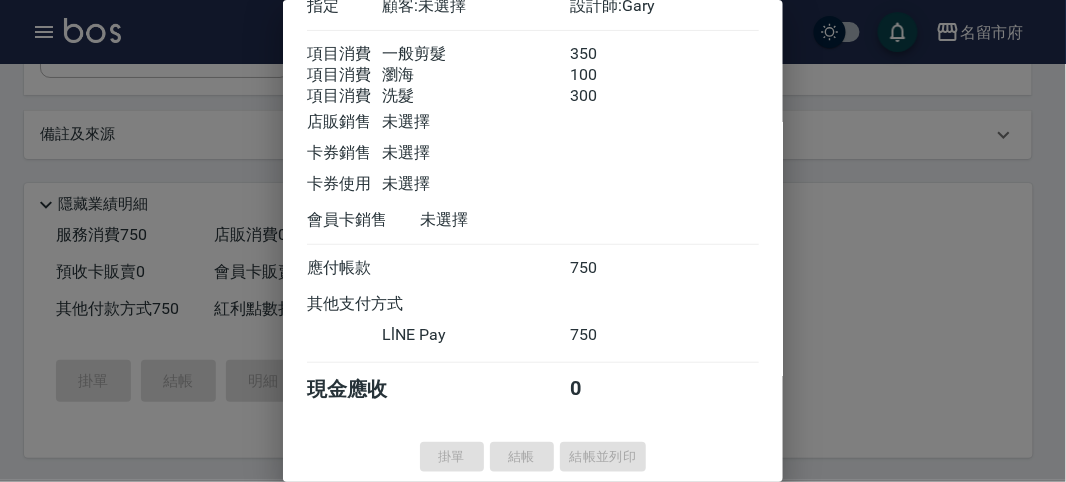 type on "2025/08/09 12:43" 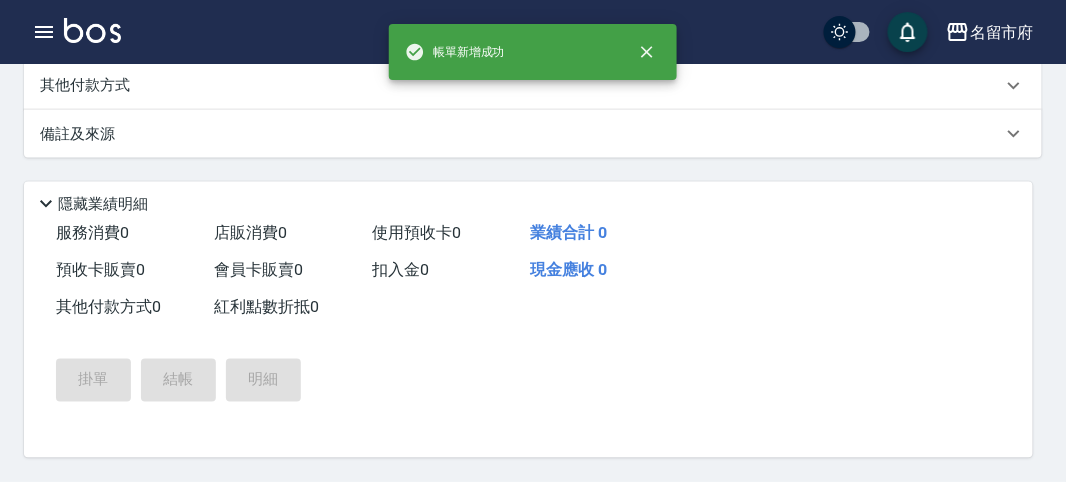 scroll, scrollTop: 0, scrollLeft: 0, axis: both 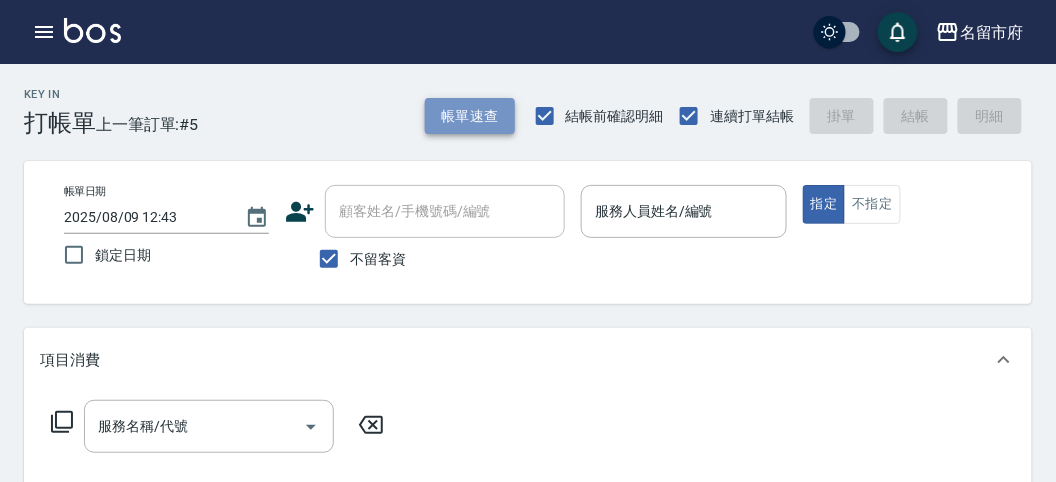 click on "帳單速查" at bounding box center [470, 116] 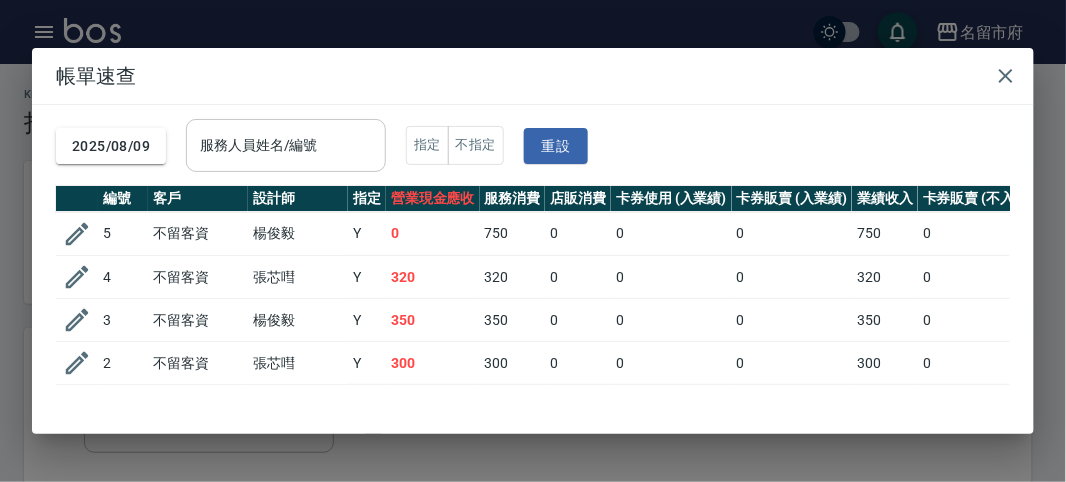 click on "服務人員姓名/編號" at bounding box center [286, 145] 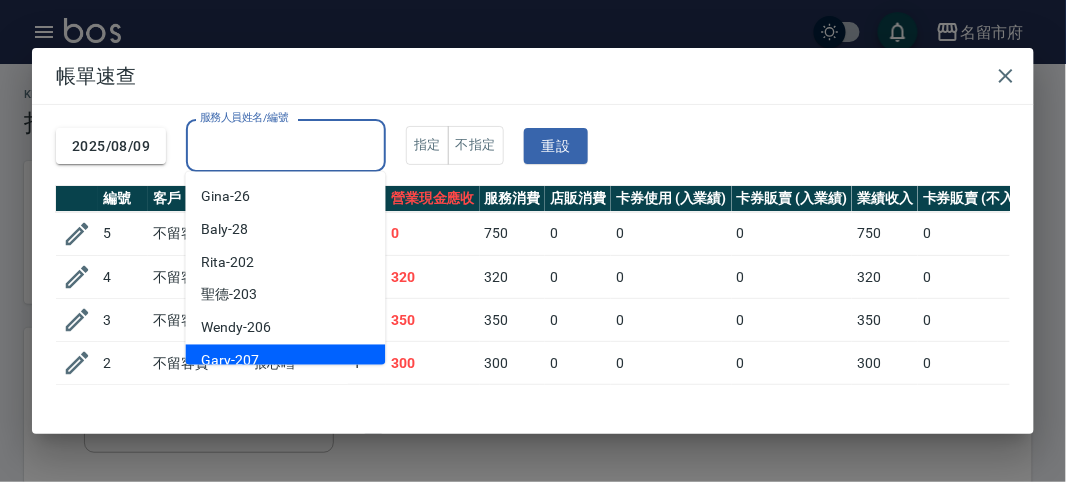 click on "Gary -207" at bounding box center (286, 361) 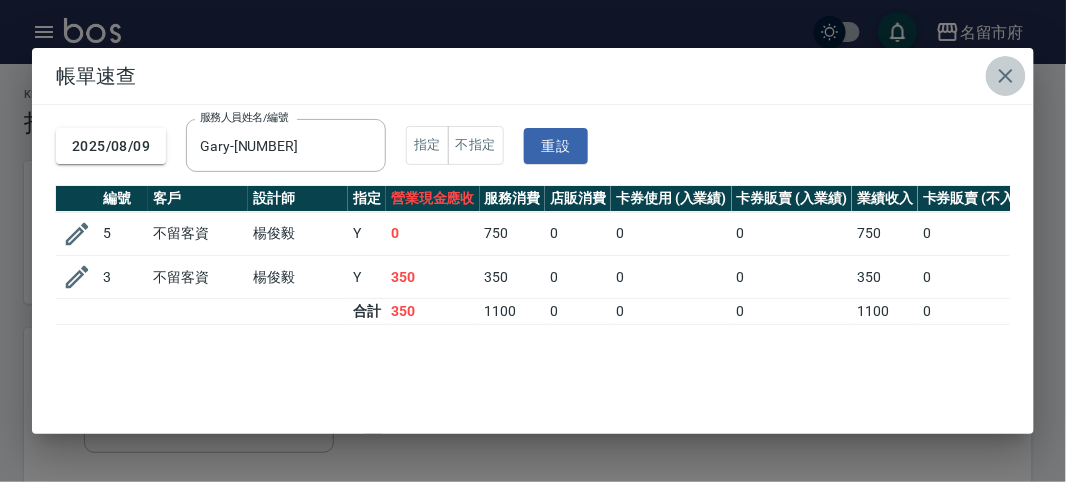 click 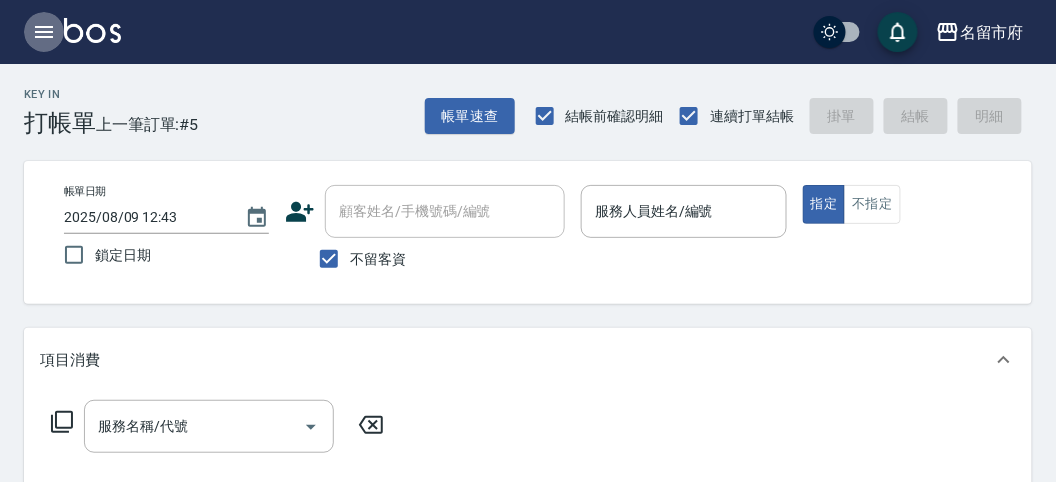 click 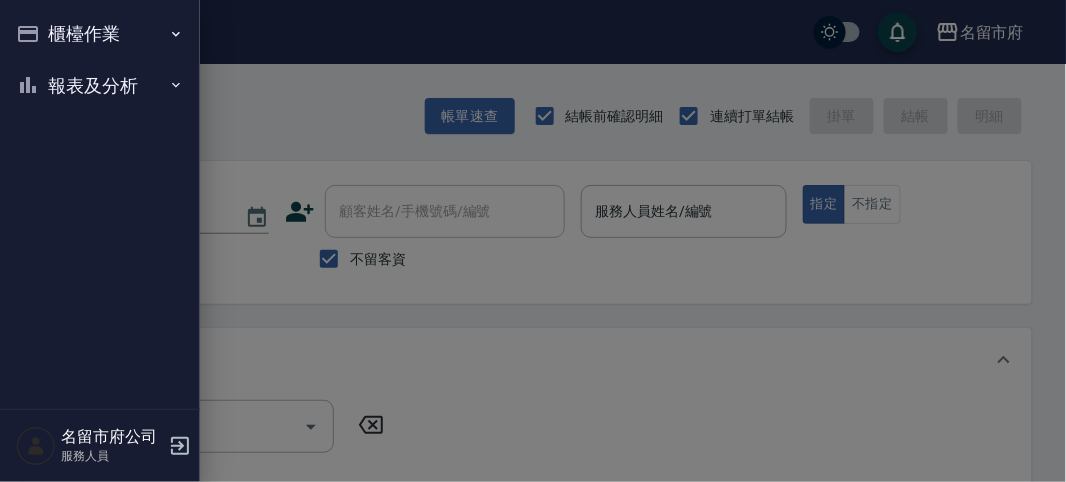 click on "報表及分析" at bounding box center [100, 86] 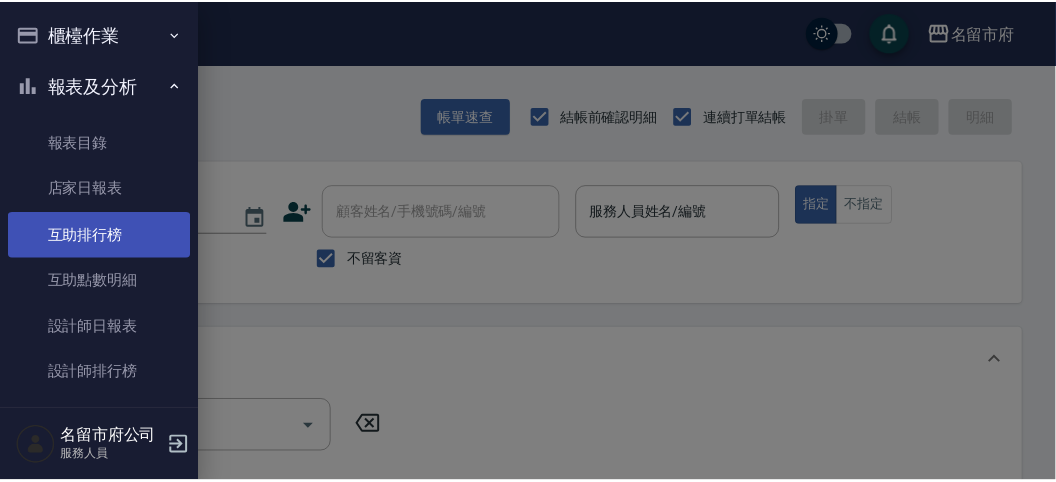 scroll, scrollTop: 65, scrollLeft: 0, axis: vertical 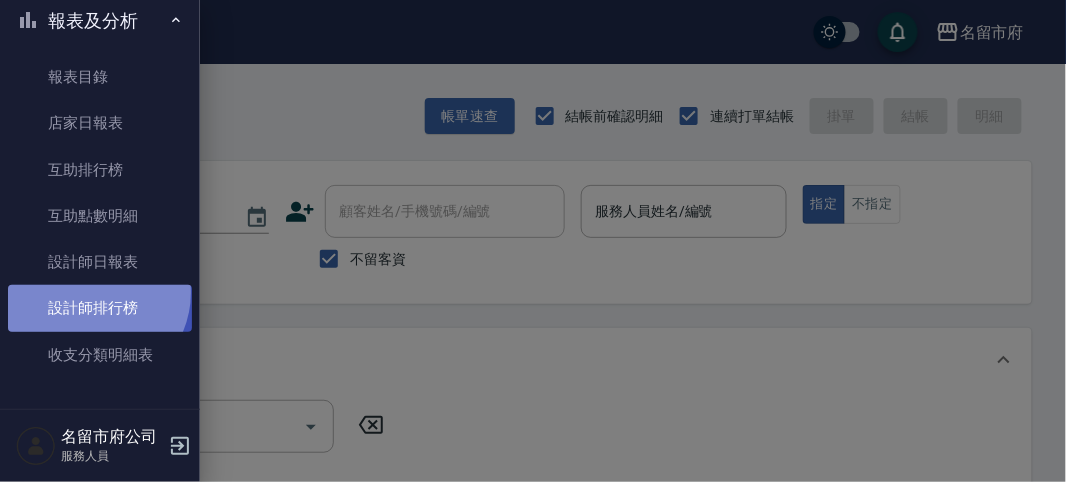 click on "設計師排行榜" at bounding box center (100, 308) 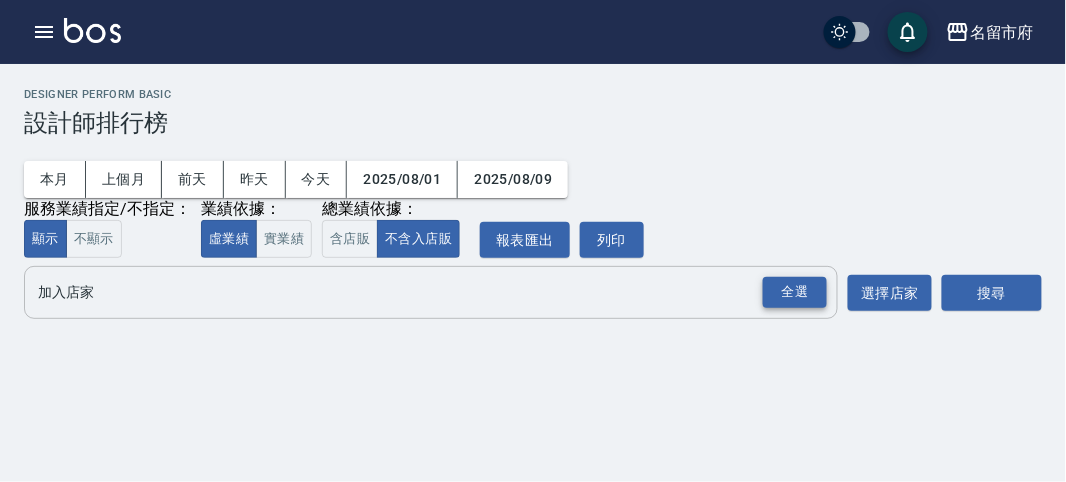 click on "全選" at bounding box center [795, 292] 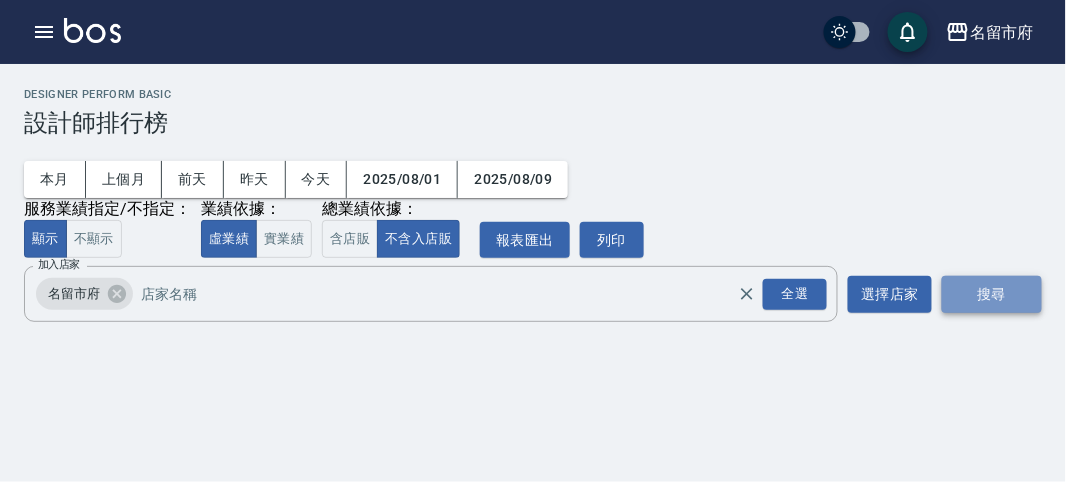 click on "搜尋" at bounding box center [992, 294] 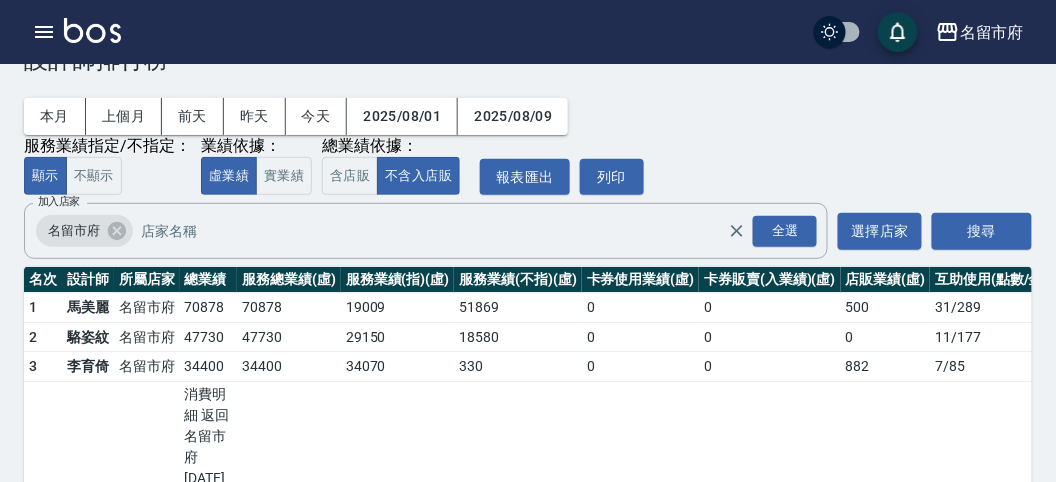 scroll, scrollTop: 175, scrollLeft: 0, axis: vertical 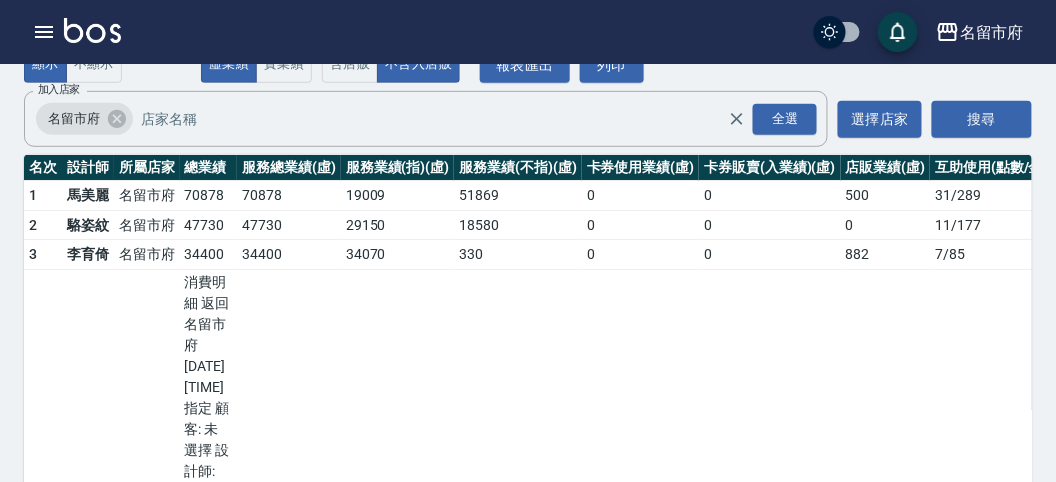 click at bounding box center (92, 30) 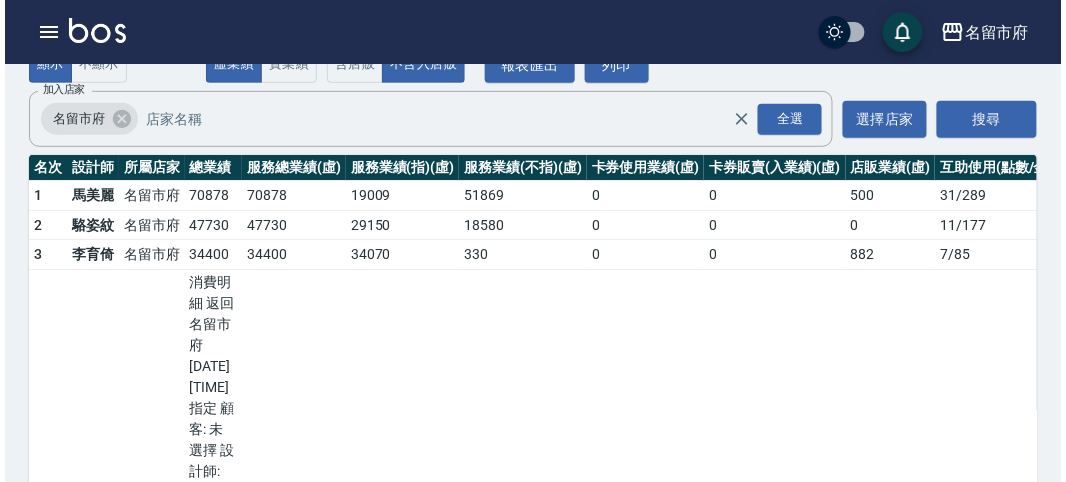 scroll, scrollTop: 0, scrollLeft: 0, axis: both 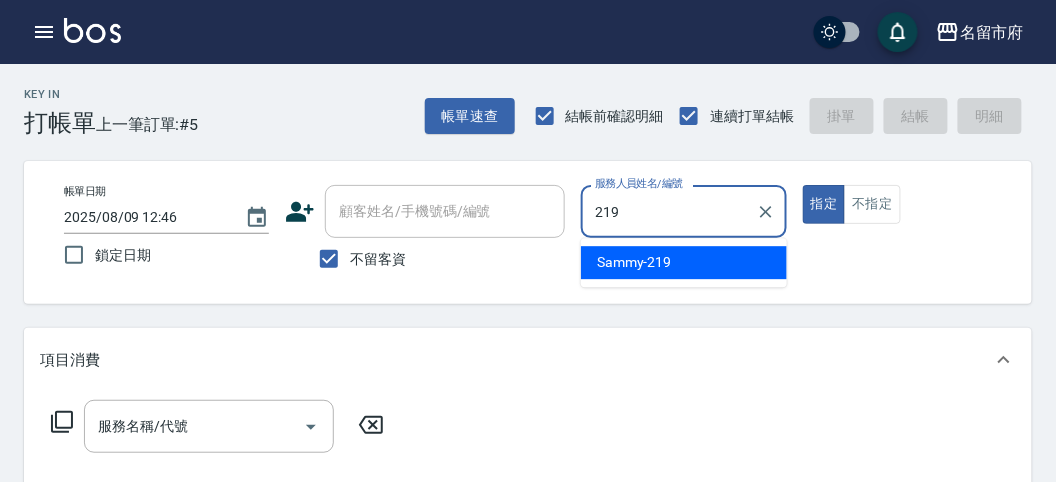 type on "Sammy-219" 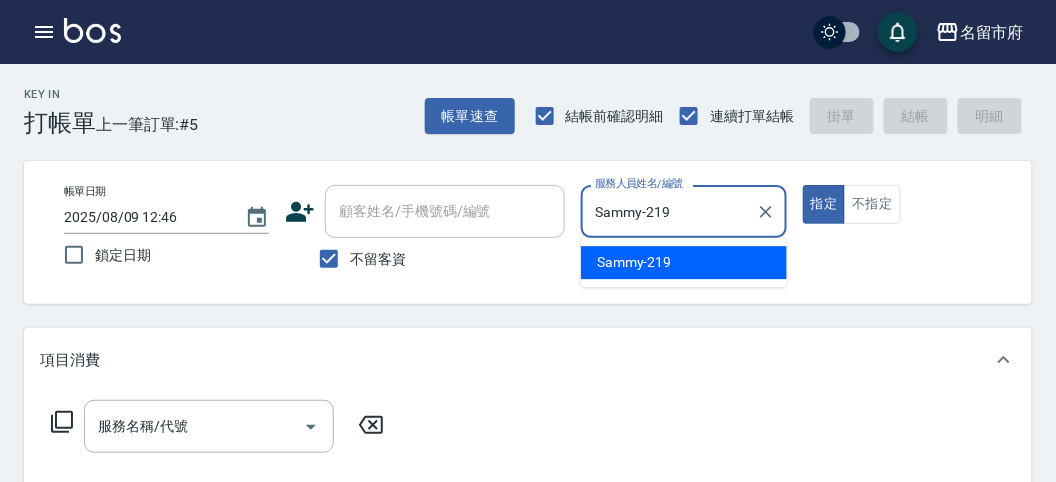 type on "true" 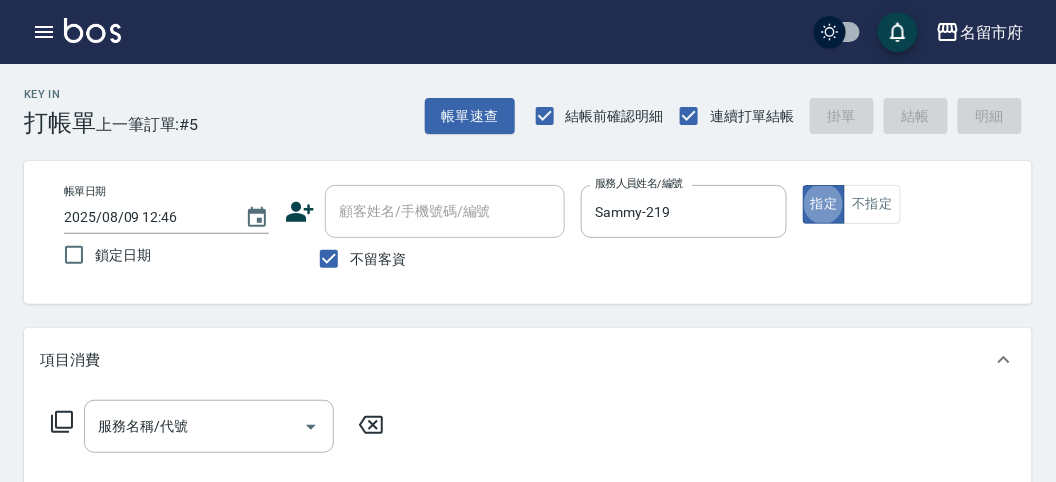 click 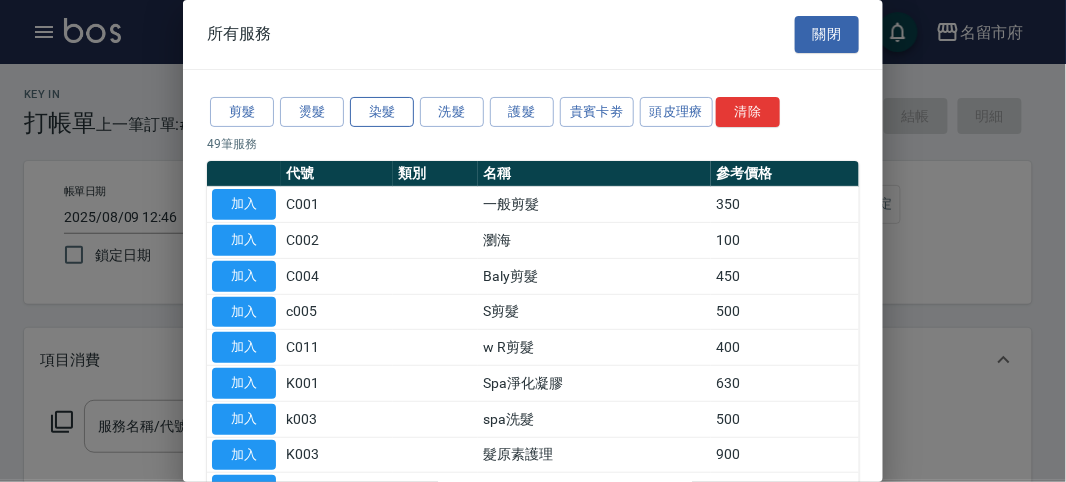 click on "染髮" at bounding box center [382, 112] 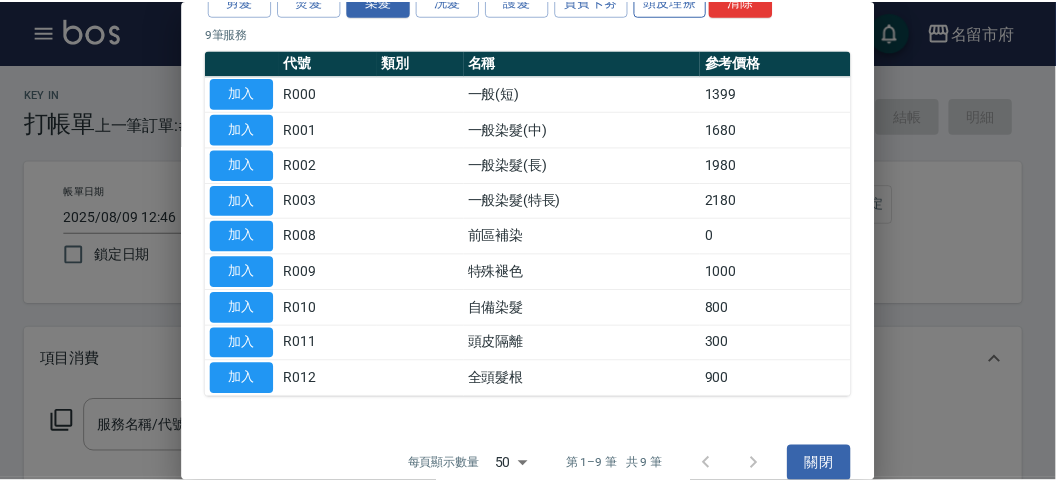 scroll, scrollTop: 0, scrollLeft: 0, axis: both 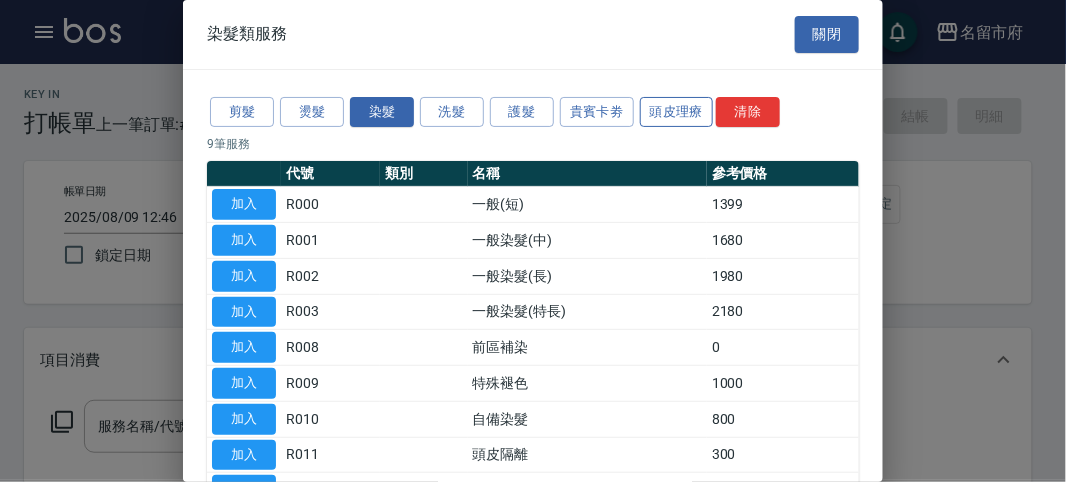 click on "頭皮理療" at bounding box center (677, 112) 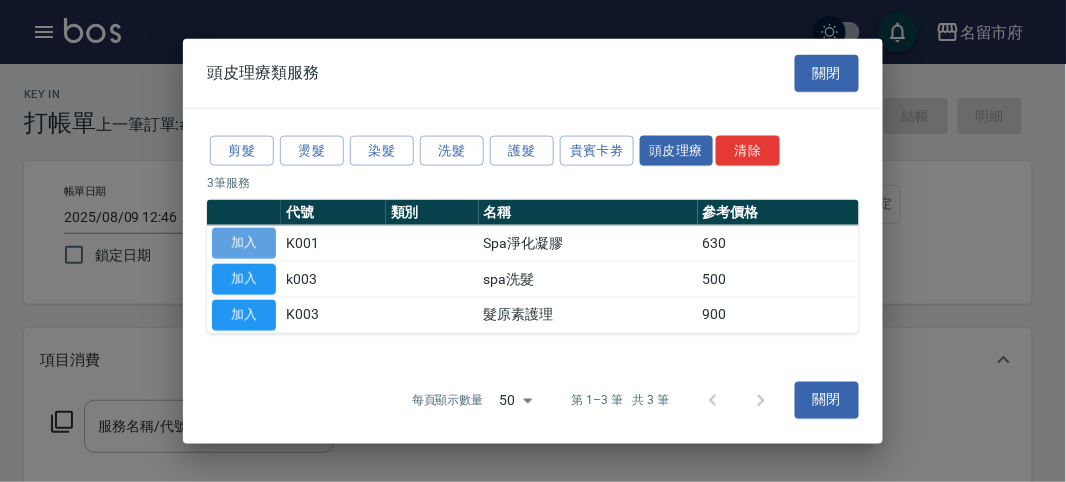 click on "加入" at bounding box center (244, 243) 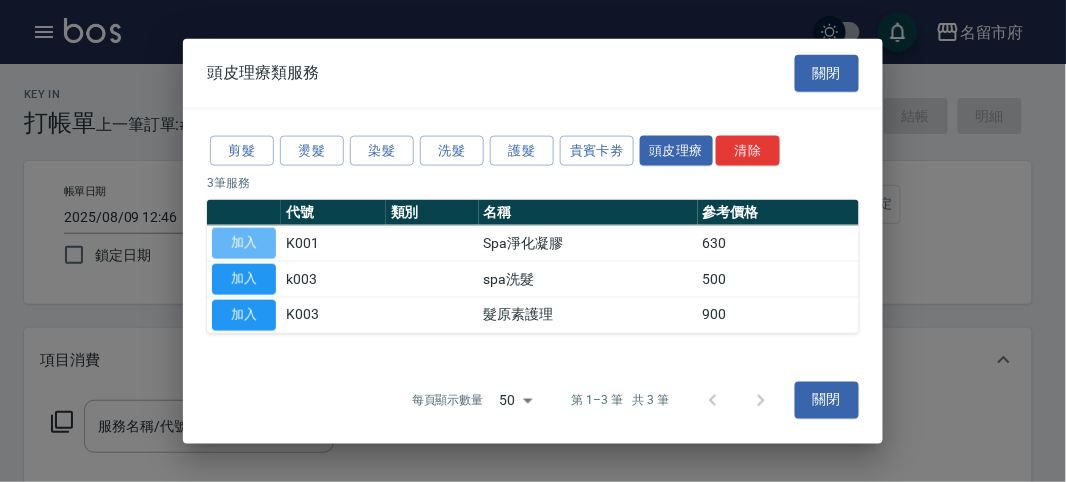 type on "Spa淨化凝膠(K001)" 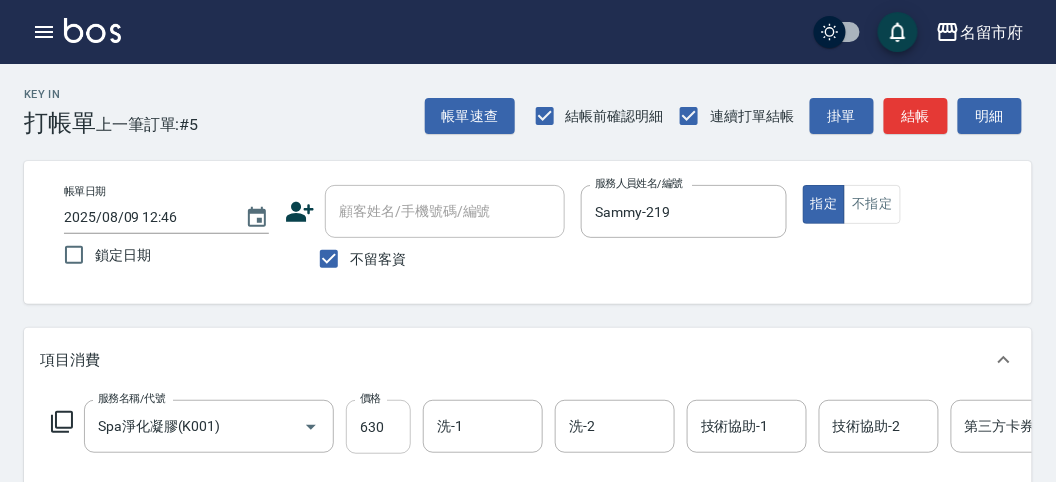 click on "630" at bounding box center [378, 427] 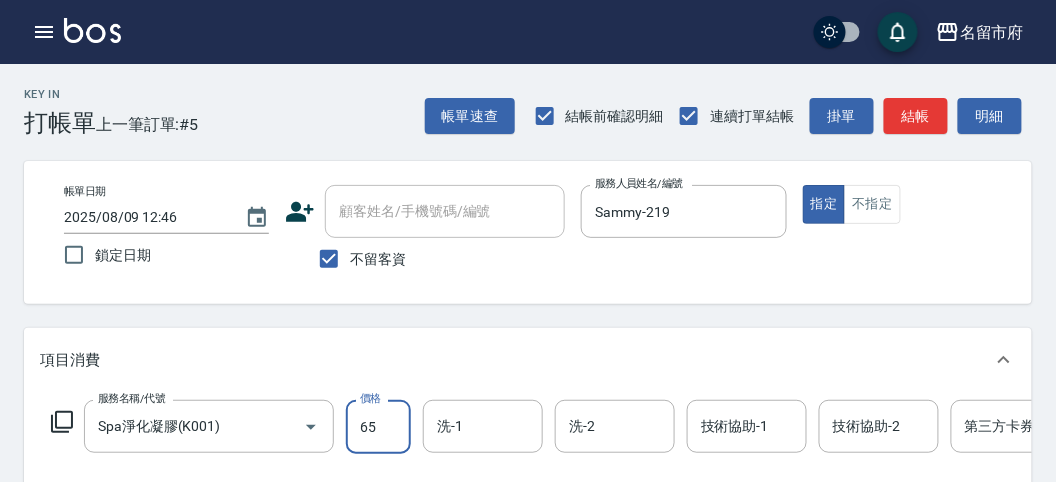 type on "650" 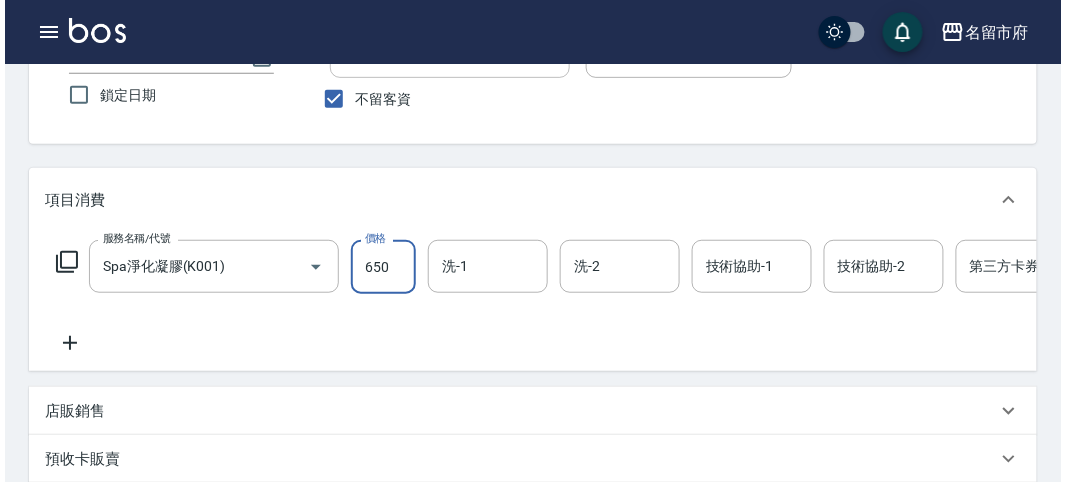 scroll, scrollTop: 0, scrollLeft: 0, axis: both 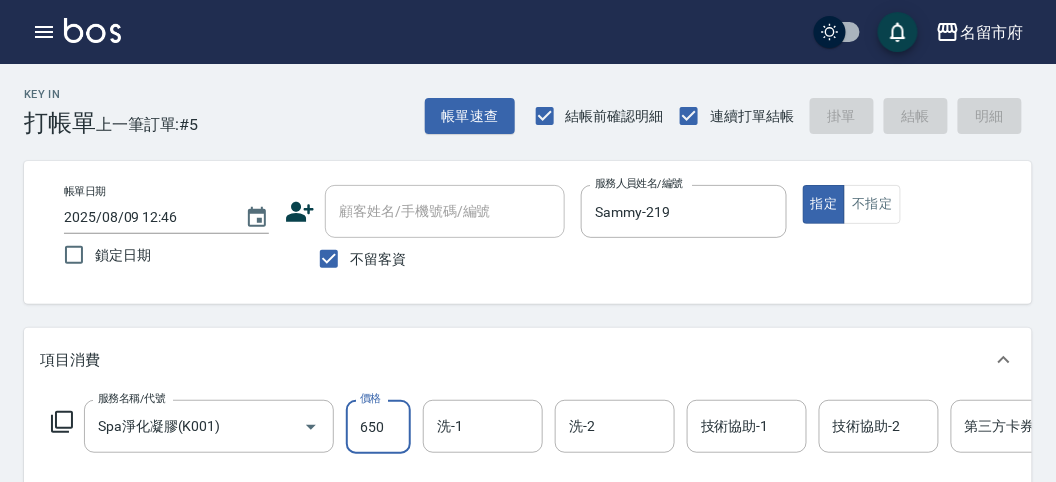 type on "2025/08/09 12:59" 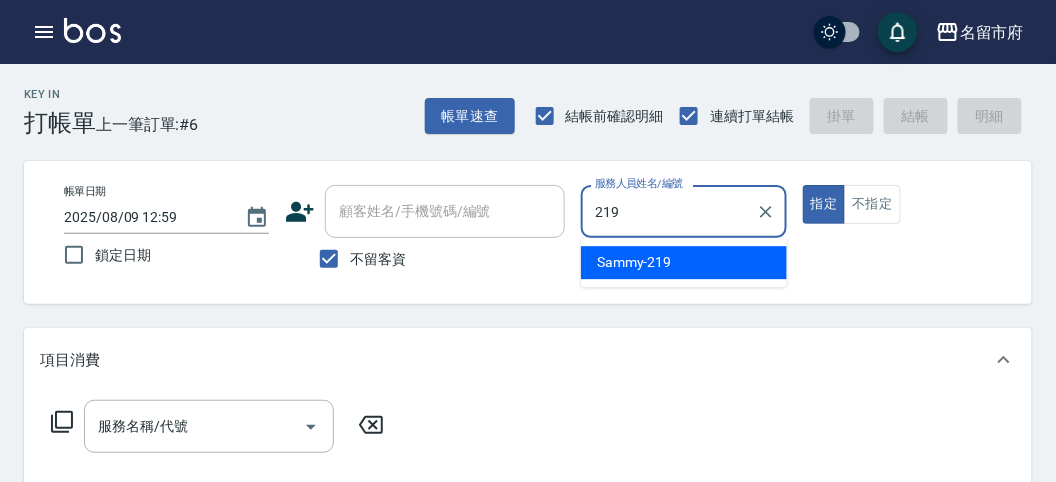 type on "Sammy-219" 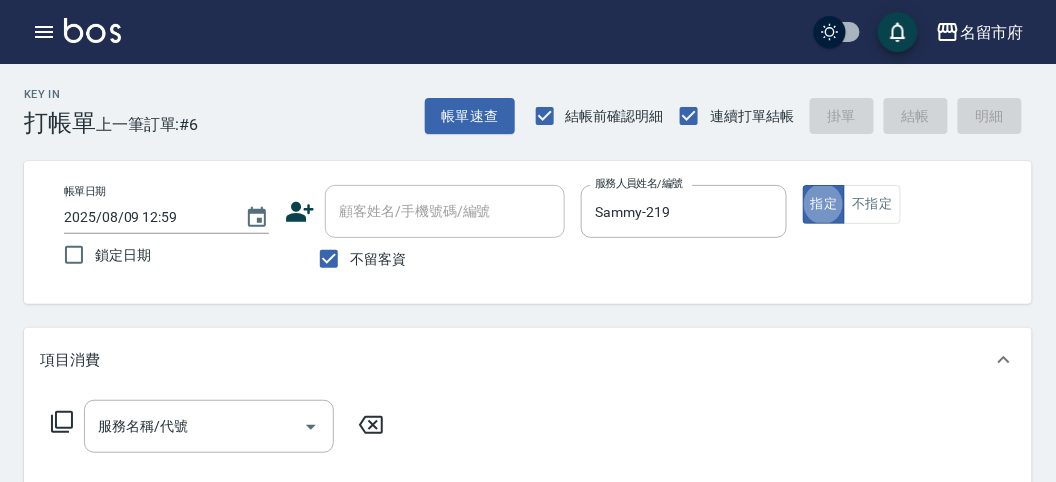 click on "服務名稱/代號 服務名稱/代號" at bounding box center [218, 426] 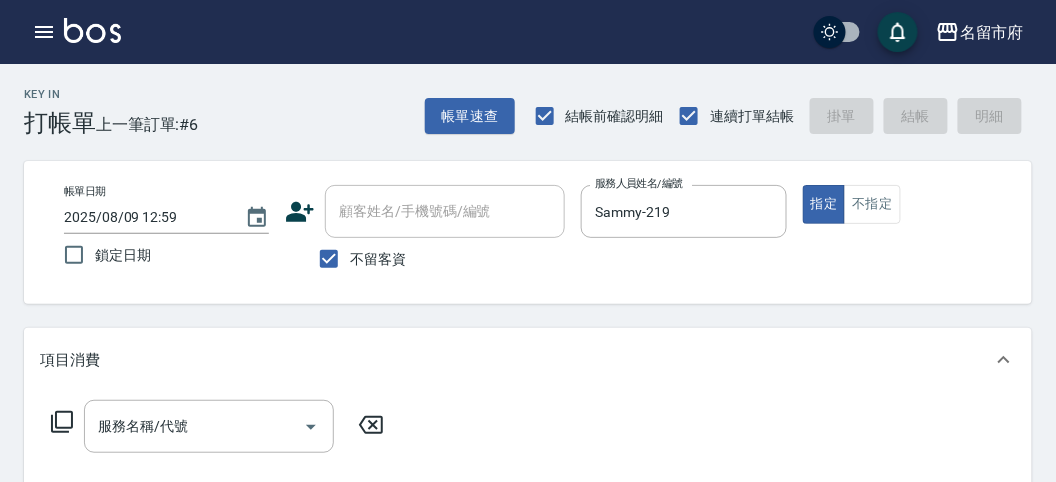 click 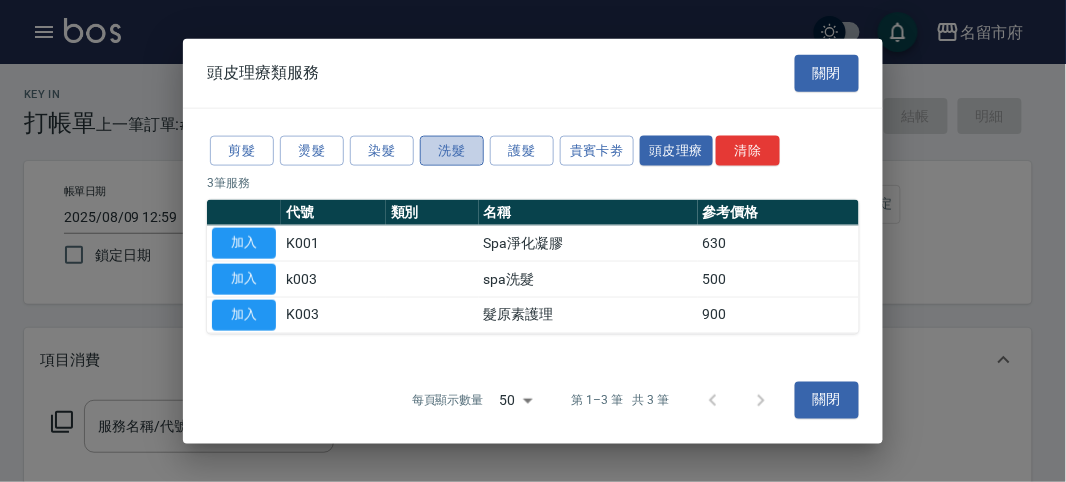 click on "洗髮" at bounding box center (452, 150) 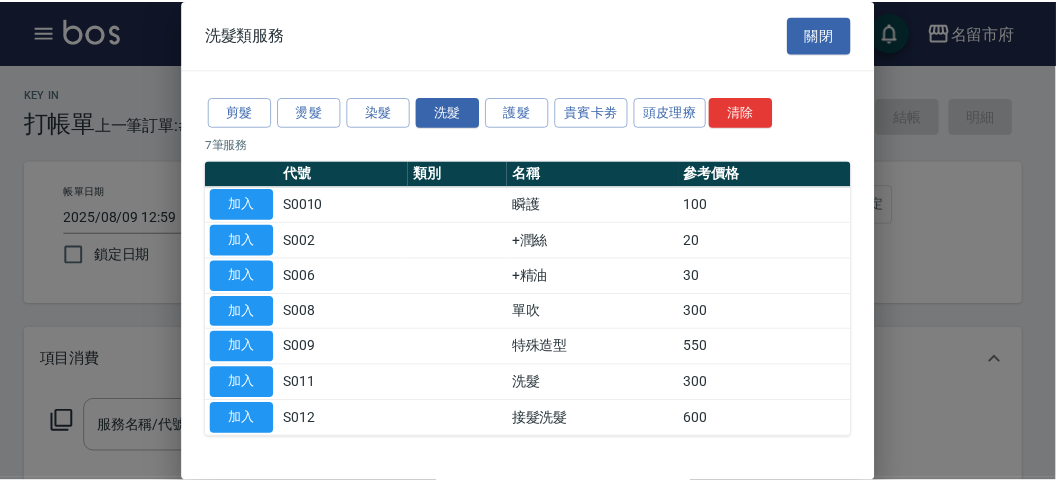 scroll, scrollTop: 61, scrollLeft: 0, axis: vertical 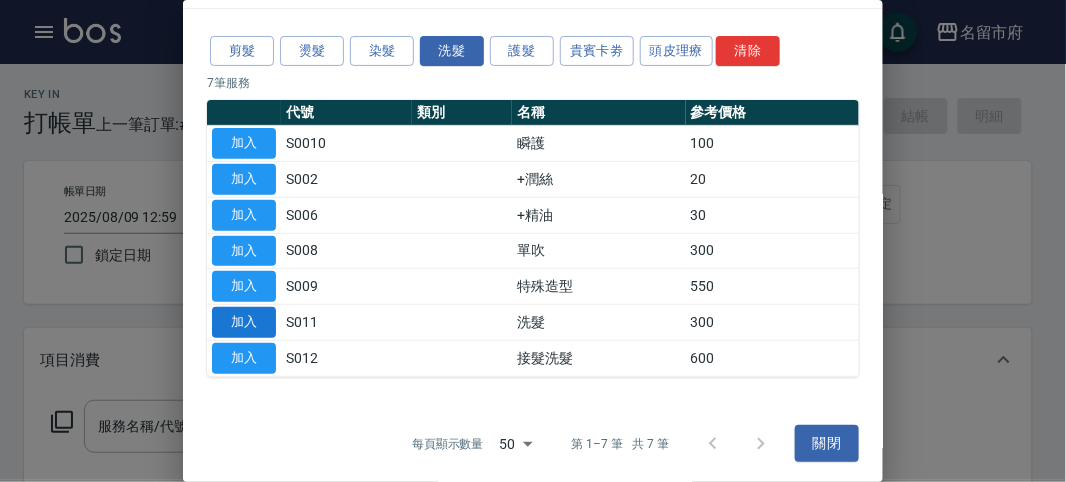 click on "加入" at bounding box center [244, 322] 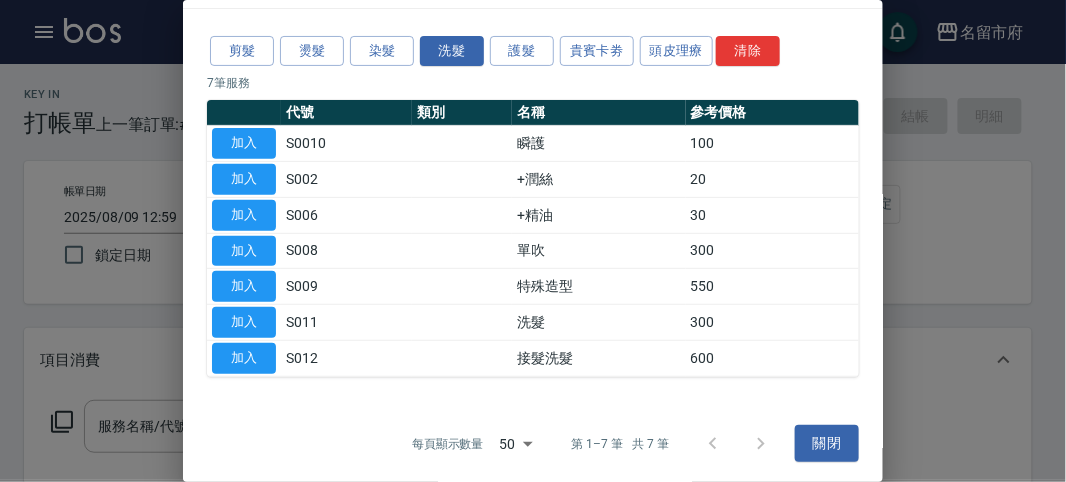 type on "洗髮(S011)" 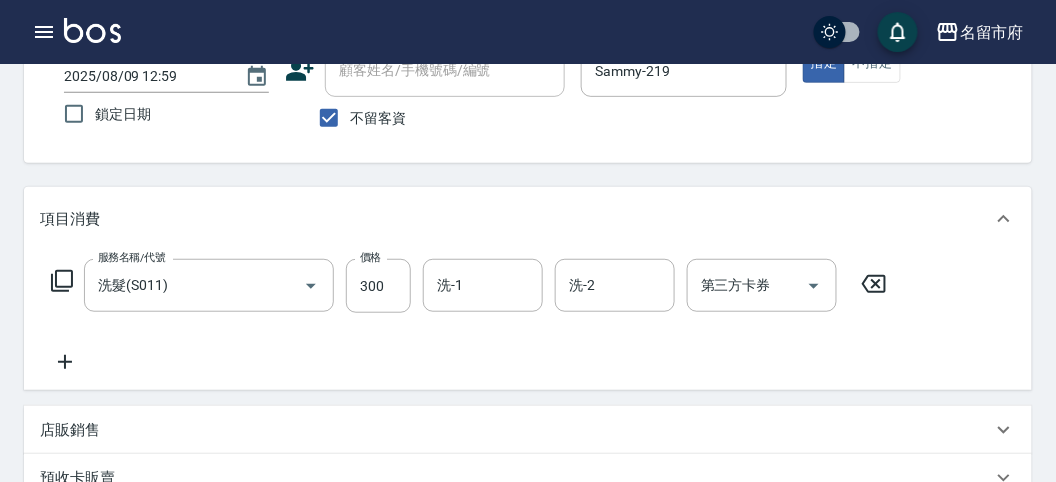 scroll, scrollTop: 0, scrollLeft: 0, axis: both 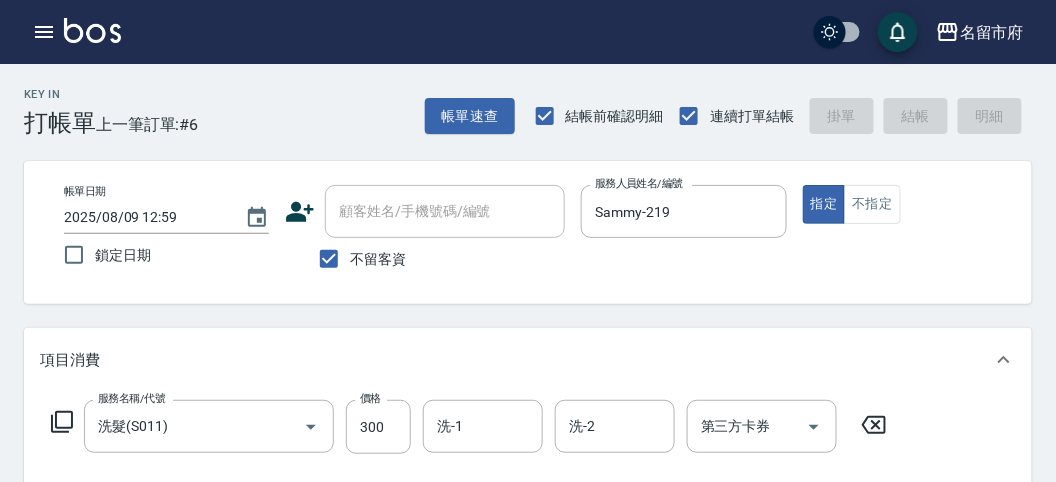 type on "2025/08/09 13:34" 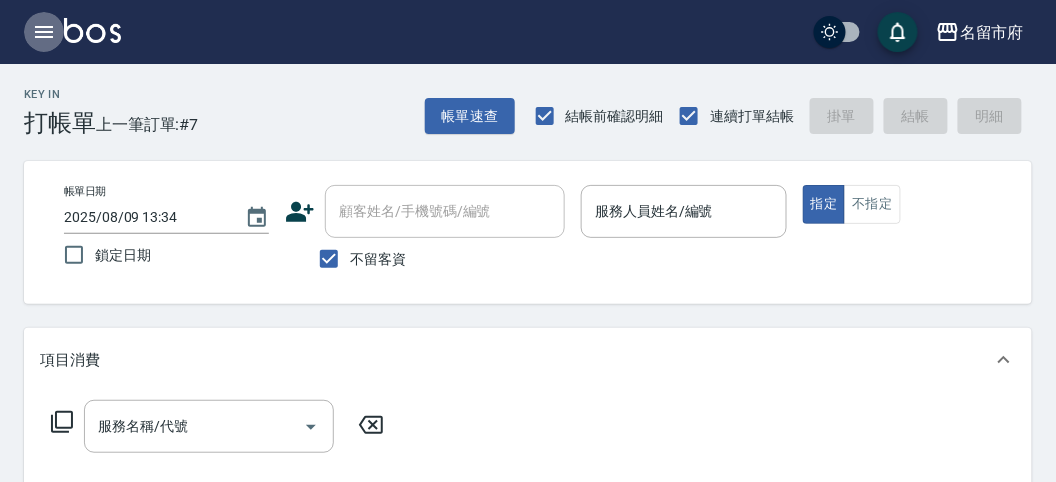 click 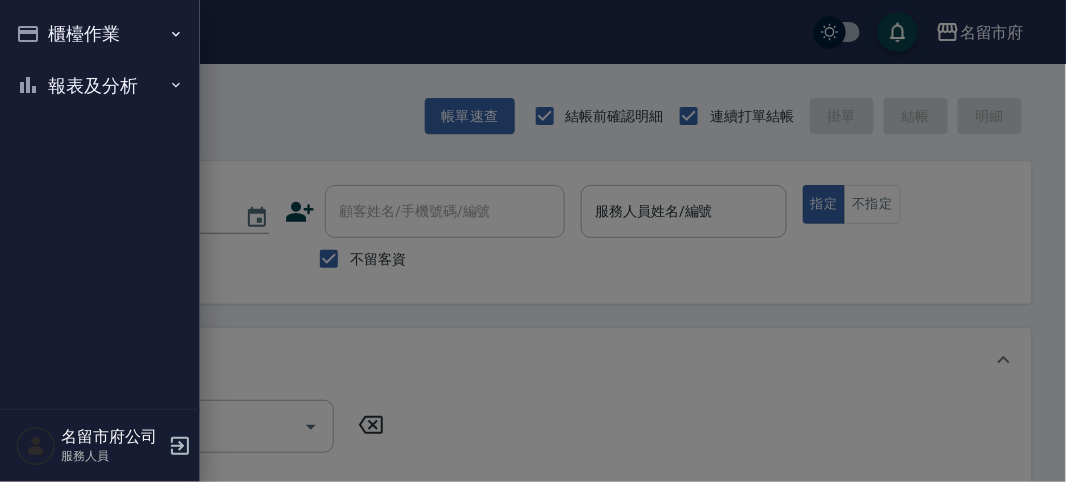 click on "櫃檯作業" at bounding box center [100, 34] 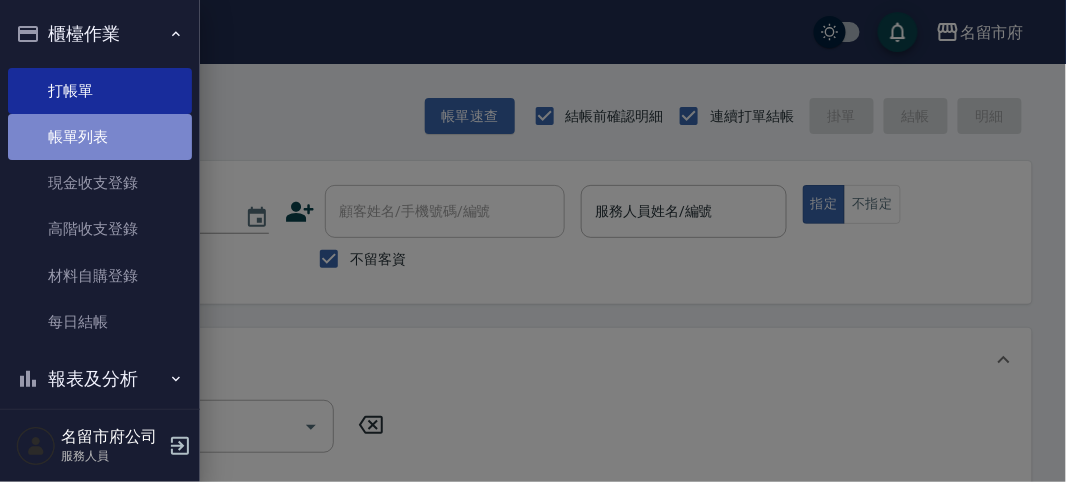 click on "帳單列表" at bounding box center (100, 137) 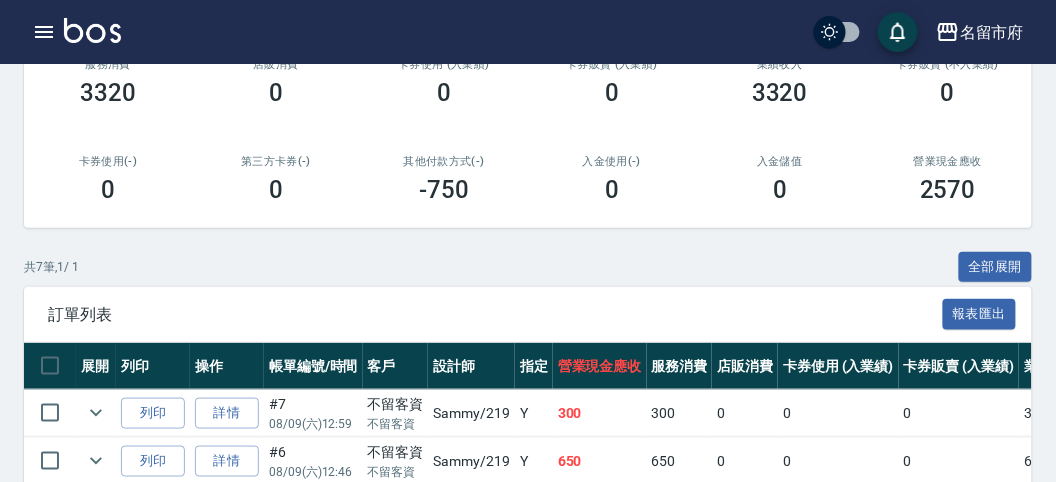 scroll, scrollTop: 608, scrollLeft: 0, axis: vertical 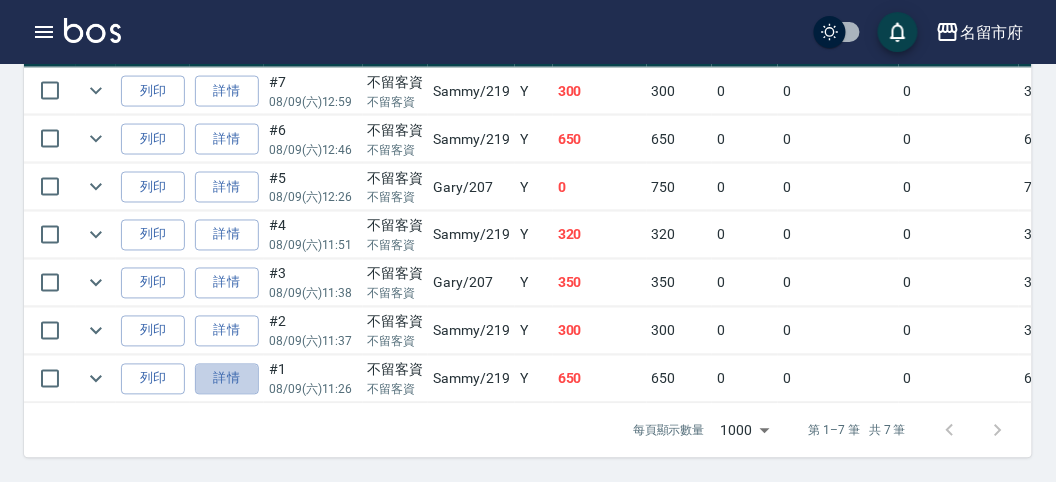 click on "詳情" at bounding box center [227, 379] 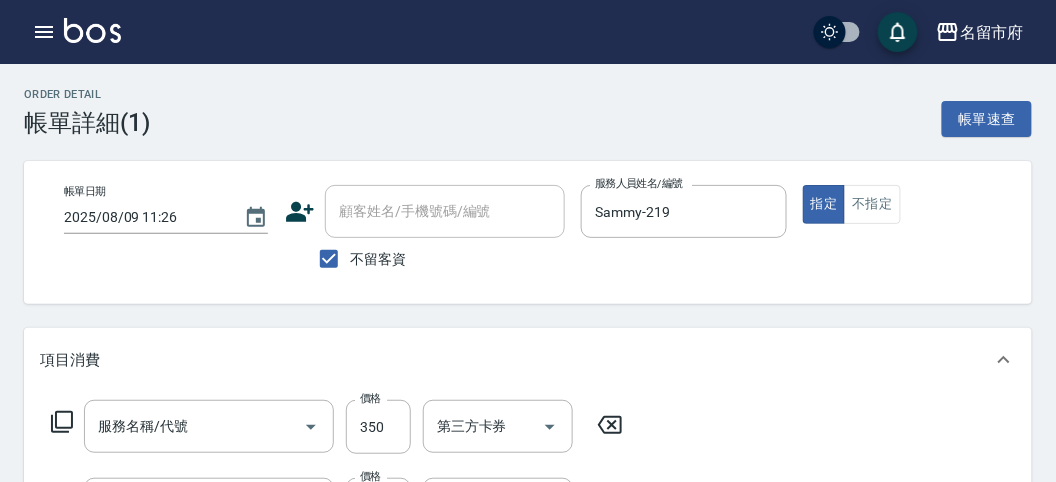 type on "2025/08/09 11:26" 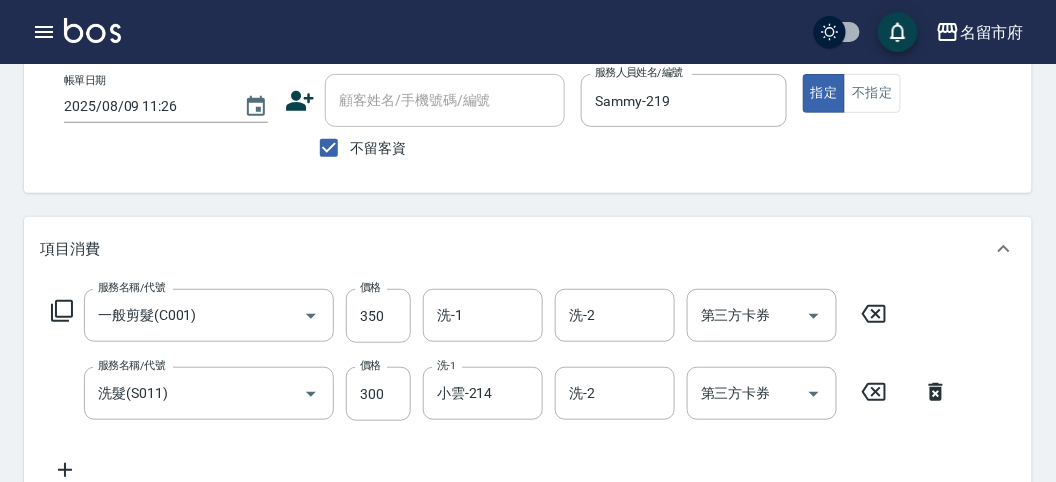 scroll, scrollTop: 0, scrollLeft: 0, axis: both 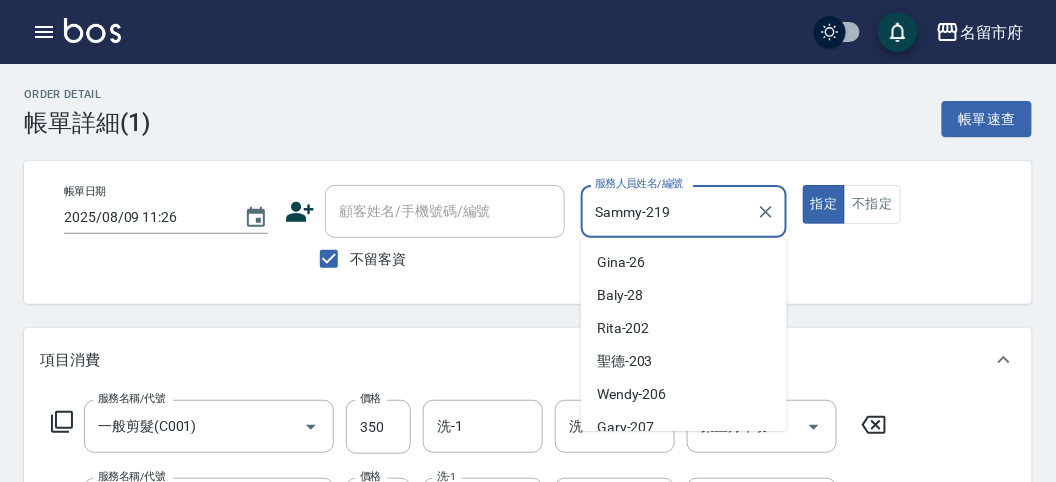 click on "Sammy-219" at bounding box center [668, 211] 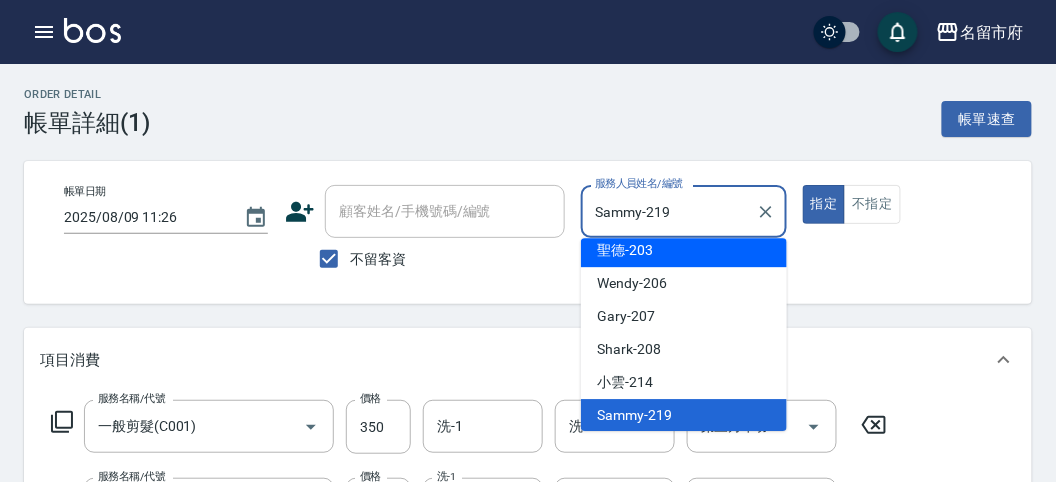 click on "聖德 -203" at bounding box center [684, 250] 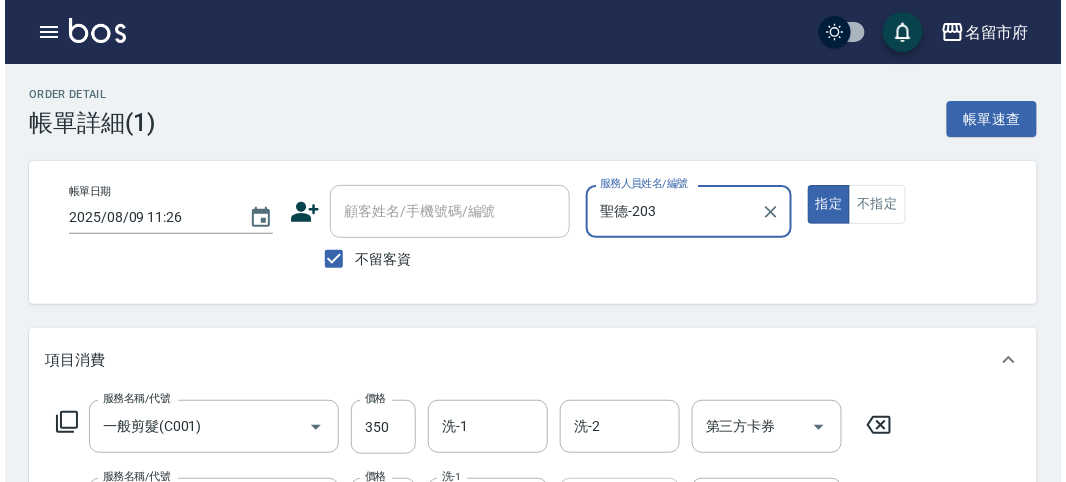 scroll, scrollTop: 595, scrollLeft: 0, axis: vertical 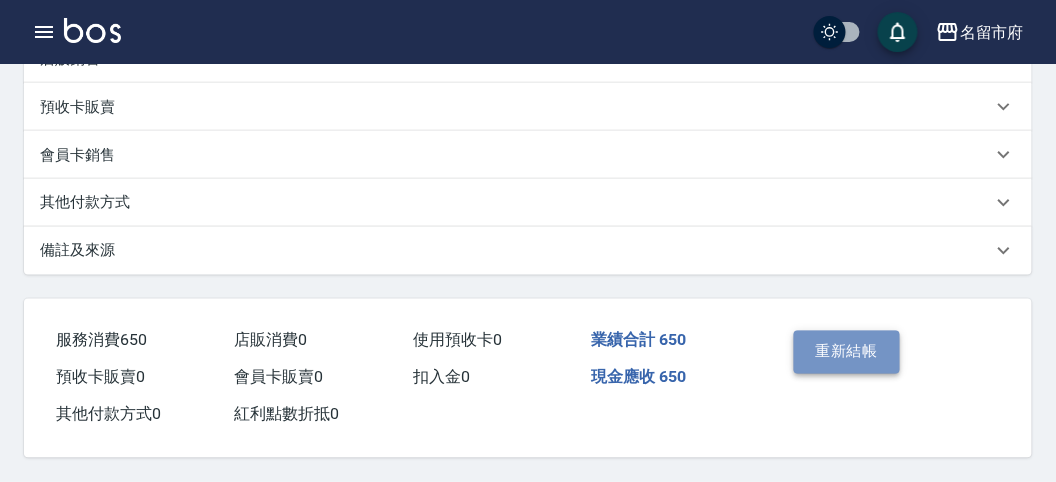 click on "重新結帳" at bounding box center (847, 352) 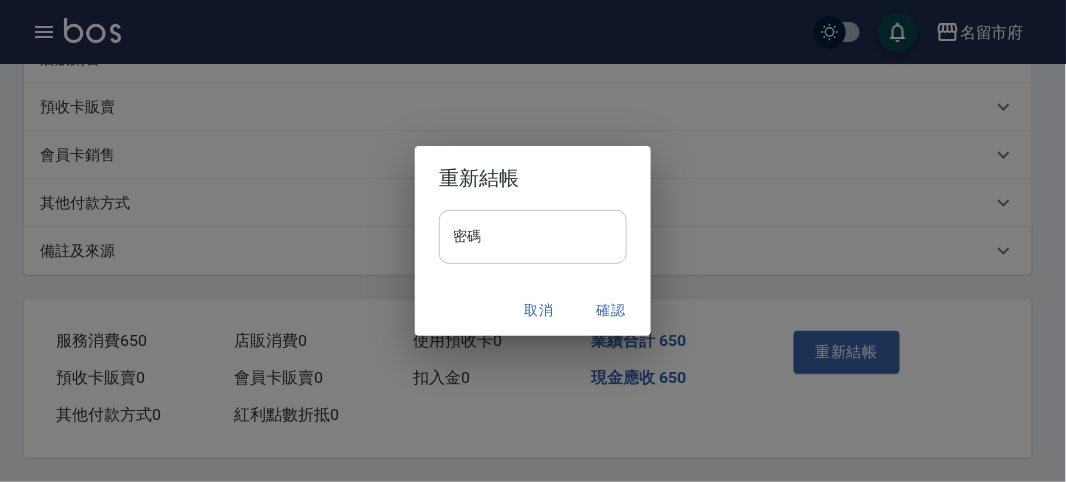 click on "密碼" at bounding box center (533, 237) 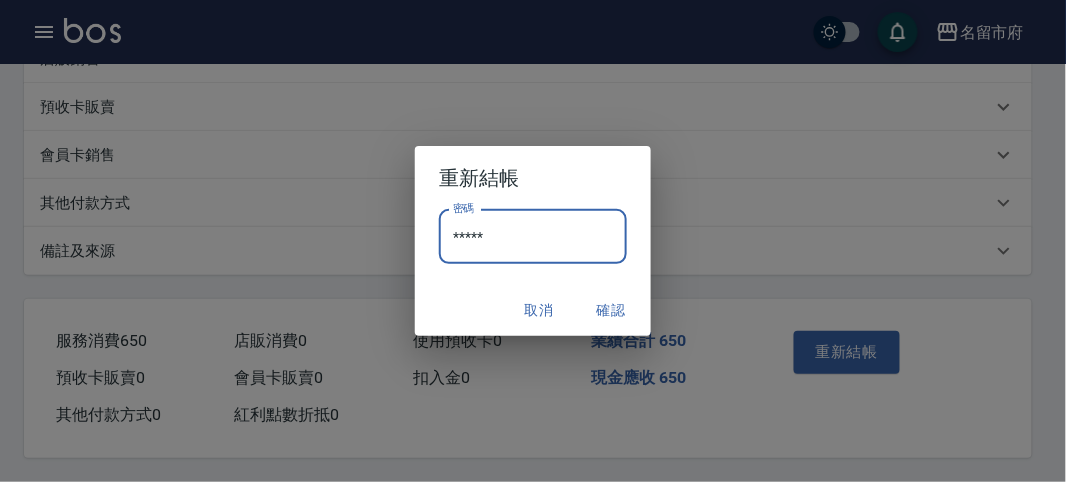 type on "*****" 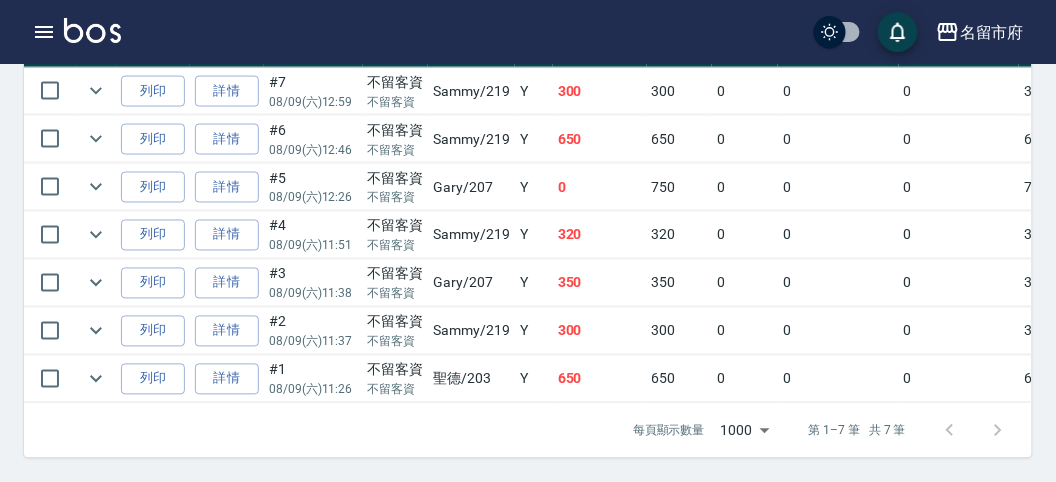 scroll, scrollTop: 0, scrollLeft: 0, axis: both 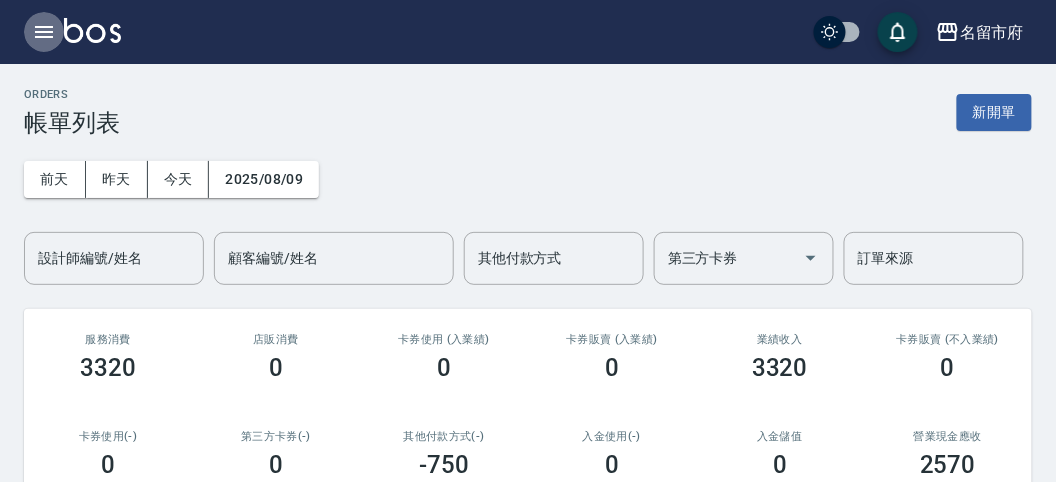 click 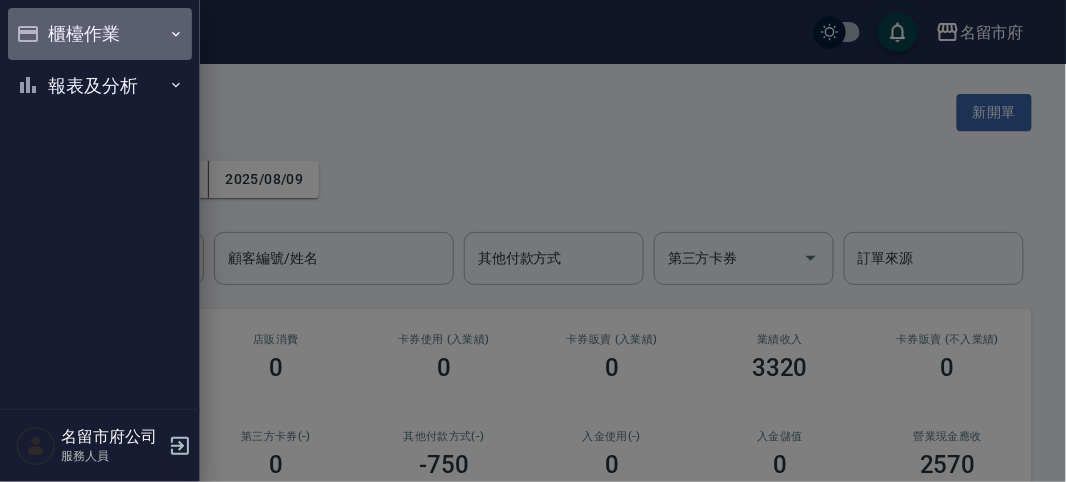 click on "櫃檯作業" at bounding box center [100, 34] 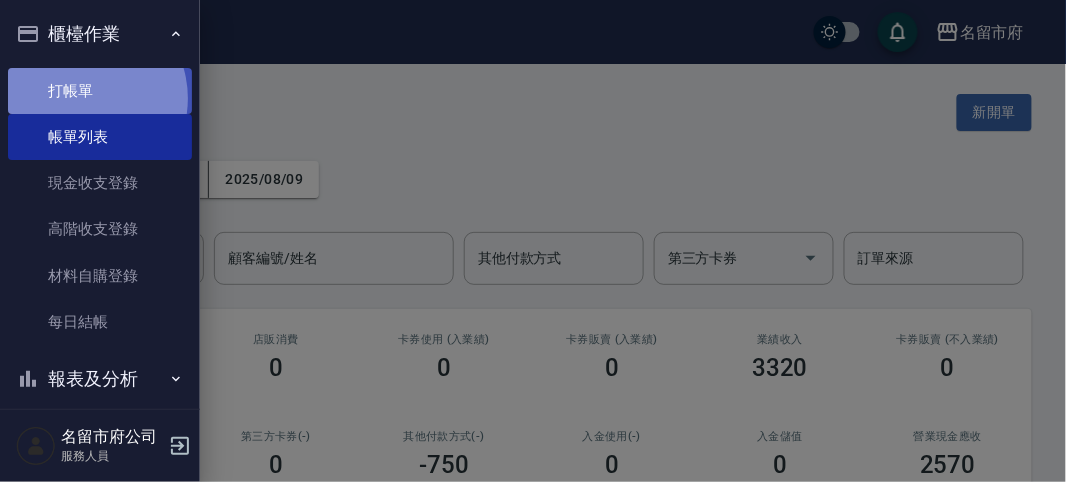 click on "打帳單" at bounding box center (100, 91) 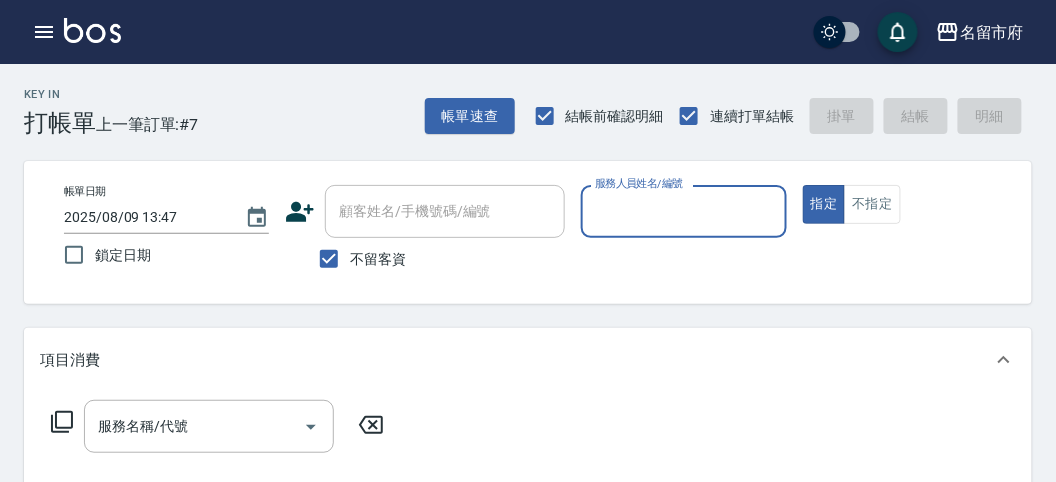 click on "服務人員姓名/編號" at bounding box center (683, 211) 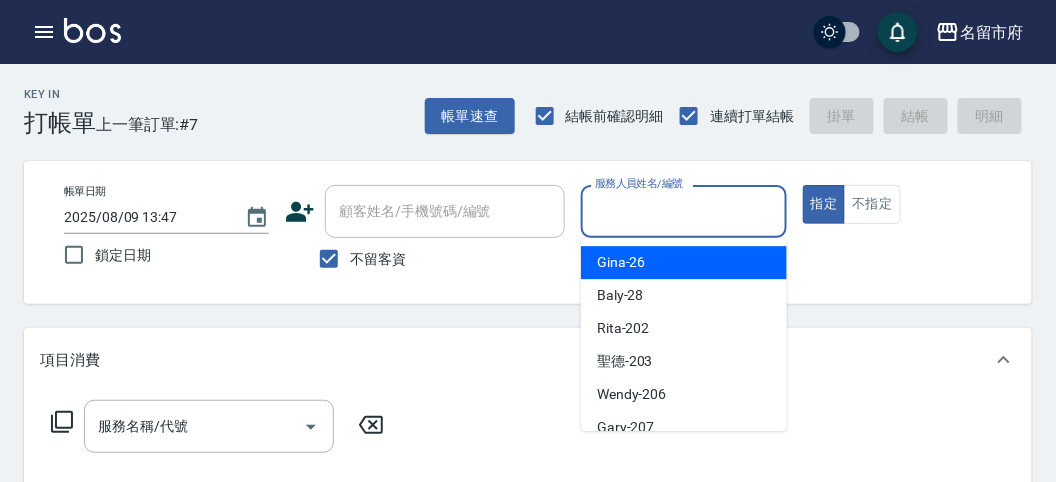 click on "Gina -26 Baly -28 Rita -202 聖德 -203 Wendy -206 Gary -207 Shark -208 小雲 -214 Sammy -219 吳文秀 -222" at bounding box center (684, 334) 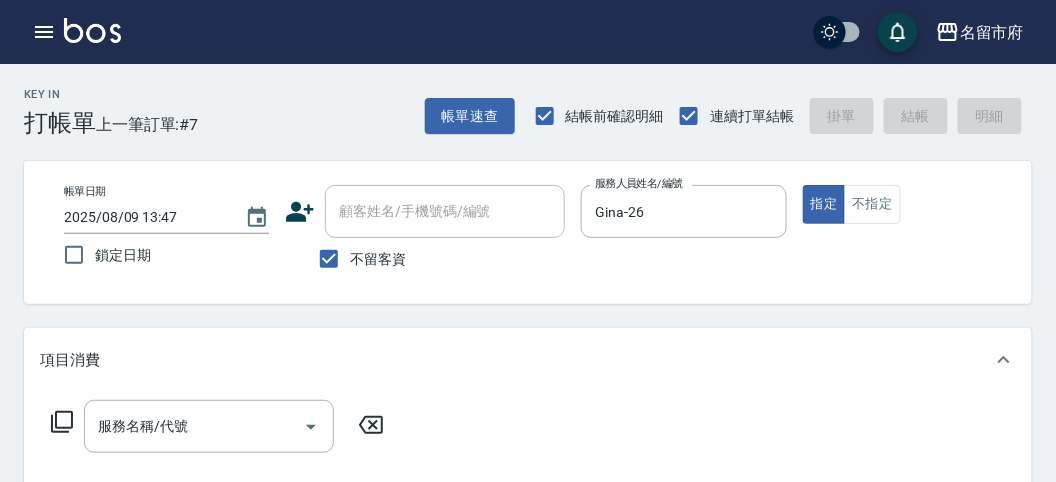 click 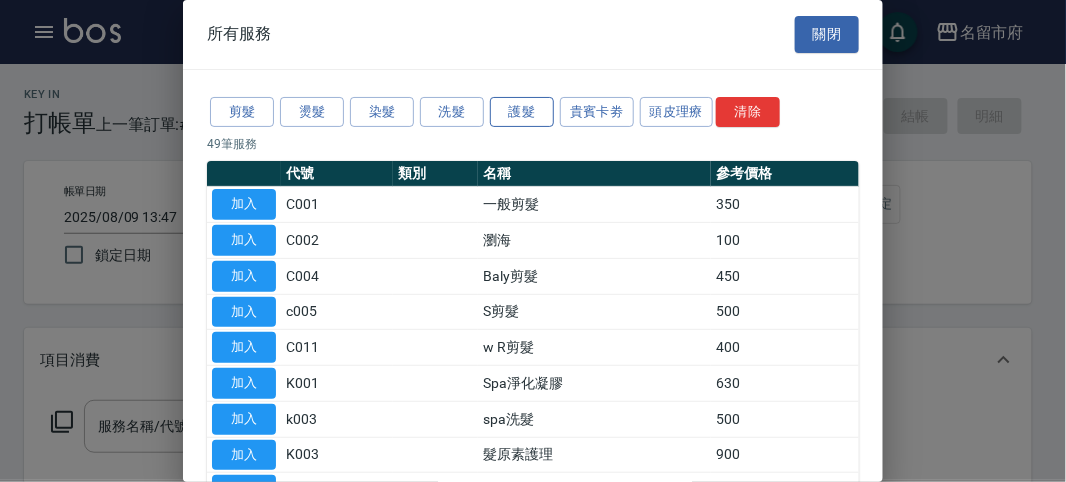 click on "護髮" at bounding box center [522, 112] 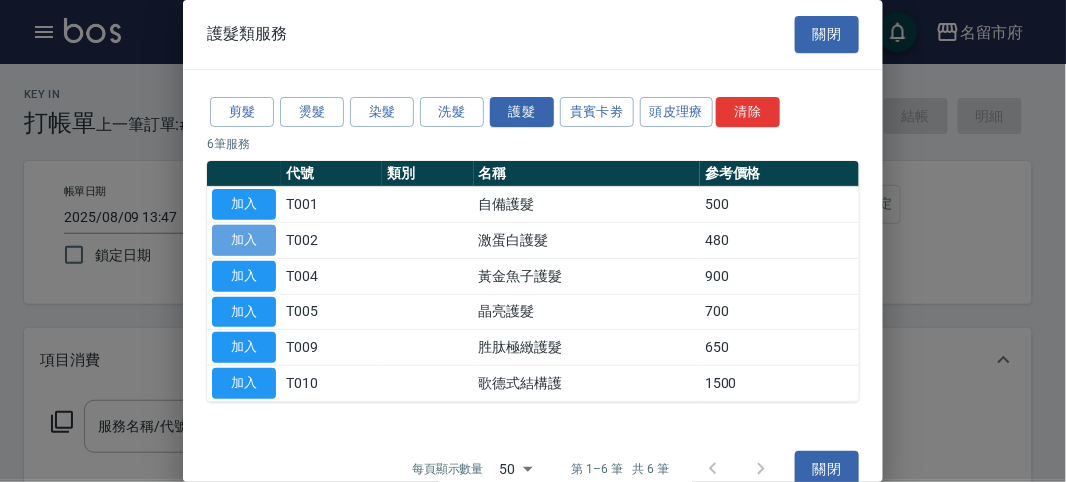 click on "加入" at bounding box center (244, 240) 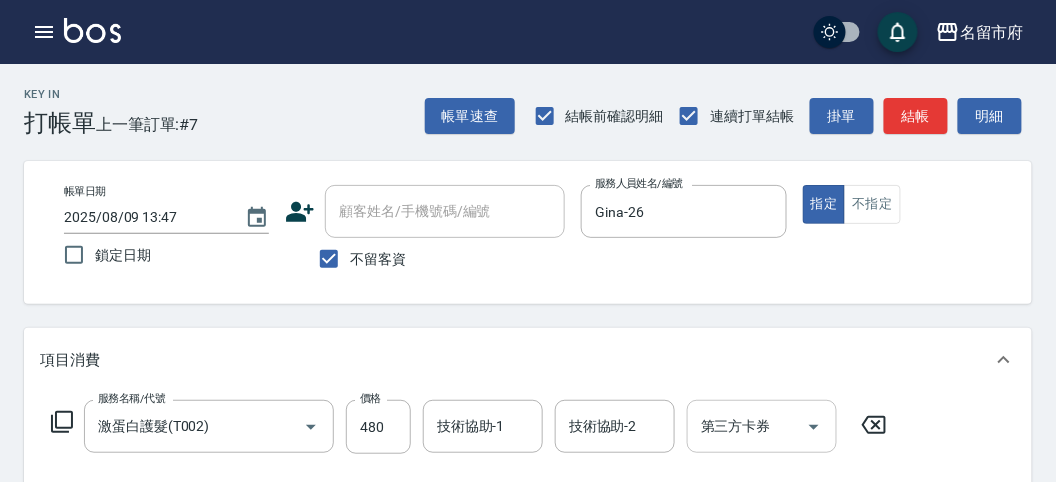 click 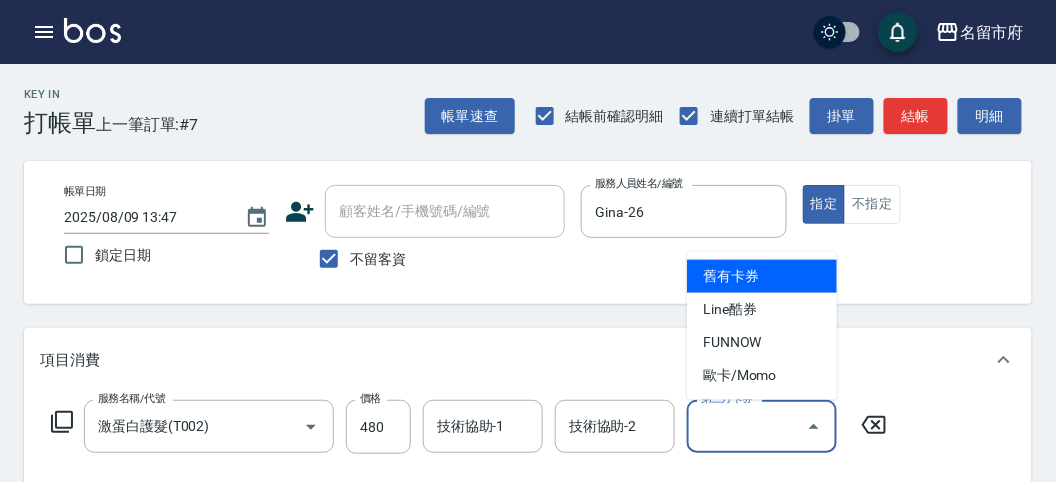 click on "舊有卡券" at bounding box center (762, 276) 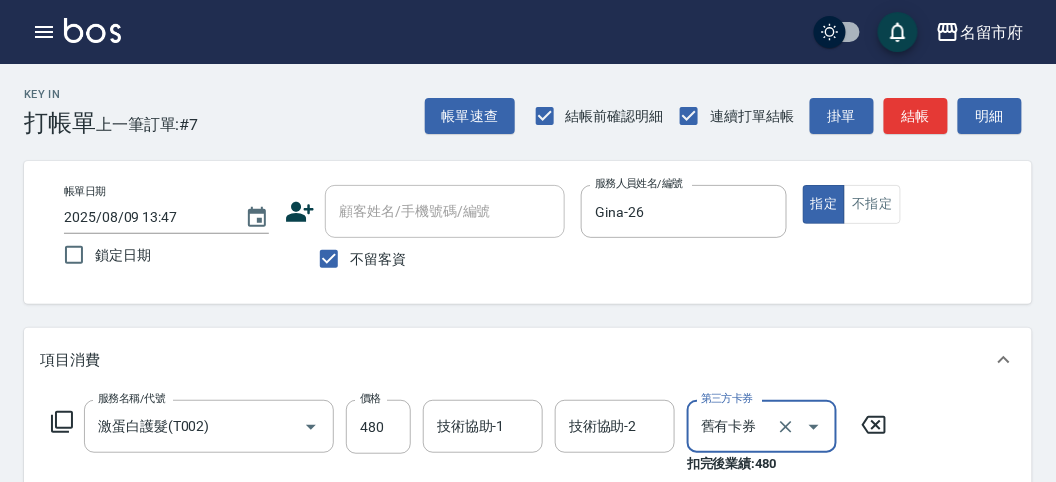 type on "舊有卡券" 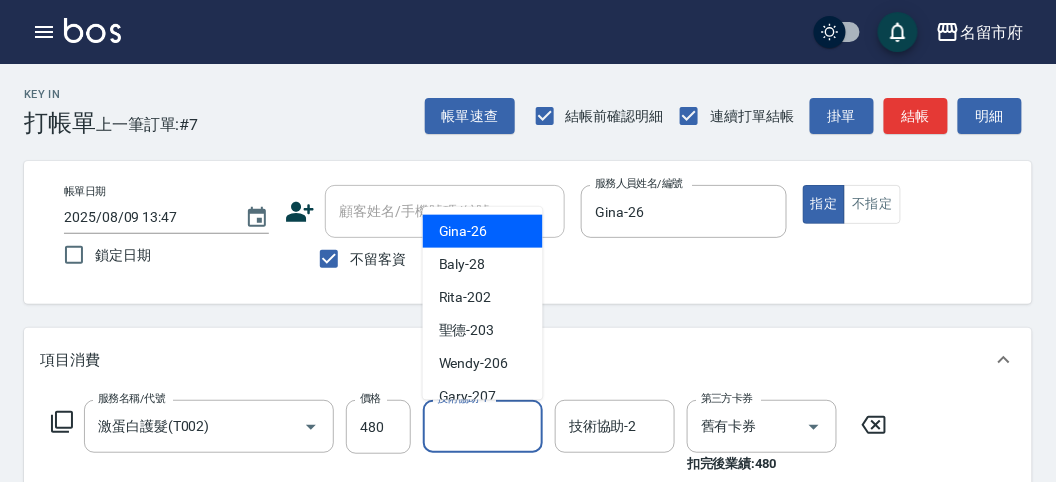 click on "技術協助-1" at bounding box center [483, 426] 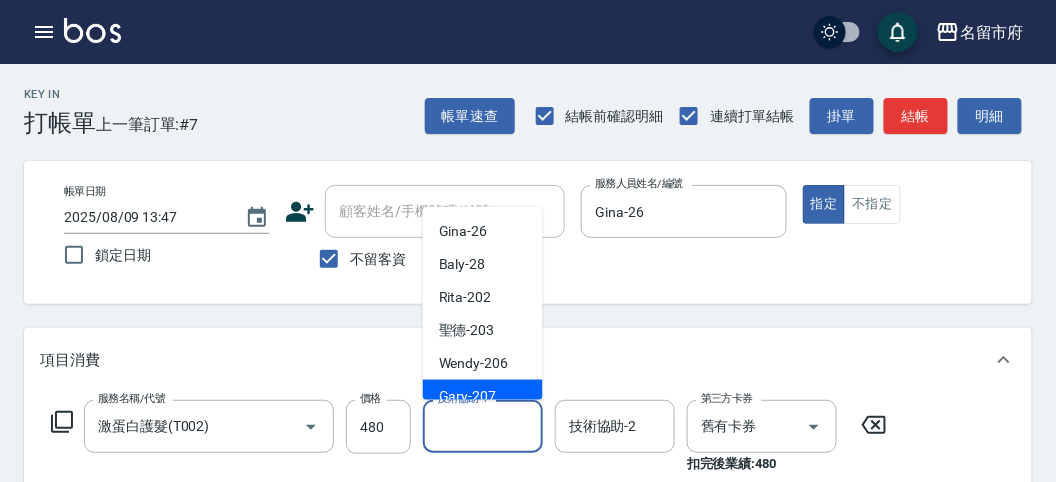 scroll, scrollTop: 153, scrollLeft: 0, axis: vertical 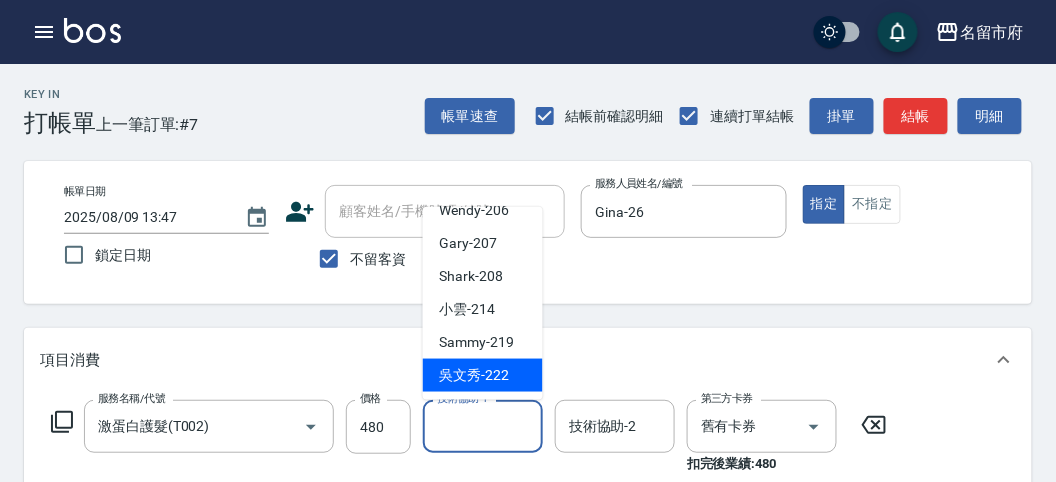 click on "吳文秀 -[NUMBER]" at bounding box center (474, 375) 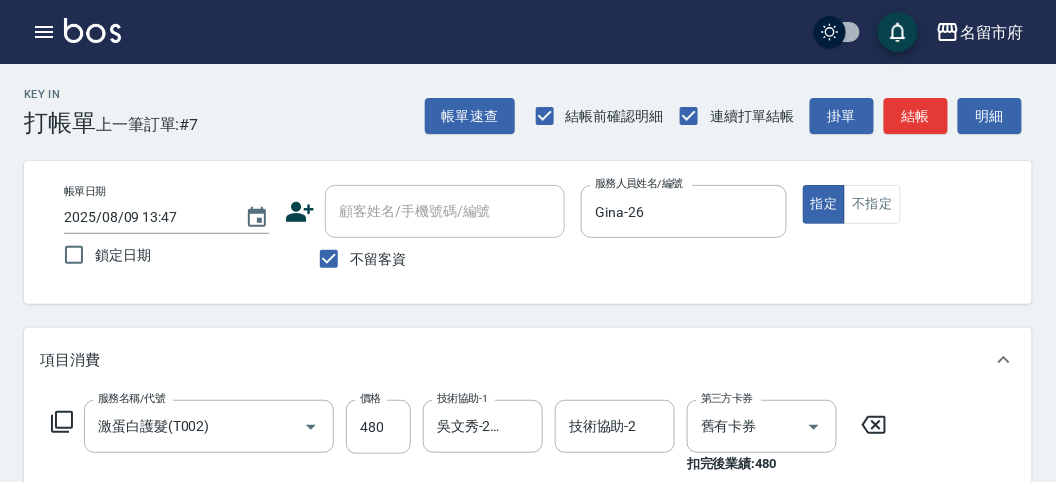 click 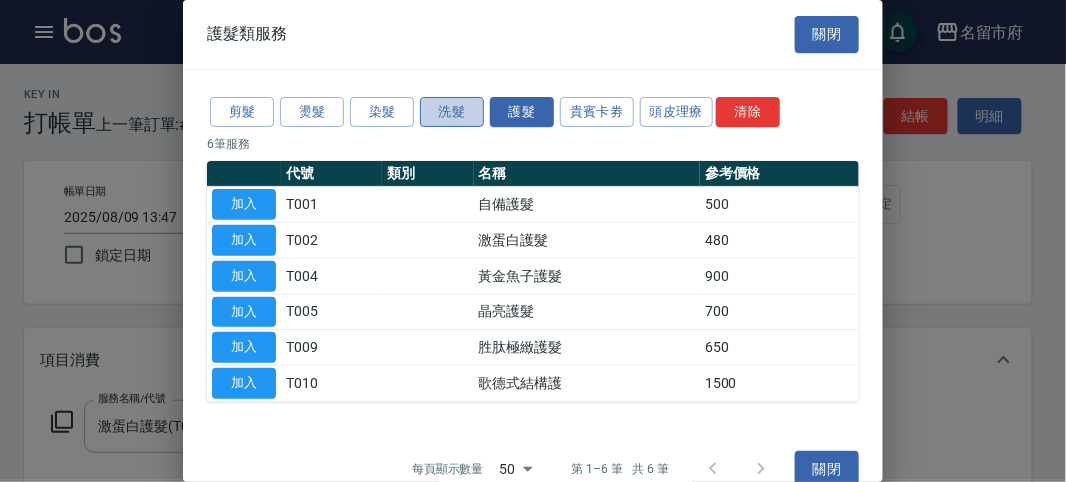 click on "洗髮" at bounding box center [452, 112] 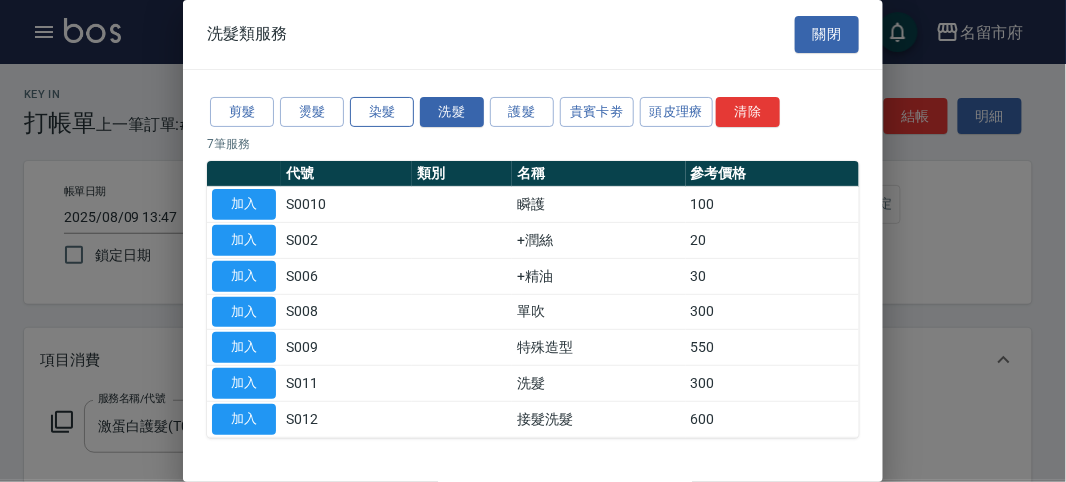 click on "染髮" at bounding box center [382, 112] 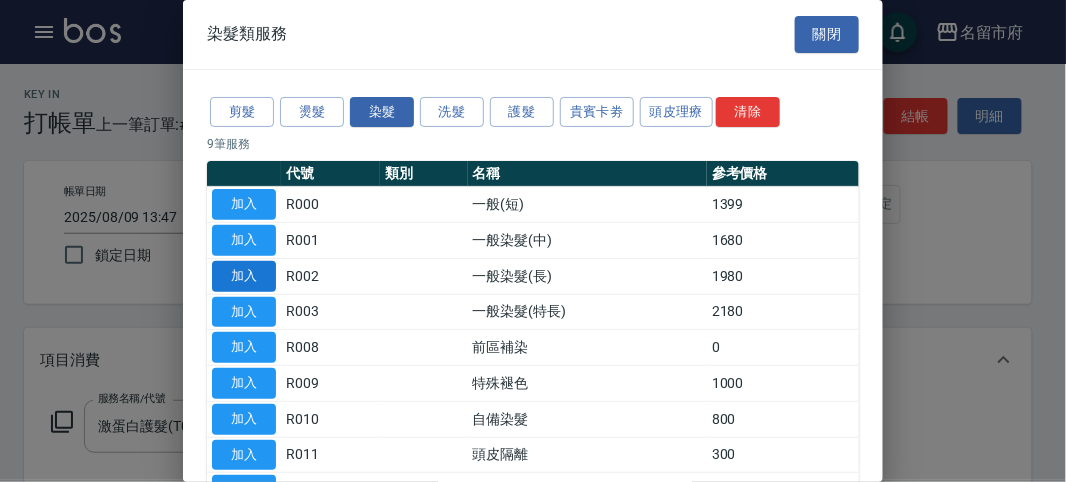 click on "加入" at bounding box center [244, 276] 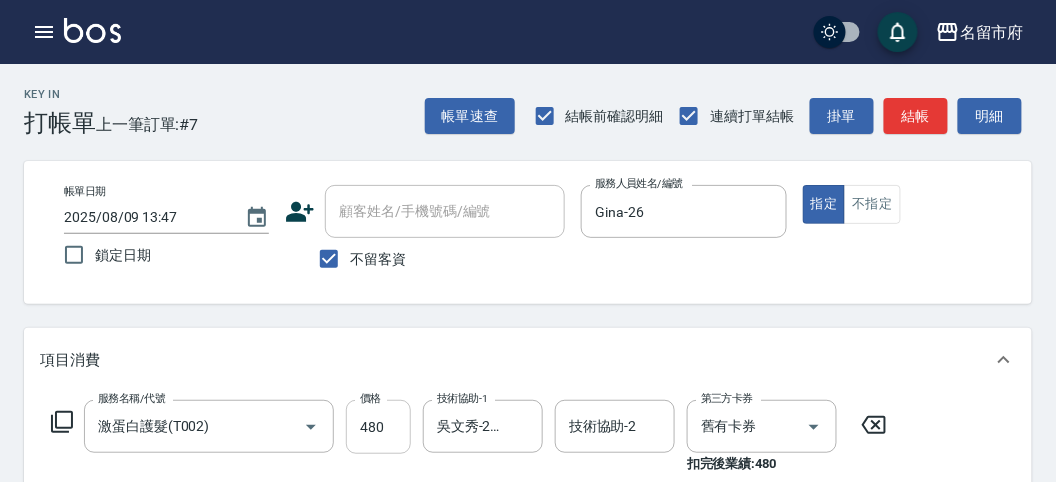 scroll, scrollTop: 333, scrollLeft: 0, axis: vertical 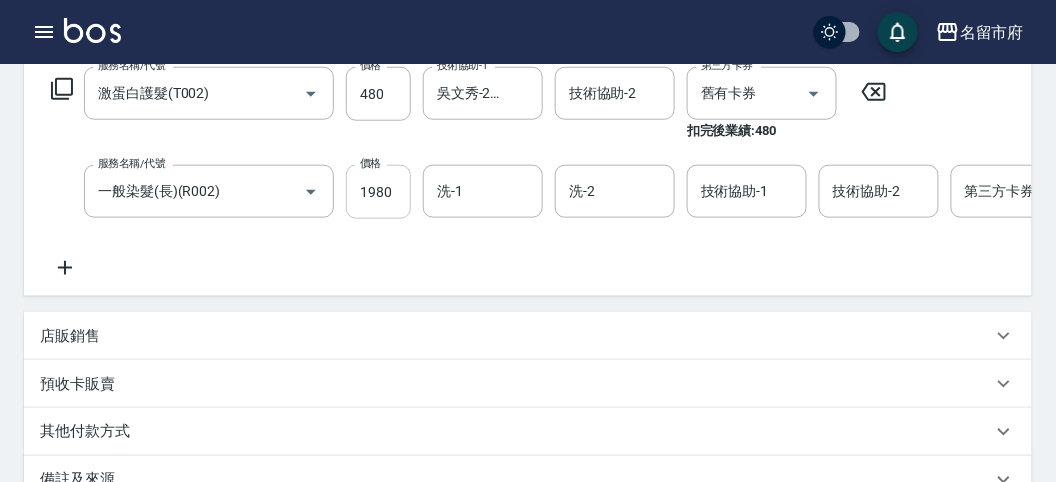 drag, startPoint x: 365, startPoint y: 163, endPoint x: 372, endPoint y: 174, distance: 13.038404 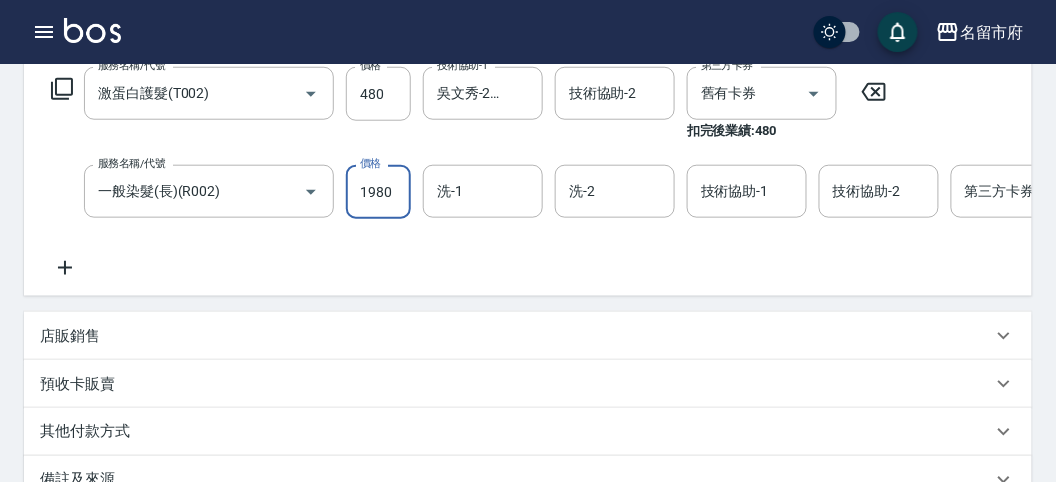 click on "1980" at bounding box center (378, 192) 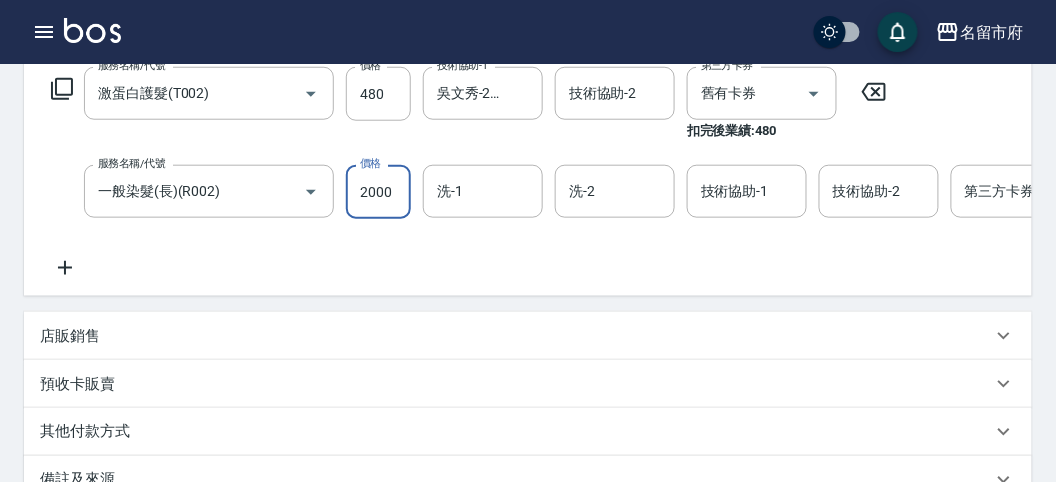 type on "2000" 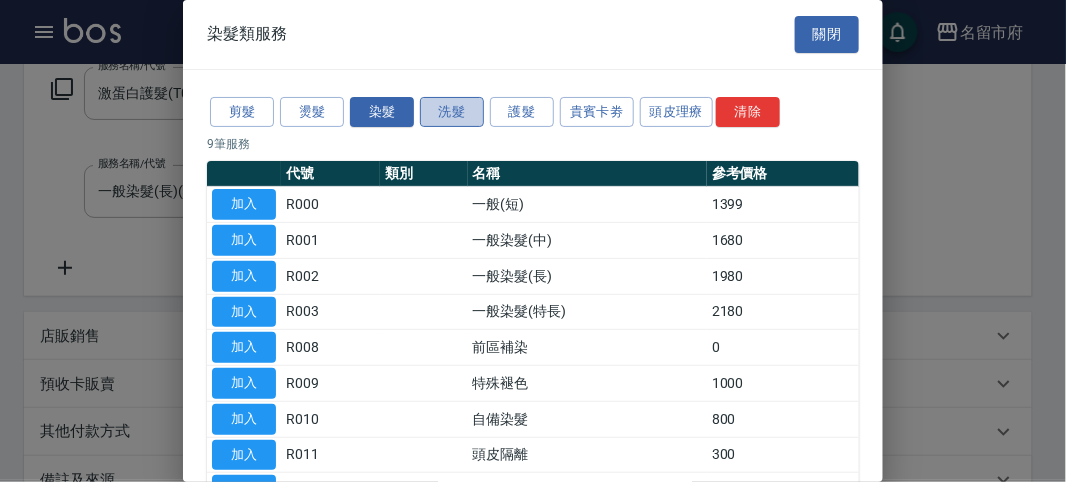 click on "洗髮" at bounding box center [452, 112] 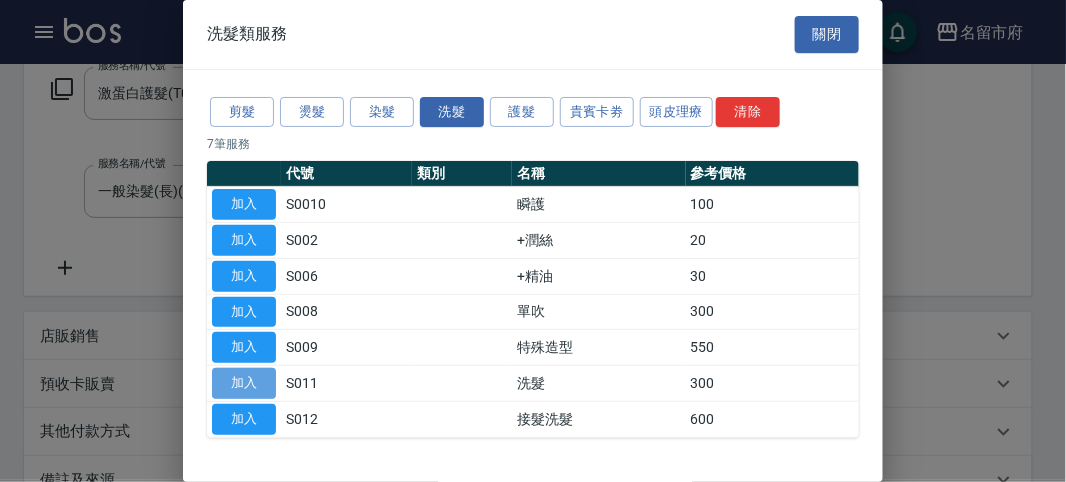 click on "加入" at bounding box center (244, 383) 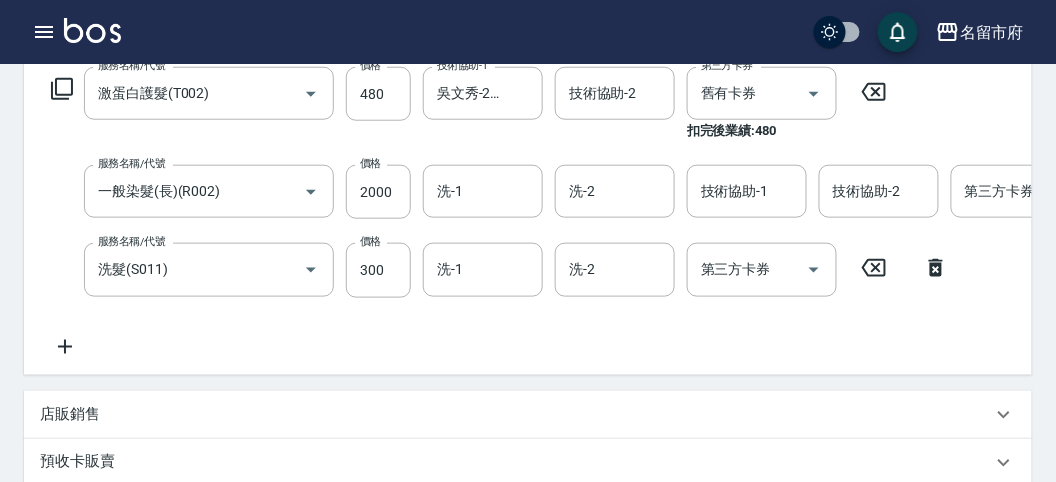 click 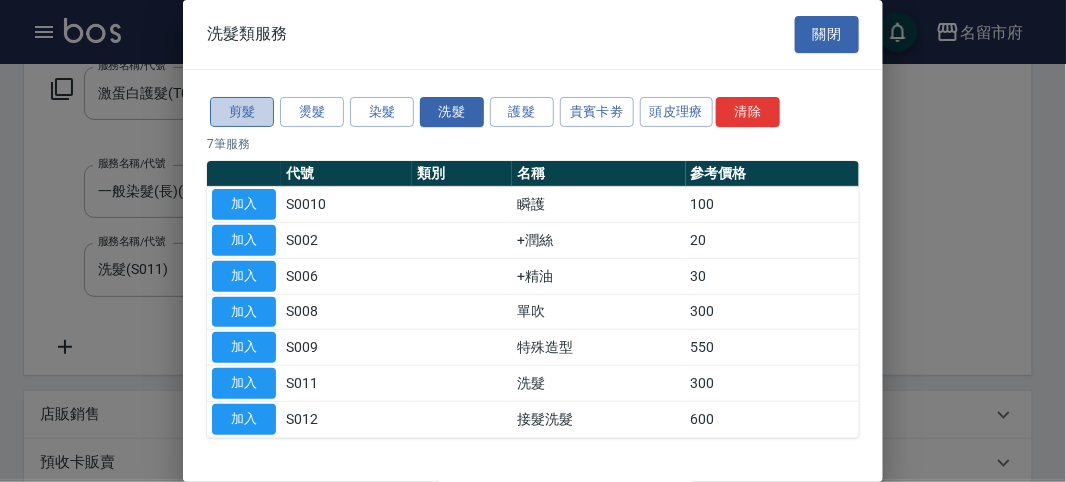 click on "剪髮" at bounding box center [242, 112] 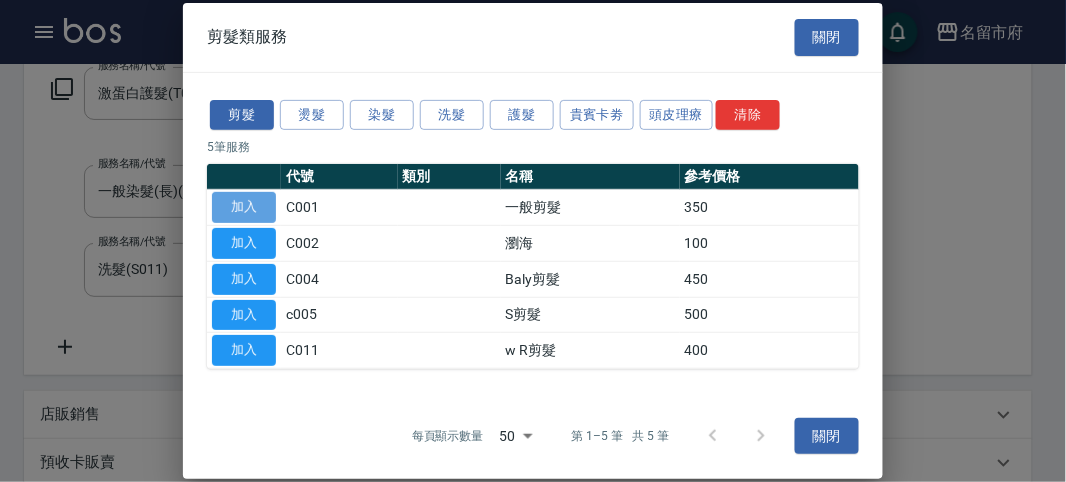 click on "加入" at bounding box center (244, 207) 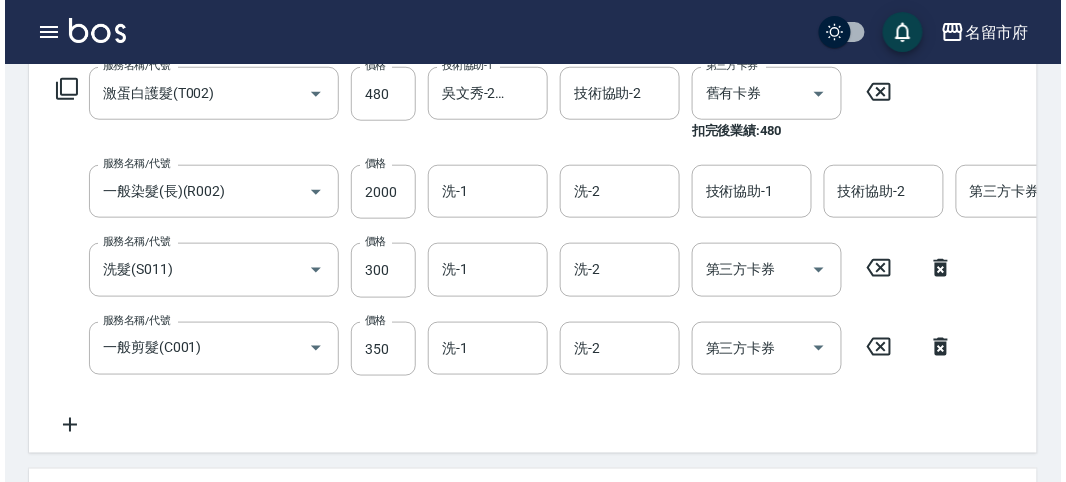 scroll, scrollTop: 858, scrollLeft: 0, axis: vertical 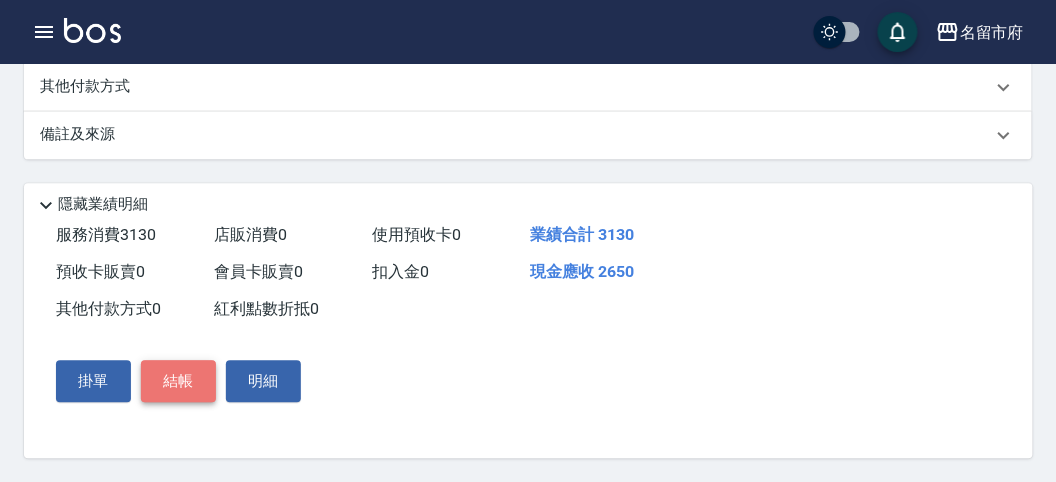 click on "結帳" at bounding box center [178, 381] 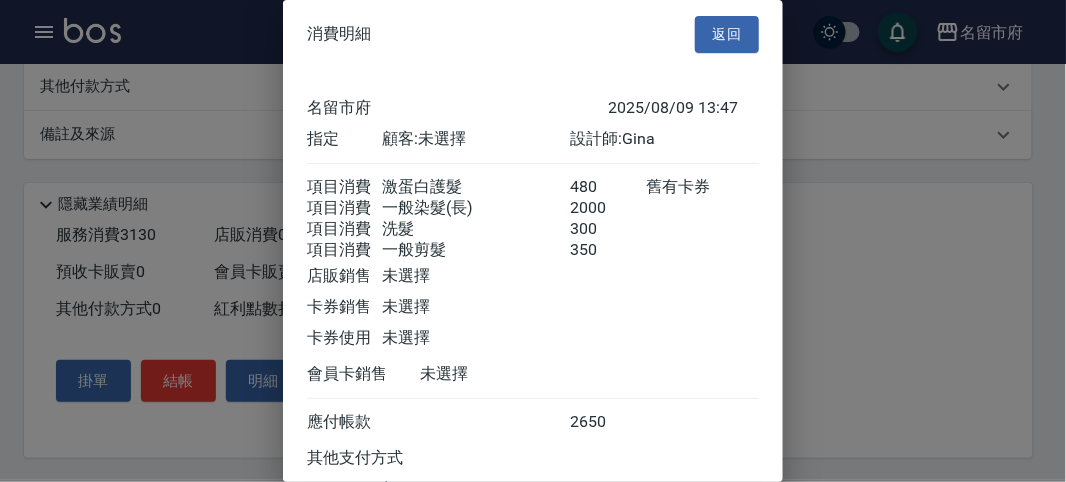 scroll, scrollTop: 179, scrollLeft: 0, axis: vertical 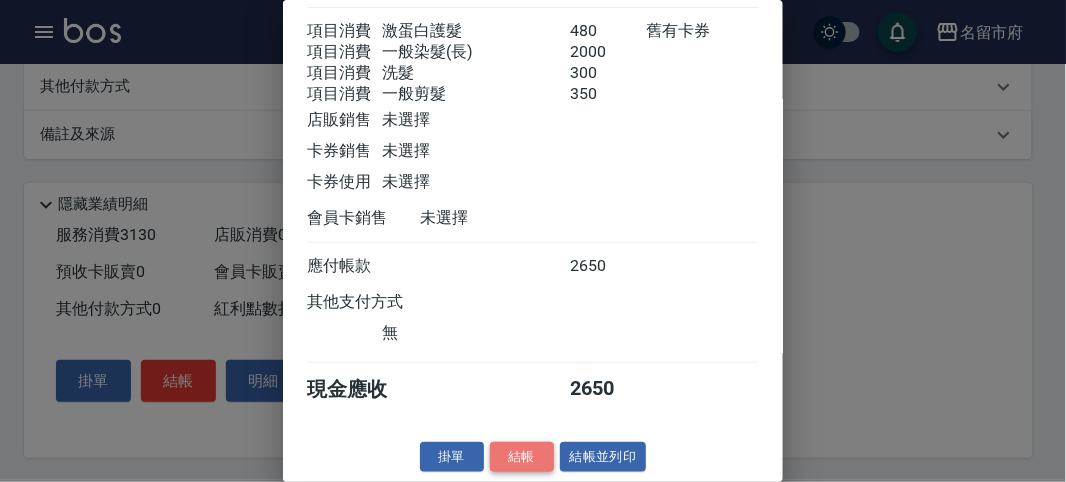 click on "結帳" at bounding box center (522, 457) 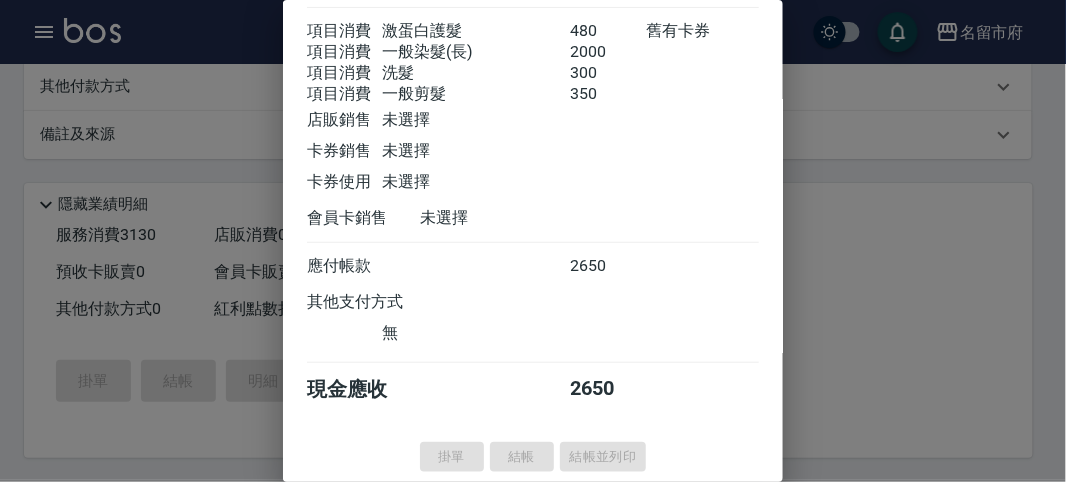 type on "2025/08/09 13:48" 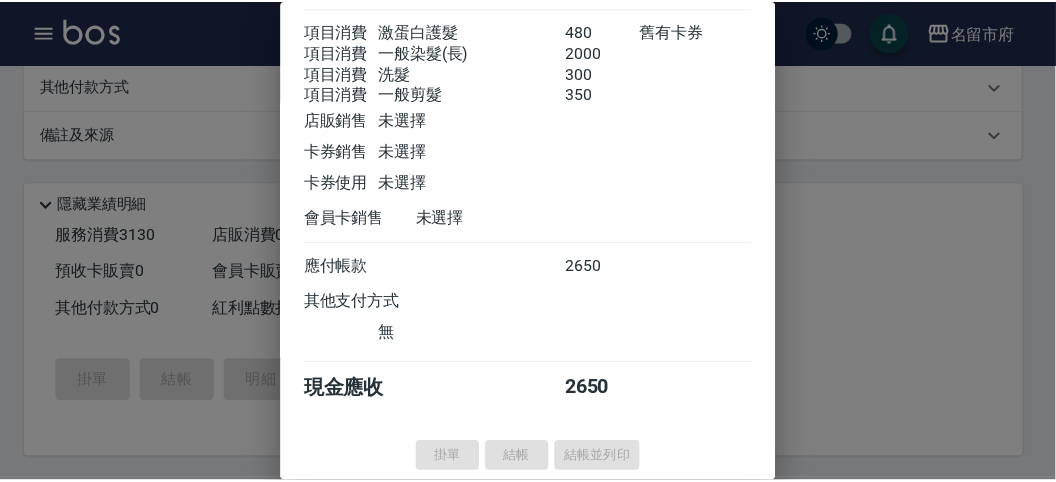 scroll, scrollTop: 0, scrollLeft: 0, axis: both 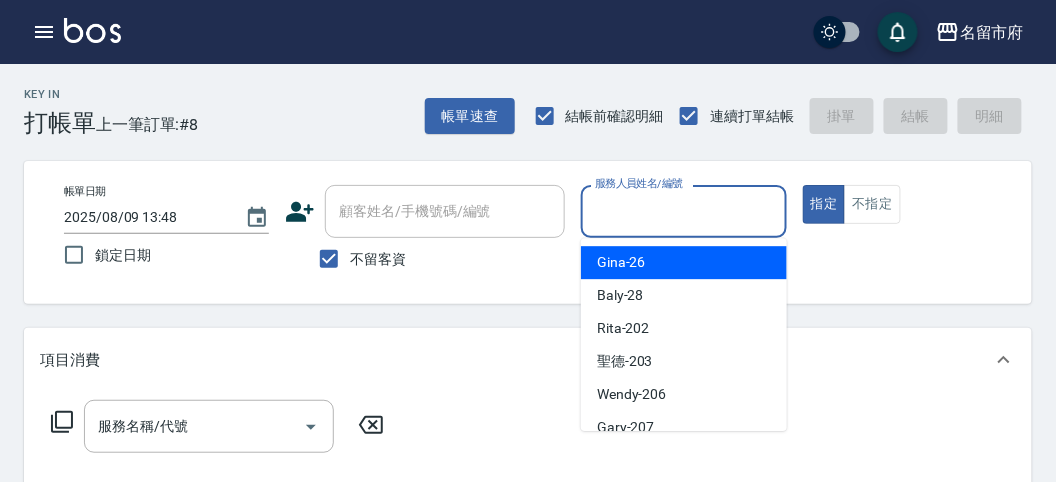 click on "服務人員姓名/編號" at bounding box center (683, 211) 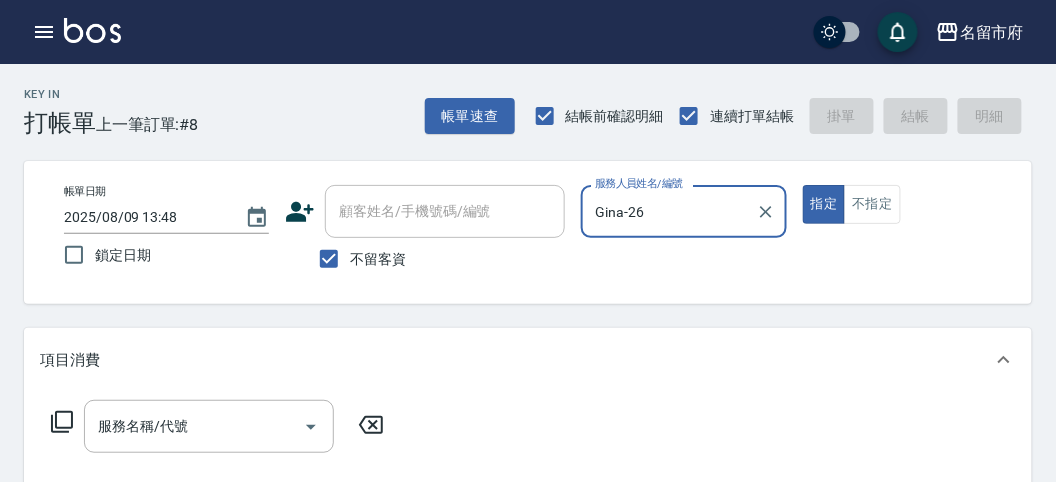 click 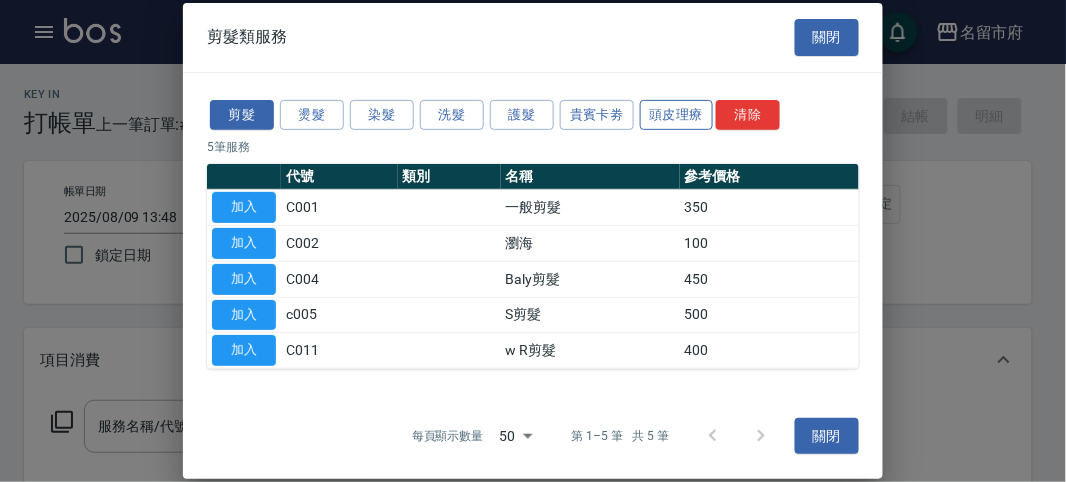 click on "頭皮理療" at bounding box center [677, 114] 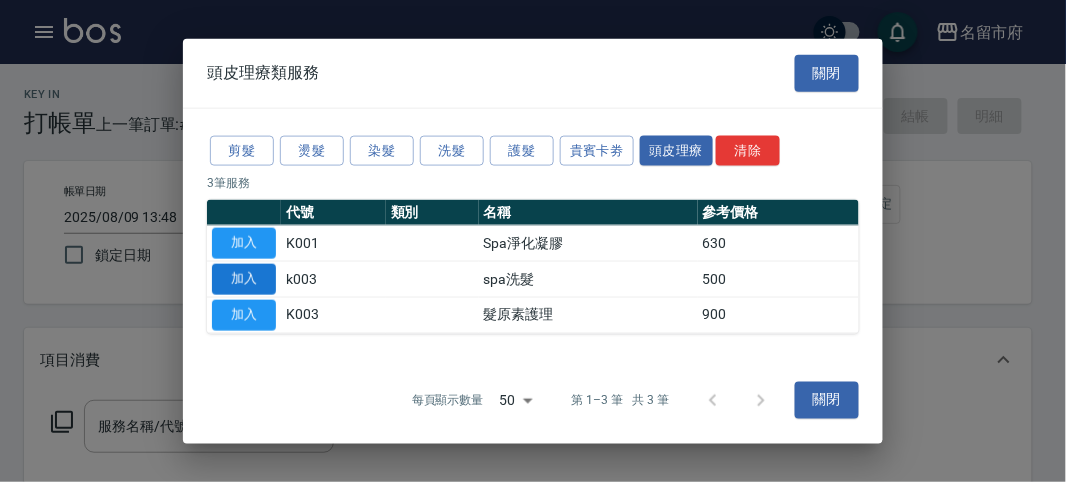 click on "加入" at bounding box center (244, 279) 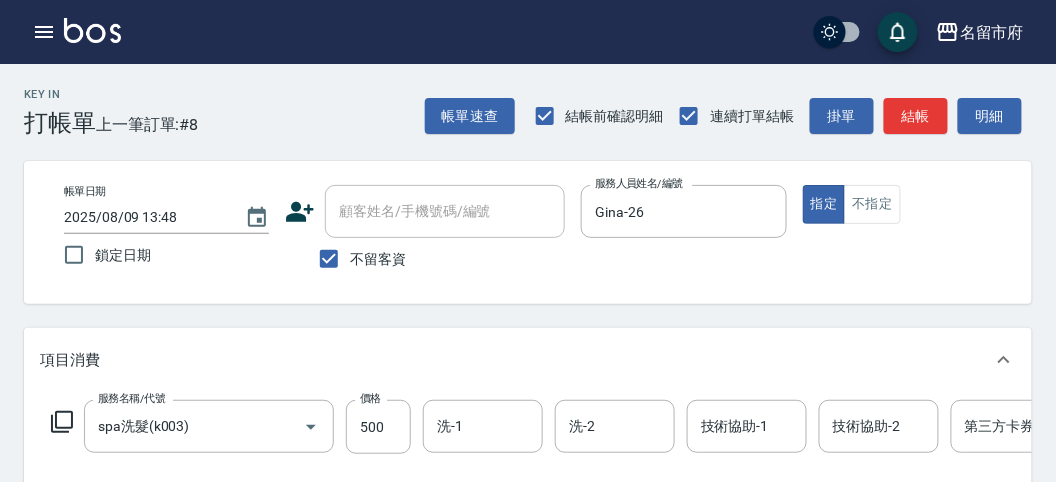 click 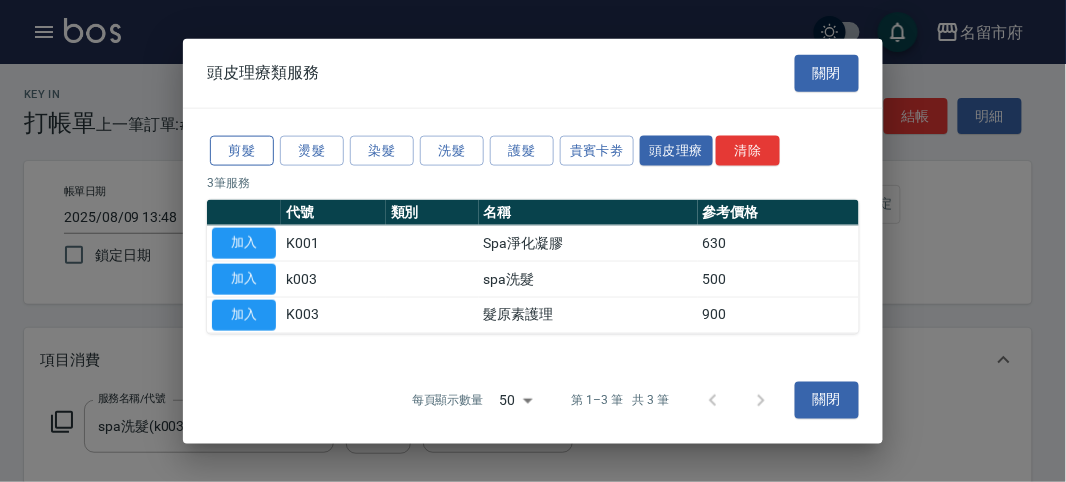 click on "剪髮" at bounding box center [242, 150] 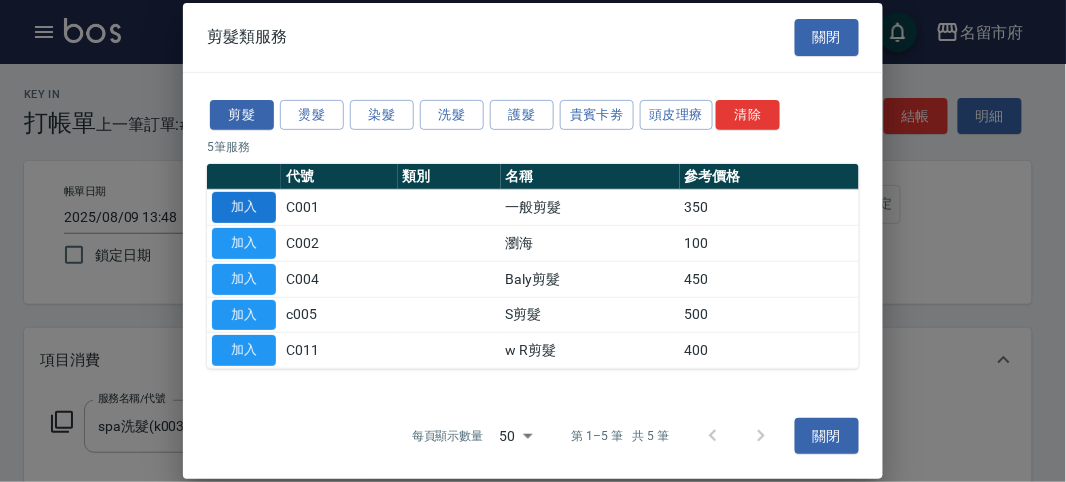 click on "加入" at bounding box center (244, 207) 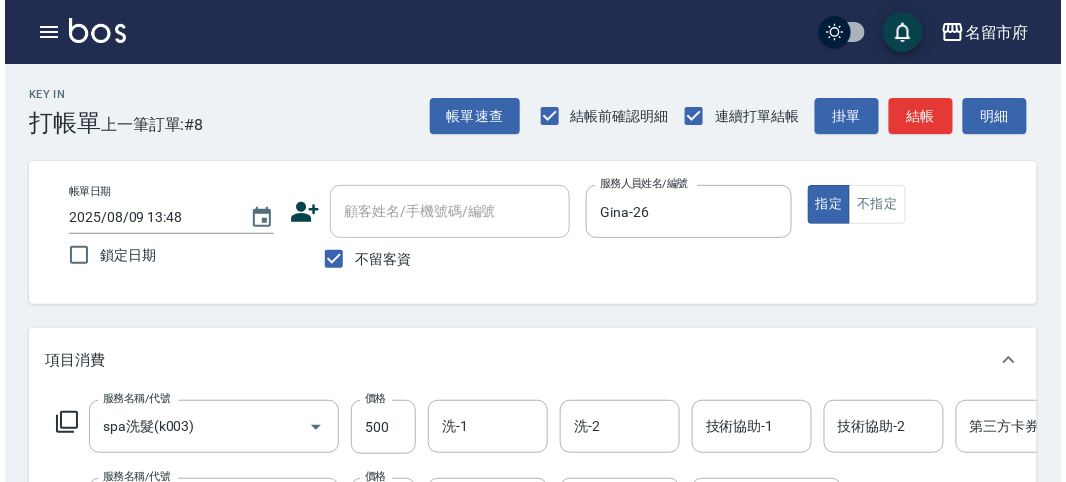 scroll, scrollTop: 682, scrollLeft: 0, axis: vertical 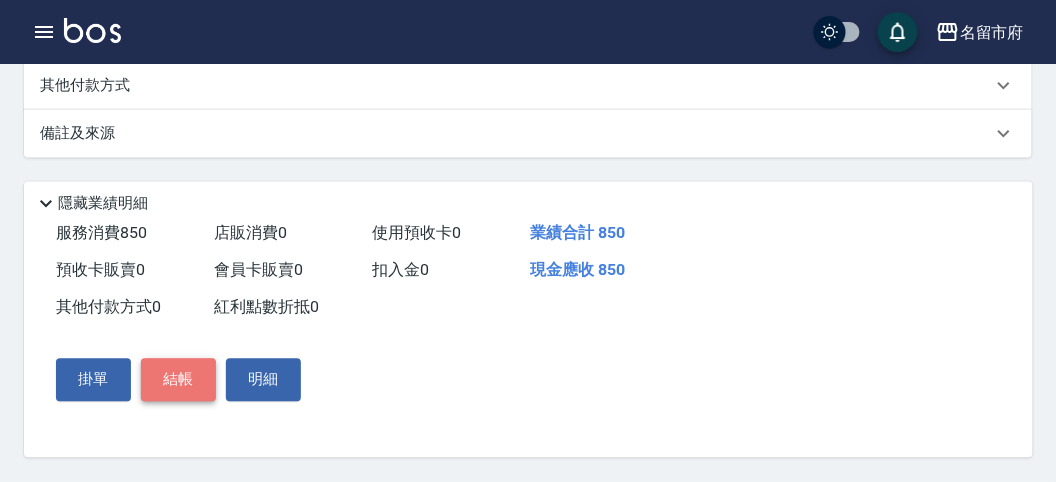 click on "結帳" at bounding box center [178, 380] 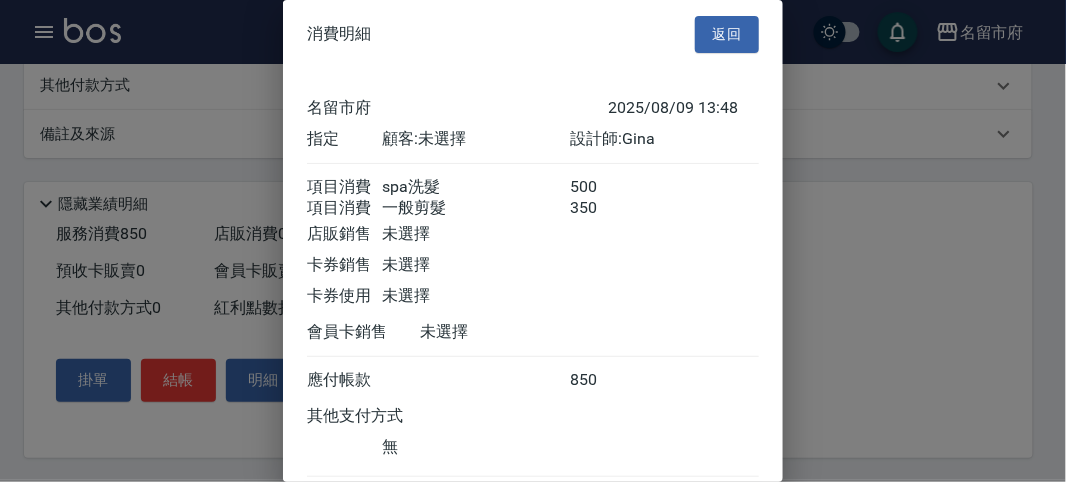 scroll, scrollTop: 133, scrollLeft: 0, axis: vertical 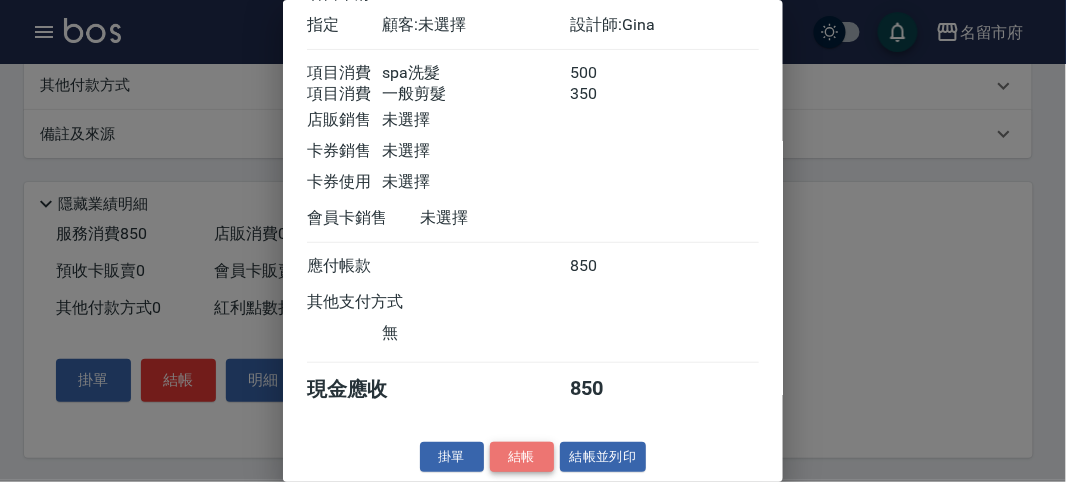 click on "結帳" at bounding box center [522, 457] 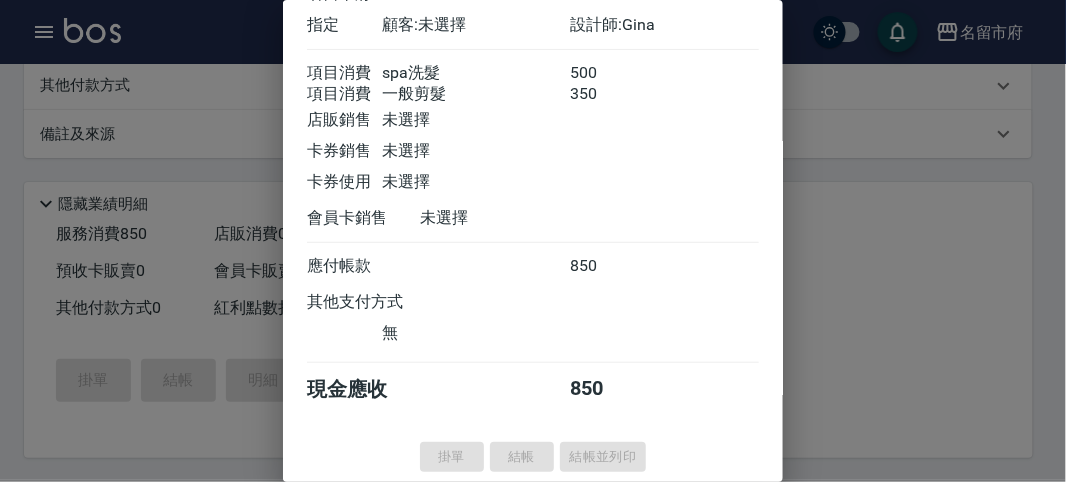 type 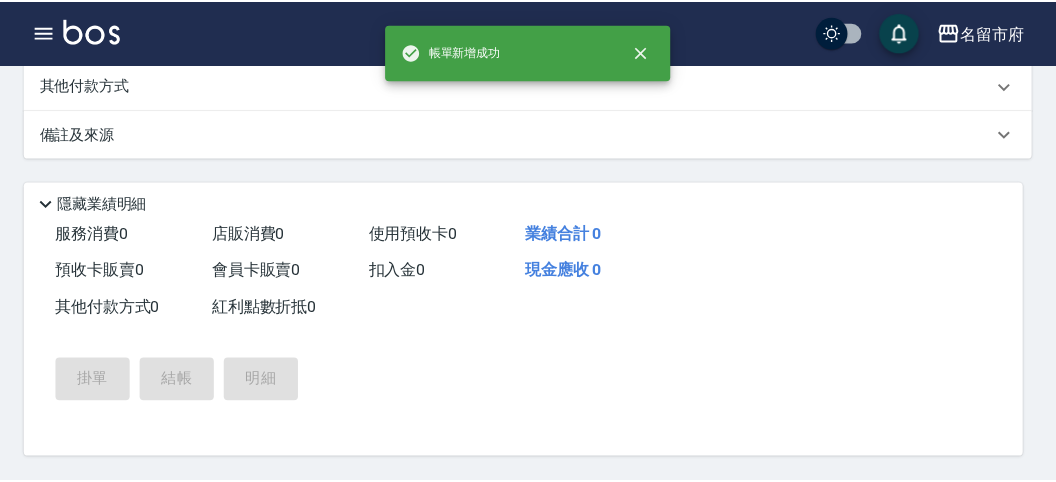 scroll, scrollTop: 0, scrollLeft: 0, axis: both 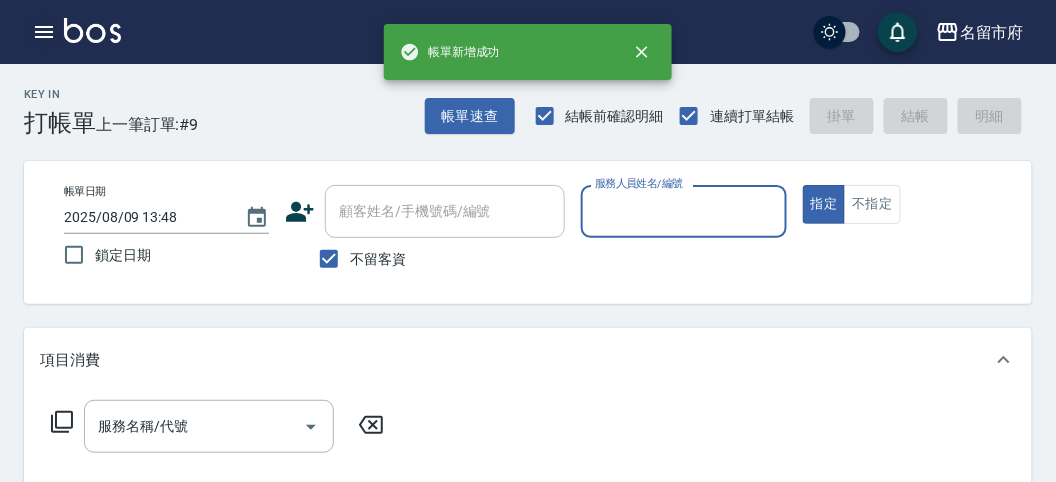 click 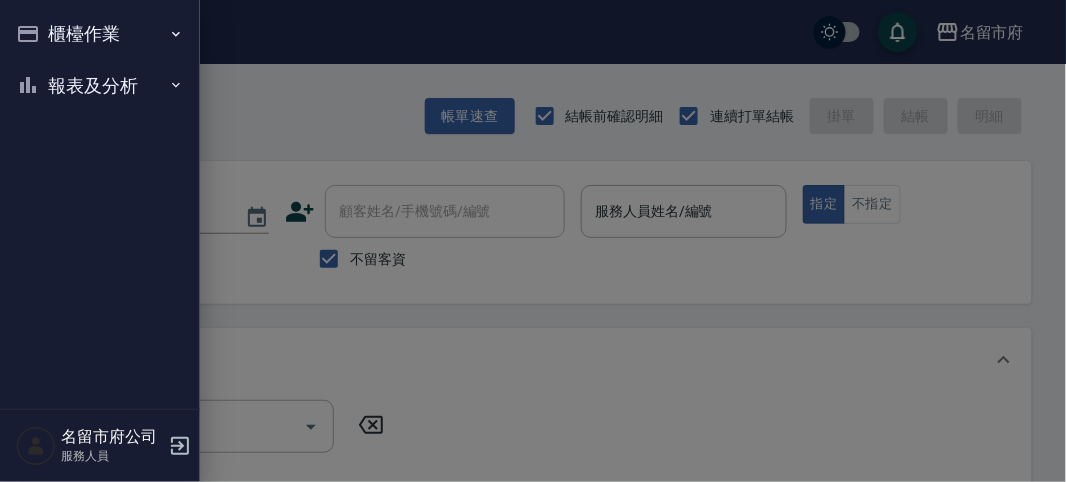 click on "櫃檯作業" at bounding box center (100, 34) 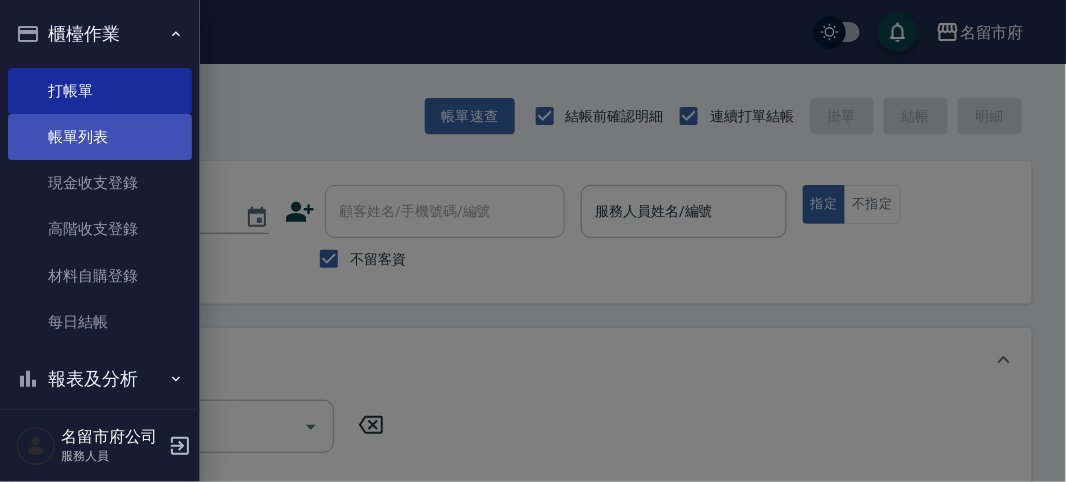 click on "帳單列表" at bounding box center [100, 137] 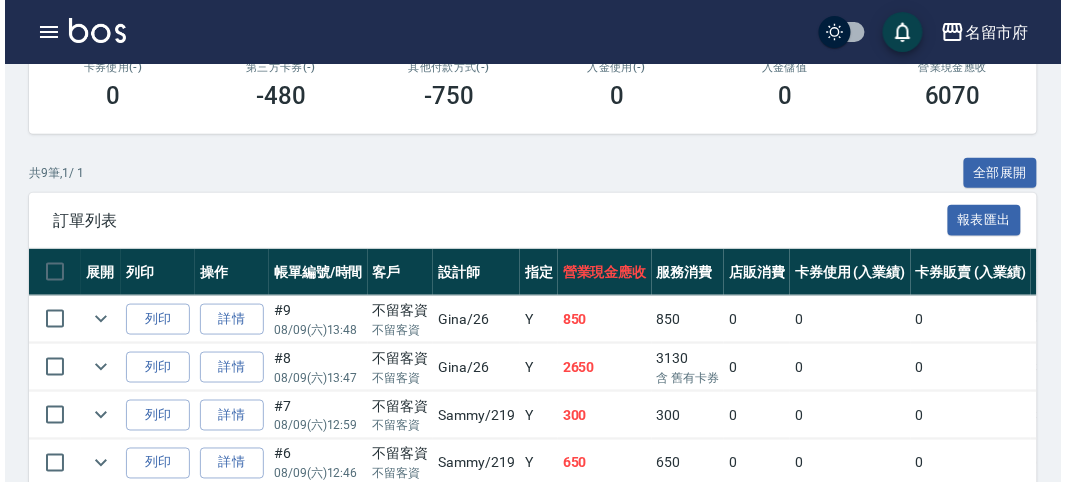 scroll, scrollTop: 480, scrollLeft: 0, axis: vertical 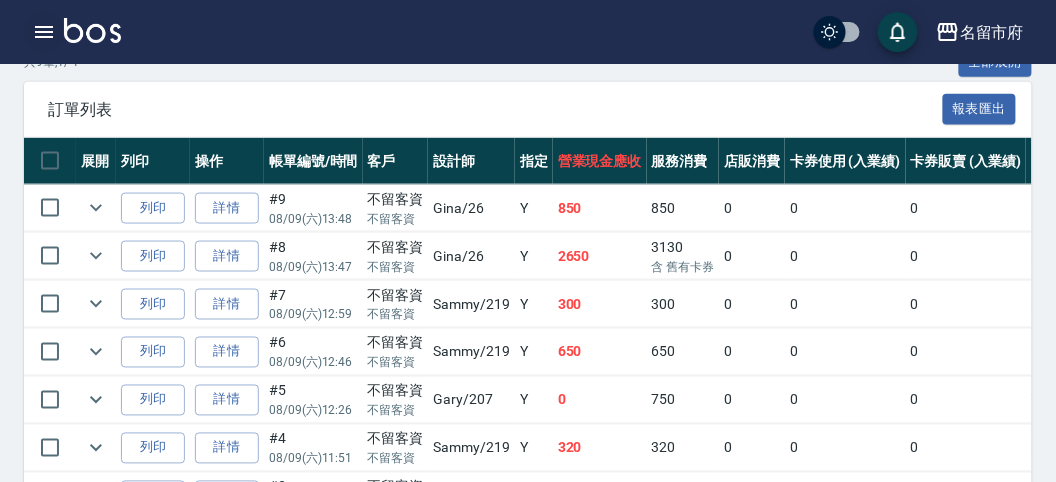 click 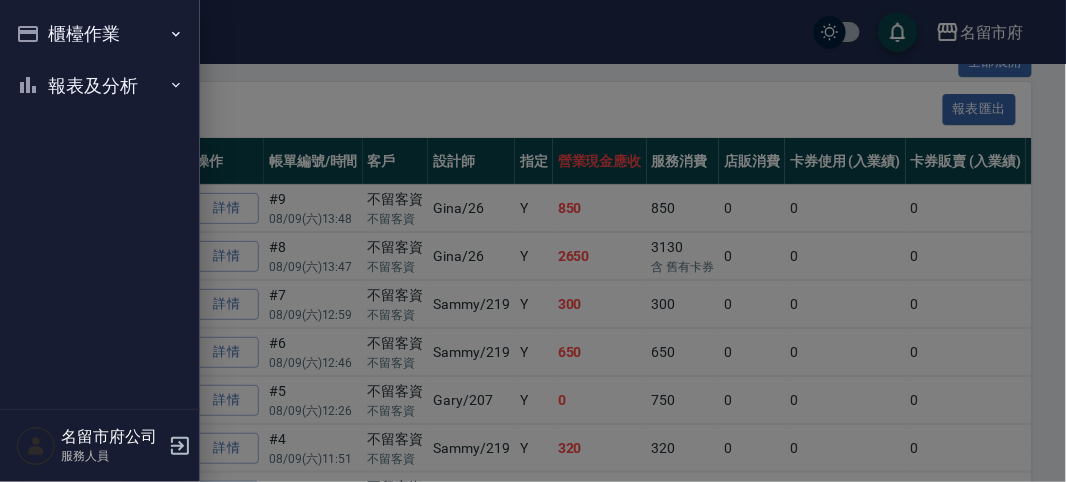click on "櫃檯作業" at bounding box center (100, 34) 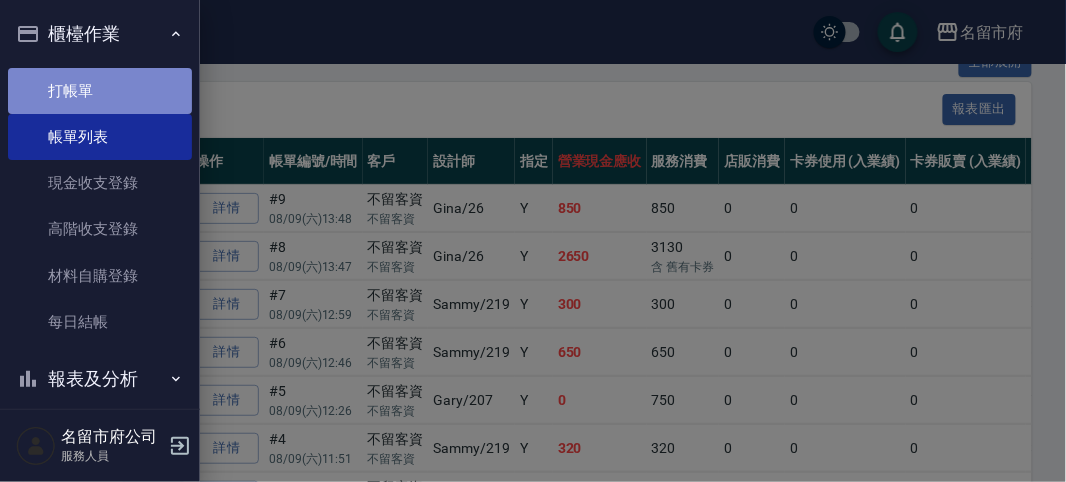 click on "打帳單" at bounding box center [100, 91] 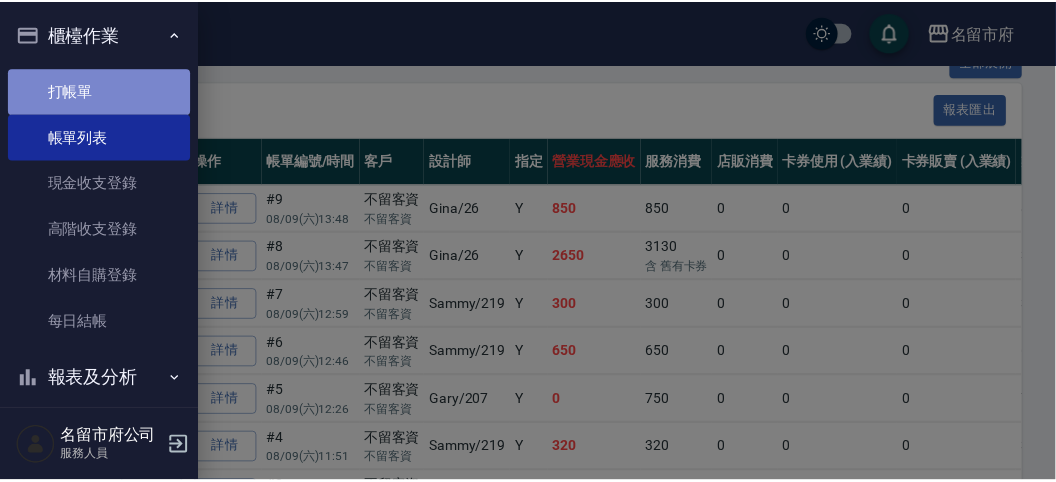 scroll, scrollTop: 0, scrollLeft: 0, axis: both 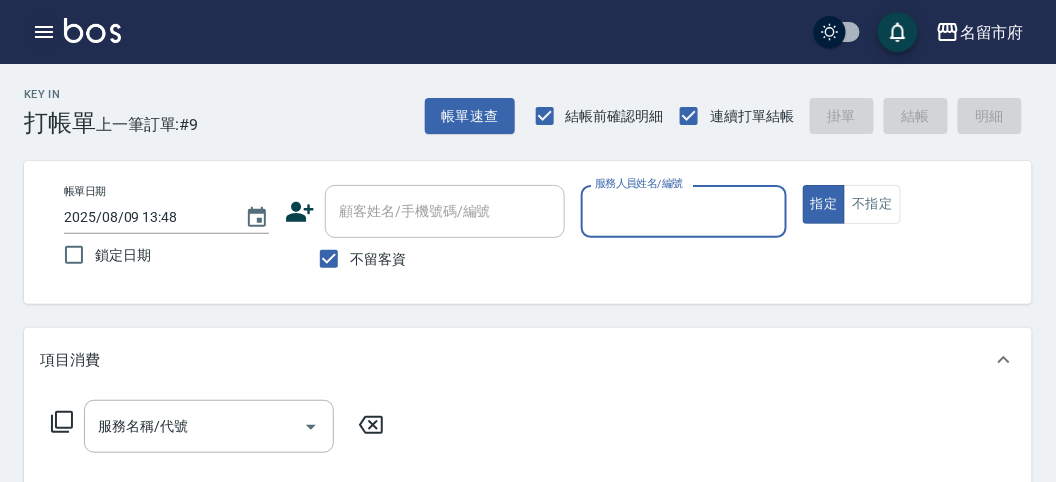 click 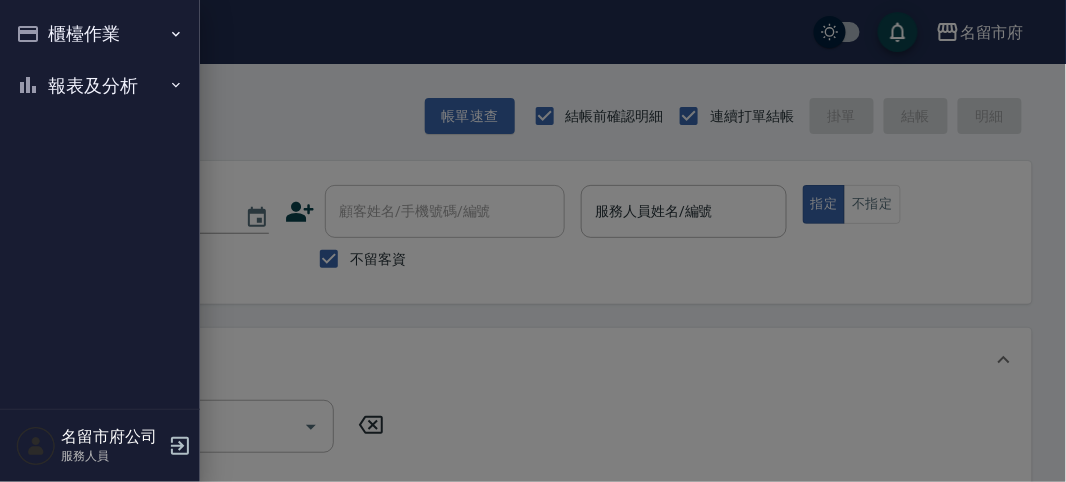 click on "報表及分析" at bounding box center (100, 86) 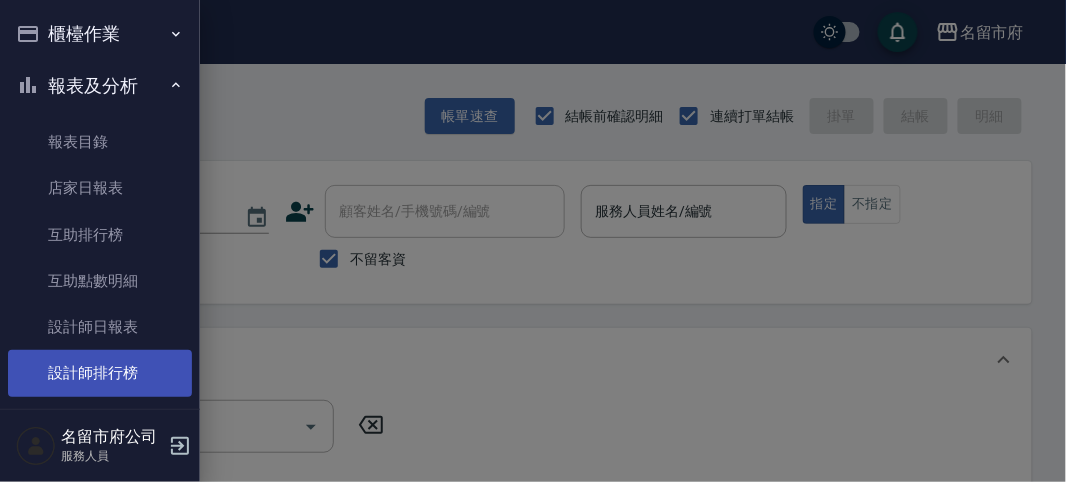 click on "設計師排行榜" at bounding box center (100, 373) 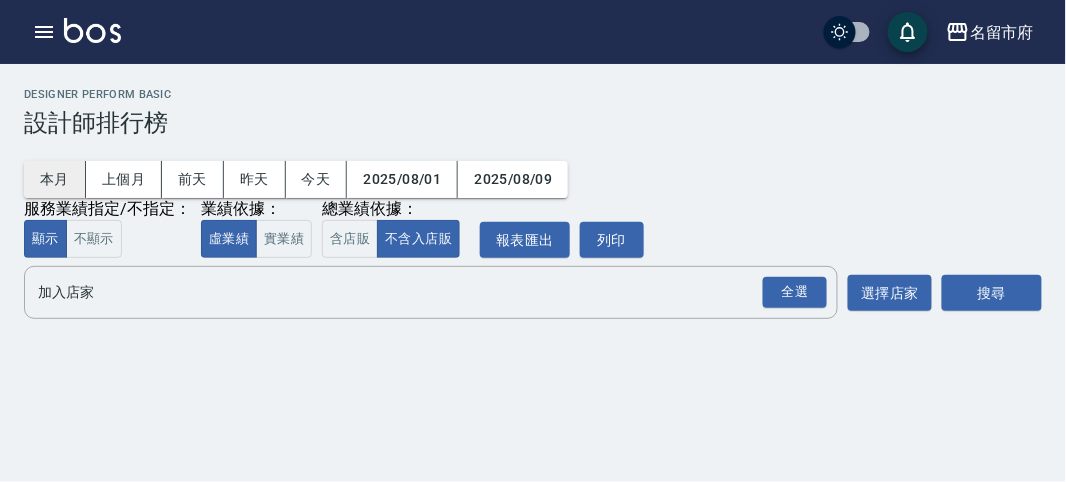 click on "本月" at bounding box center [55, 179] 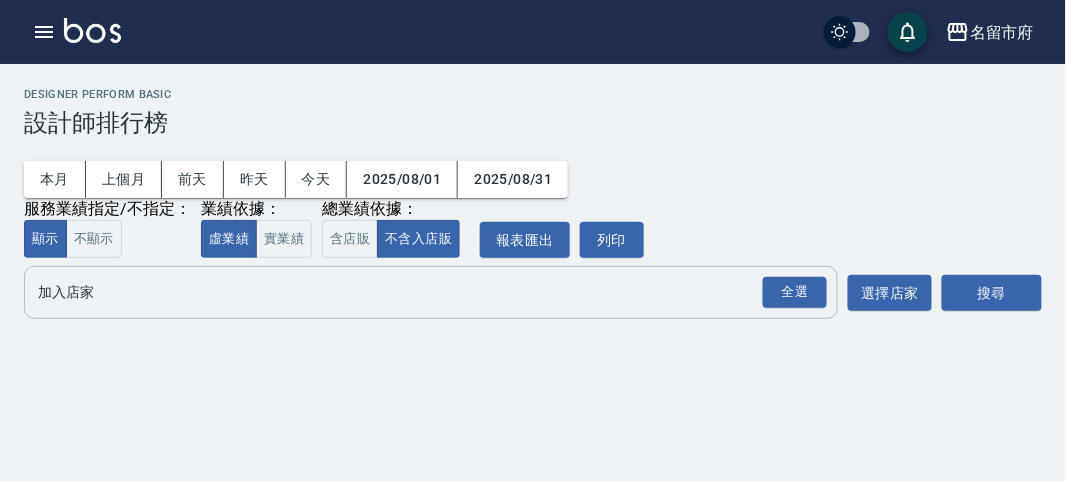 click on "加入店家" at bounding box center [416, 292] 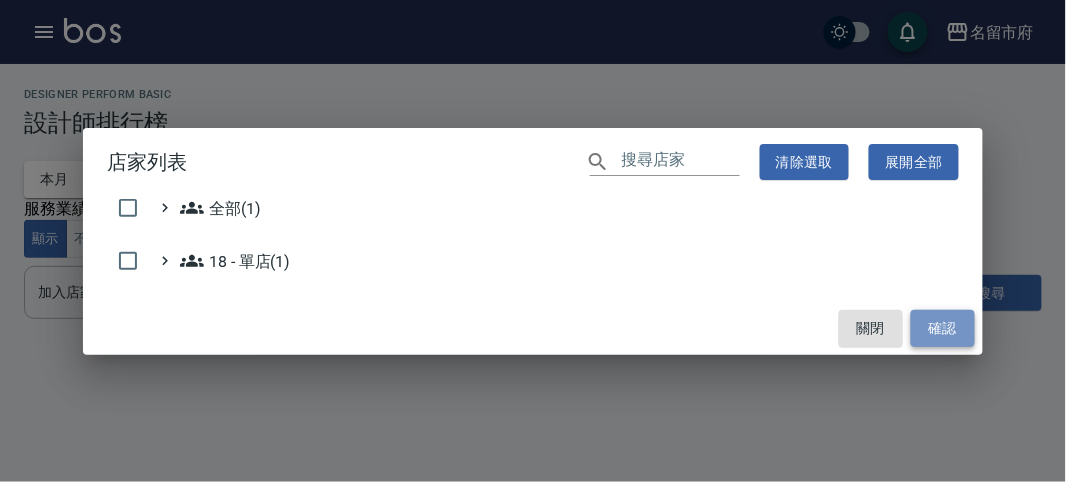 click on "確認" at bounding box center (943, 328) 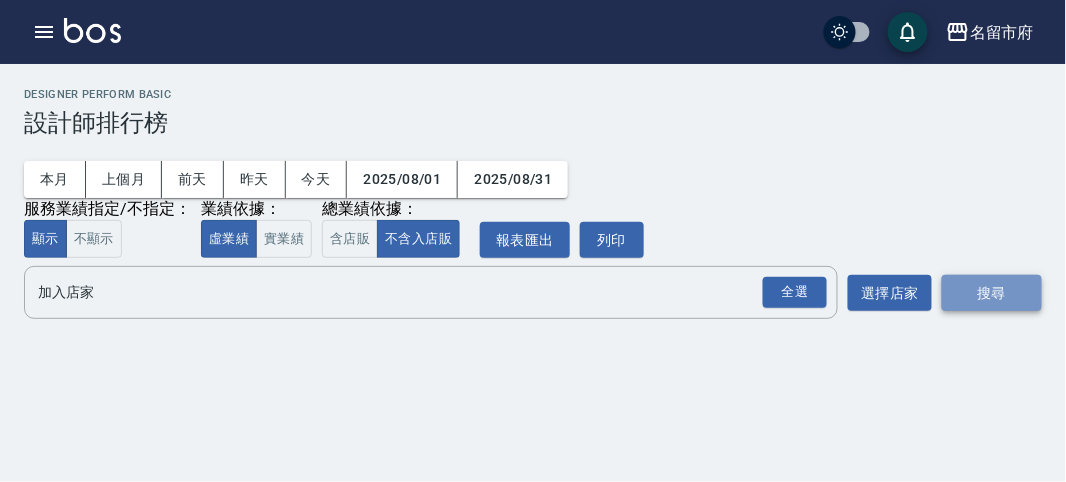 click on "搜尋" at bounding box center (992, 293) 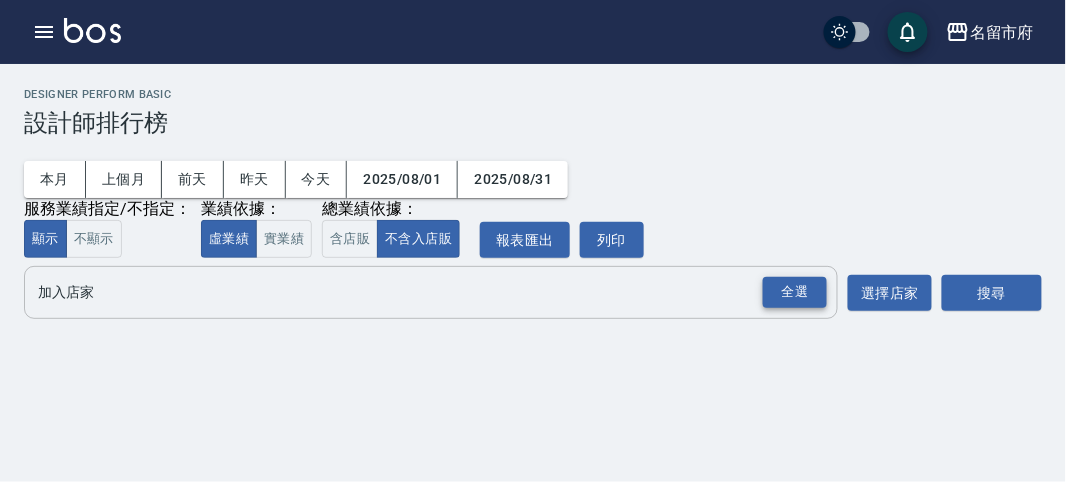 click on "全選" at bounding box center (795, 292) 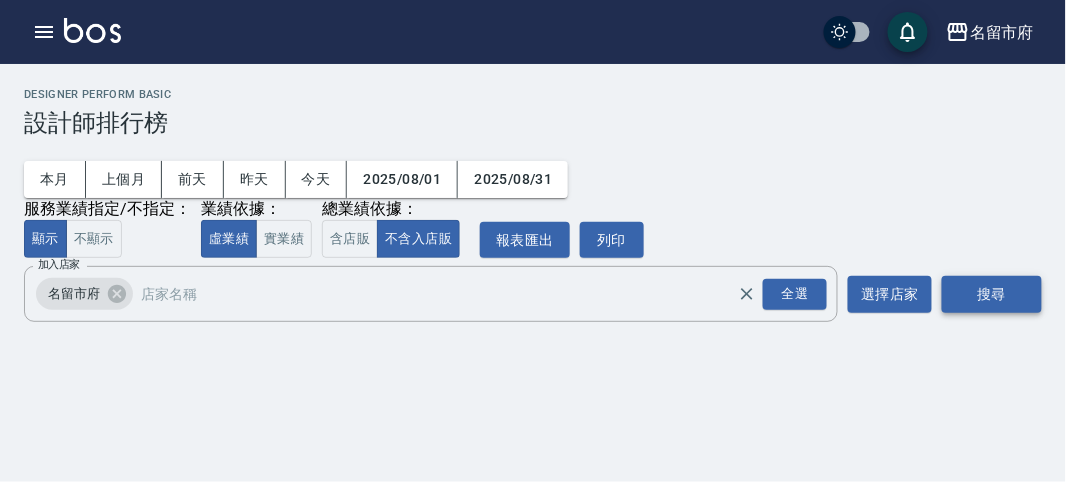 click on "搜尋" at bounding box center [992, 294] 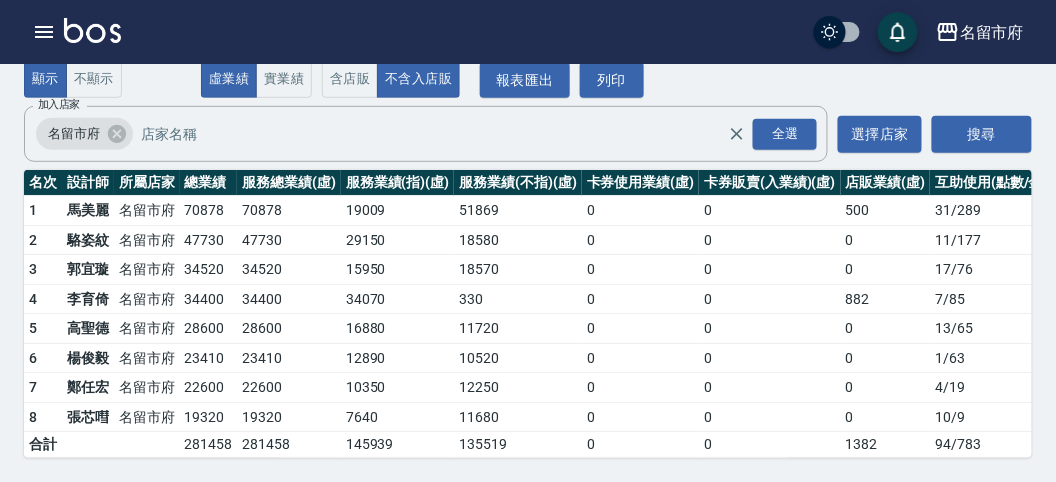 scroll, scrollTop: 0, scrollLeft: 0, axis: both 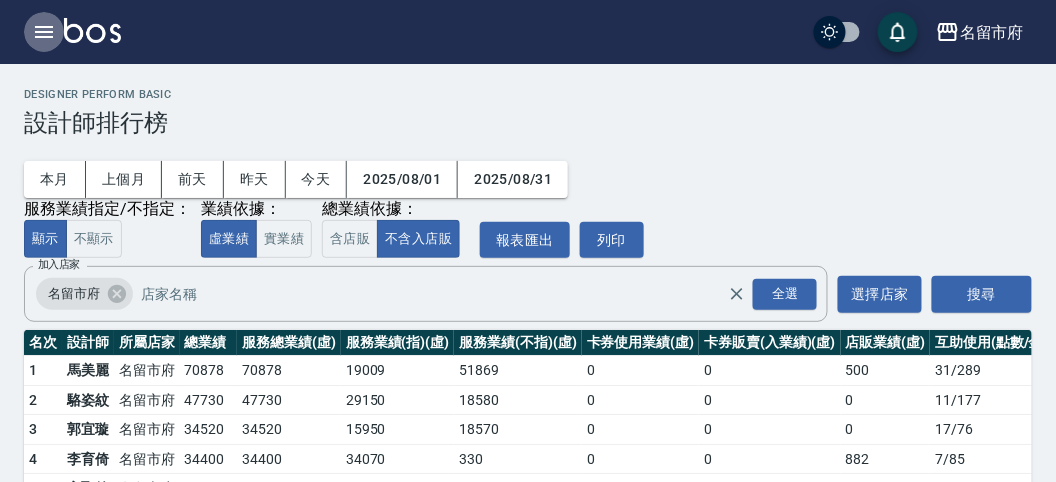 click 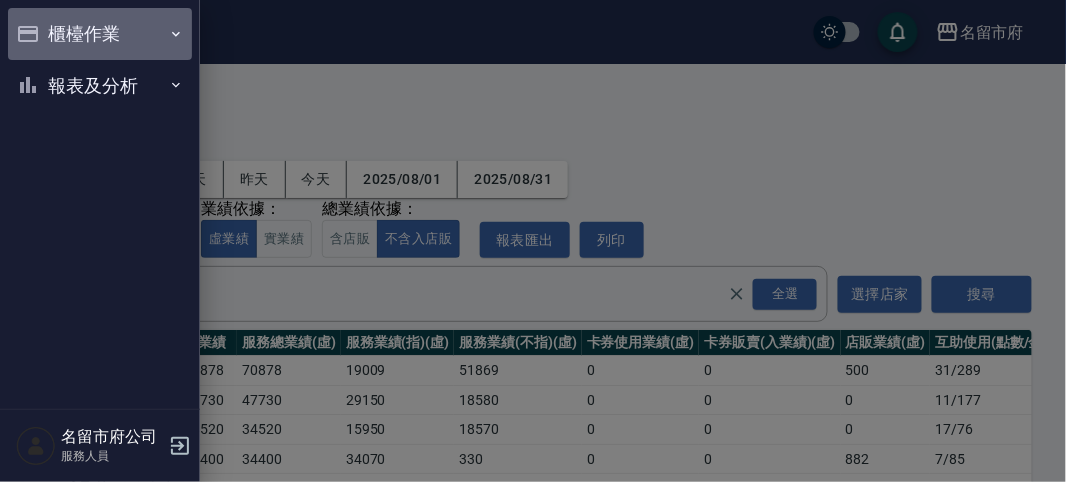 click on "櫃檯作業" at bounding box center [100, 34] 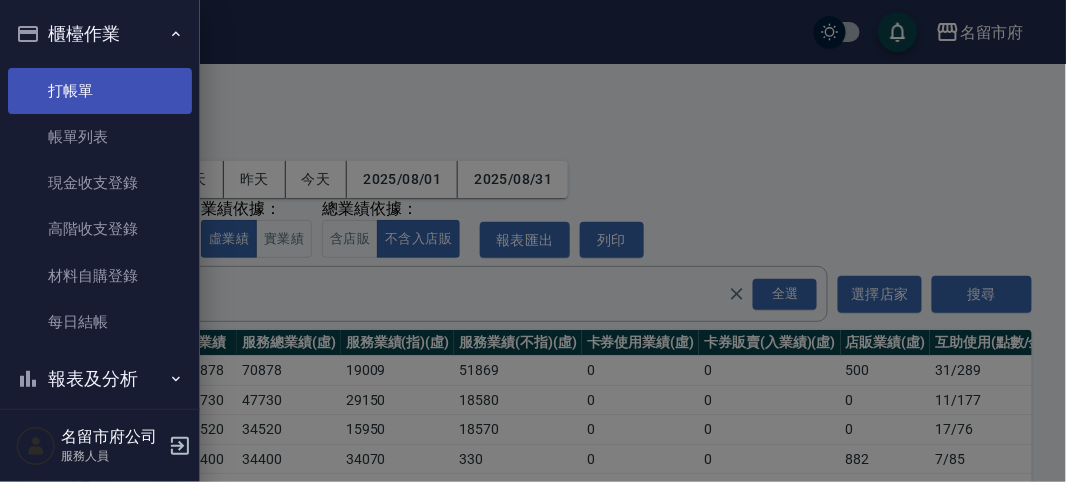 click on "打帳單" at bounding box center [100, 91] 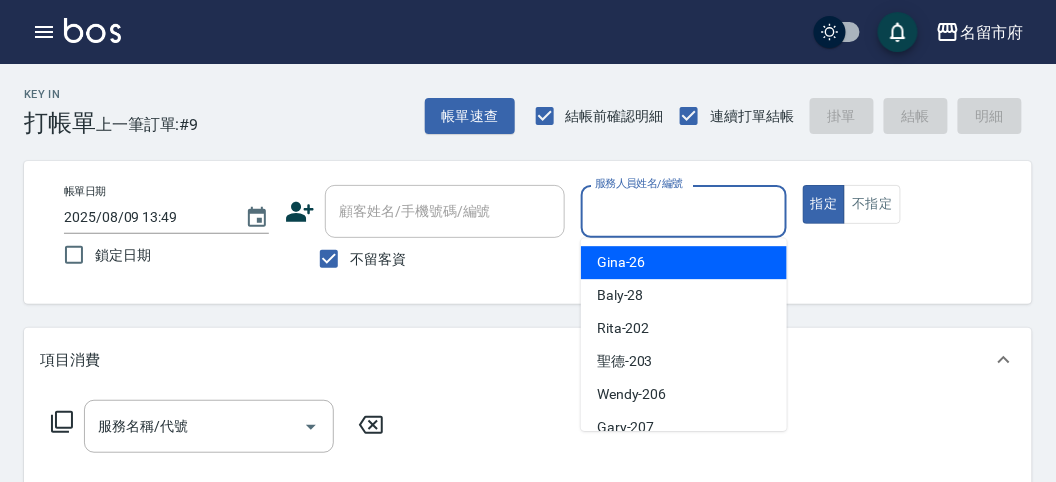 drag, startPoint x: 658, startPoint y: 208, endPoint x: 646, endPoint y: 260, distance: 53.366657 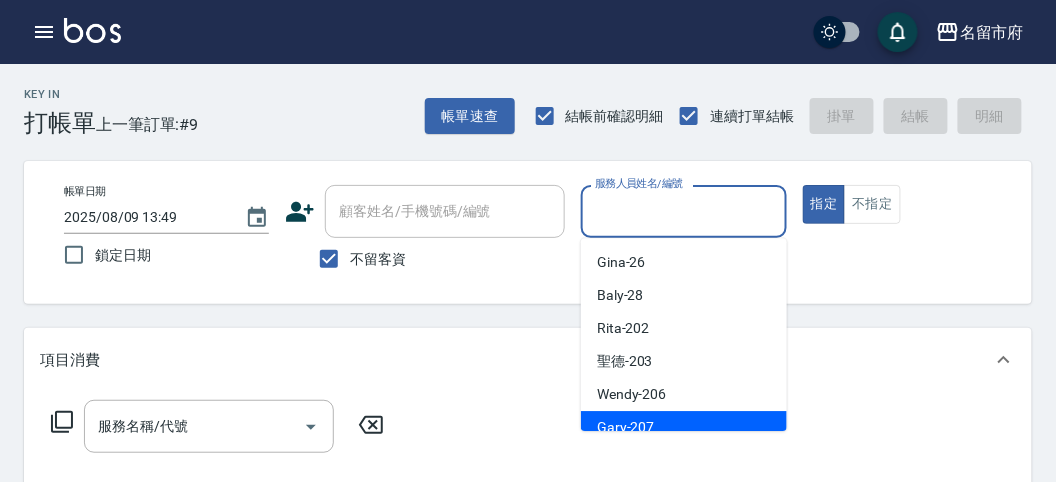 click on "Gary -207" at bounding box center (684, 427) 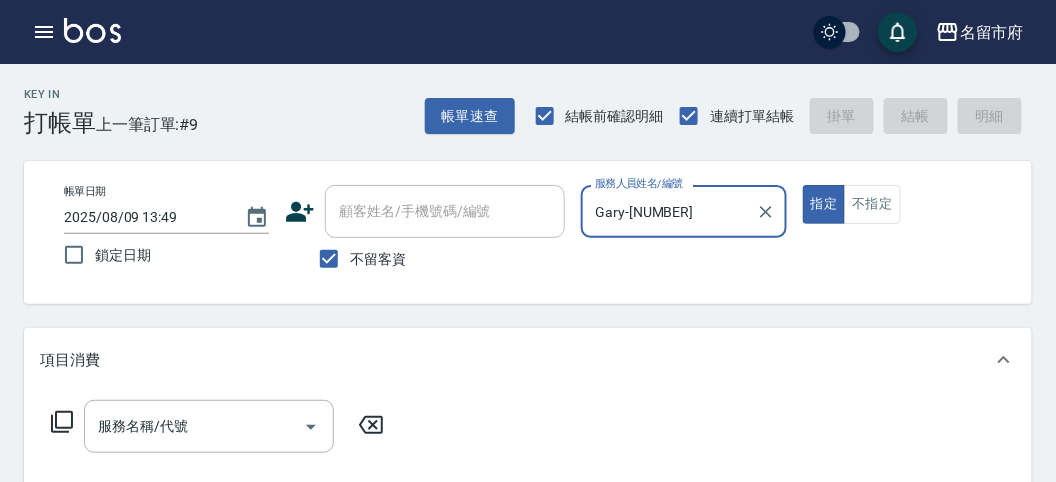 click 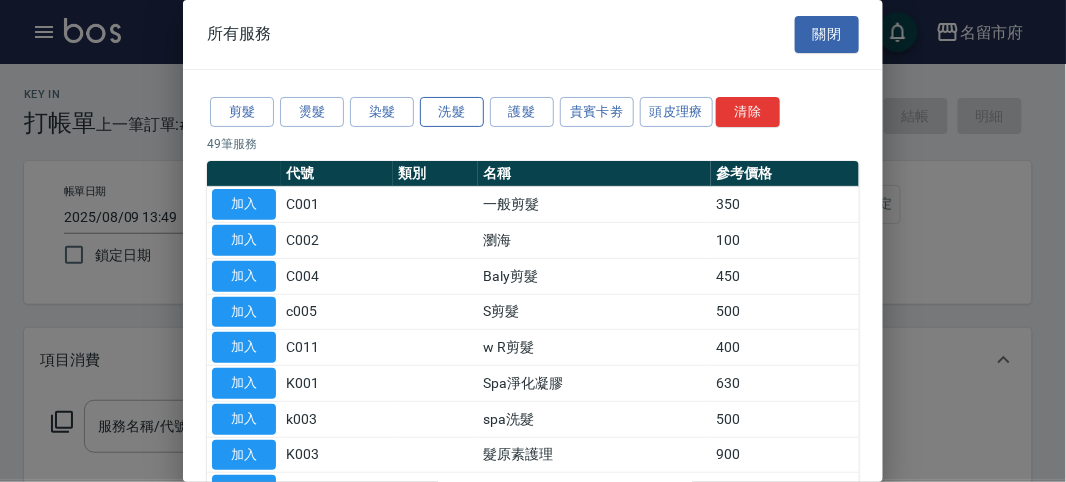 click on "洗髮" at bounding box center [452, 112] 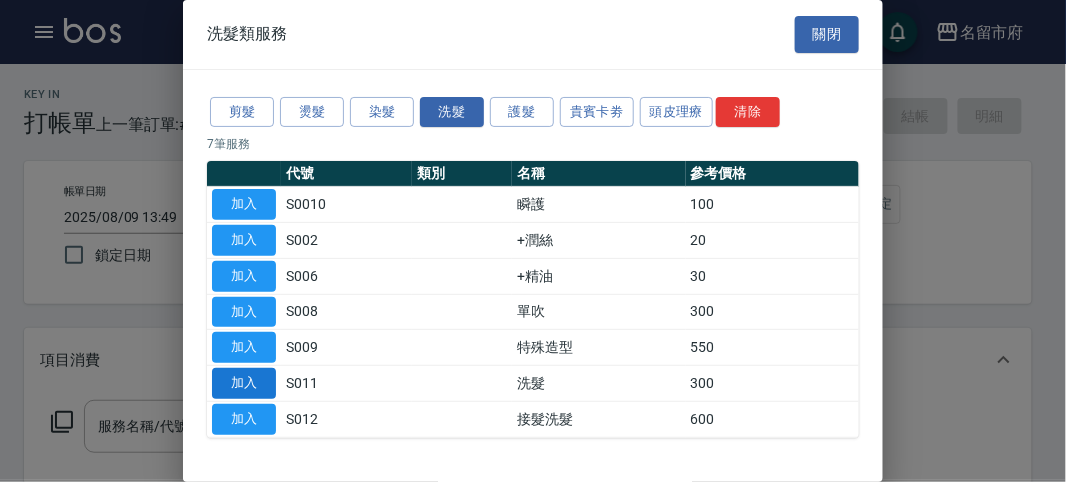 click on "加入" at bounding box center (244, 383) 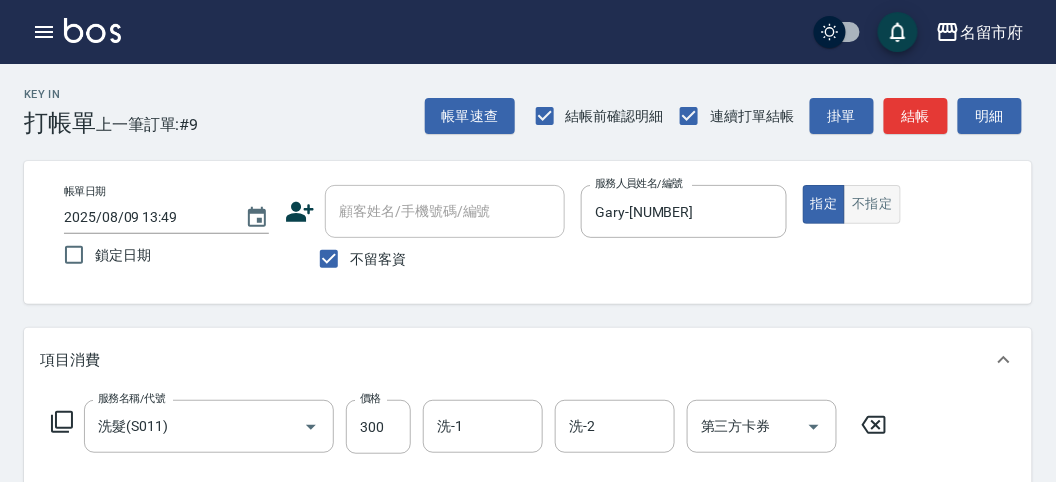 click on "不指定" at bounding box center (872, 204) 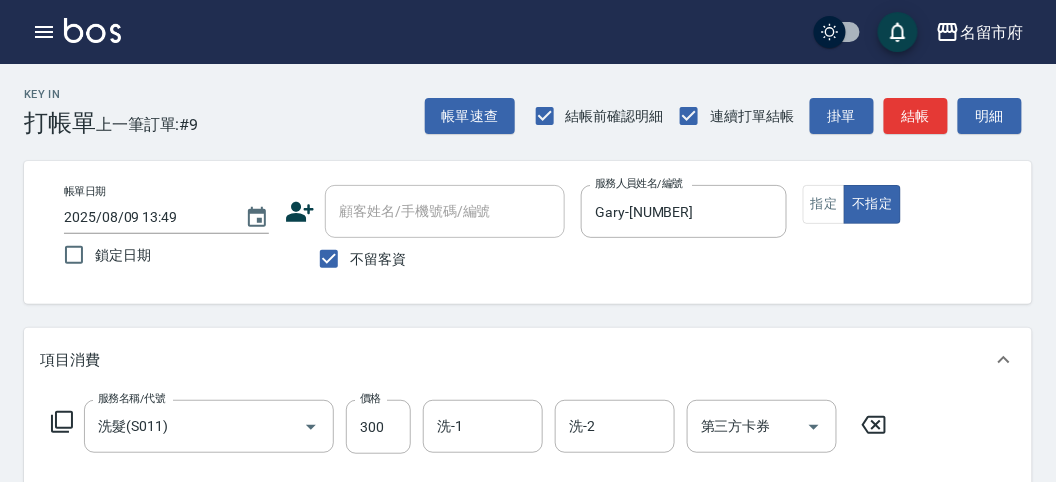 click 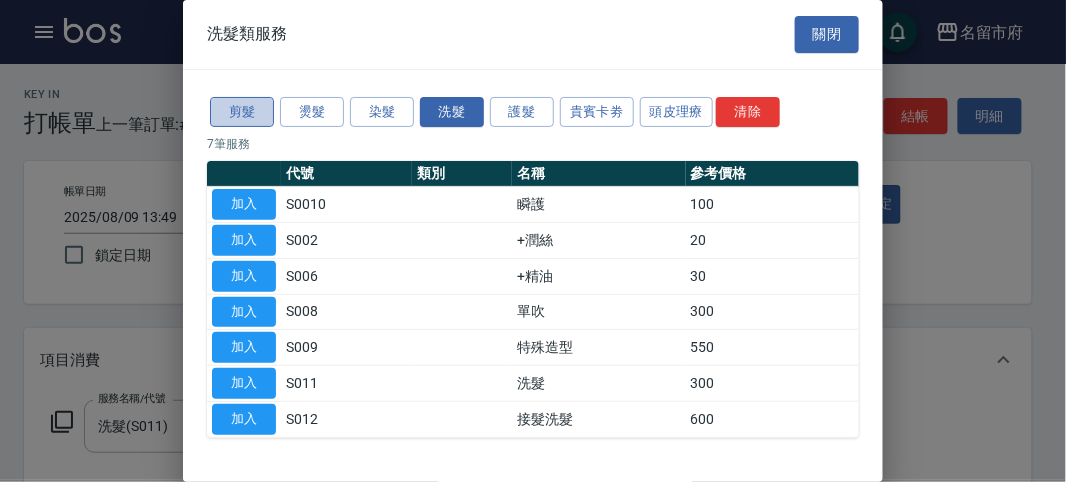 click on "剪髮" at bounding box center [242, 112] 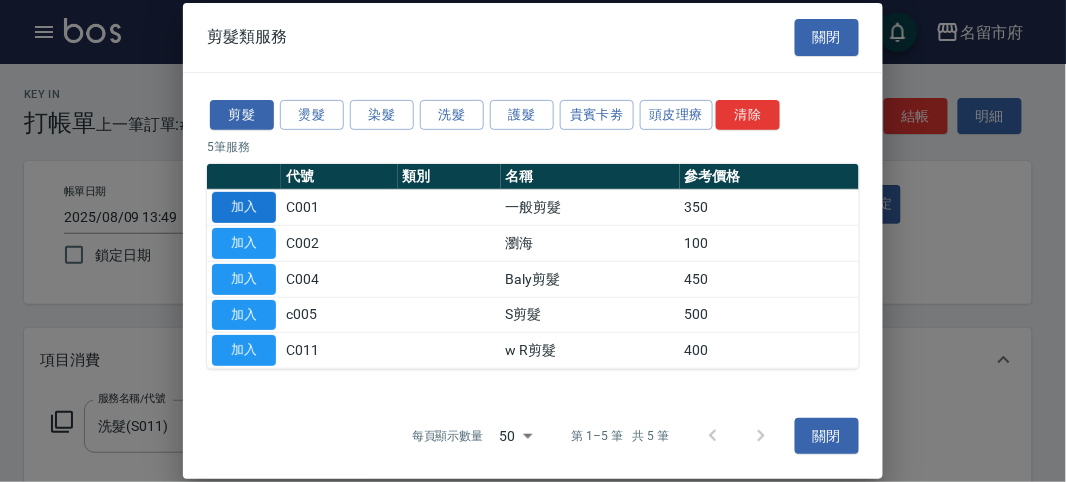 click on "加入" at bounding box center [244, 207] 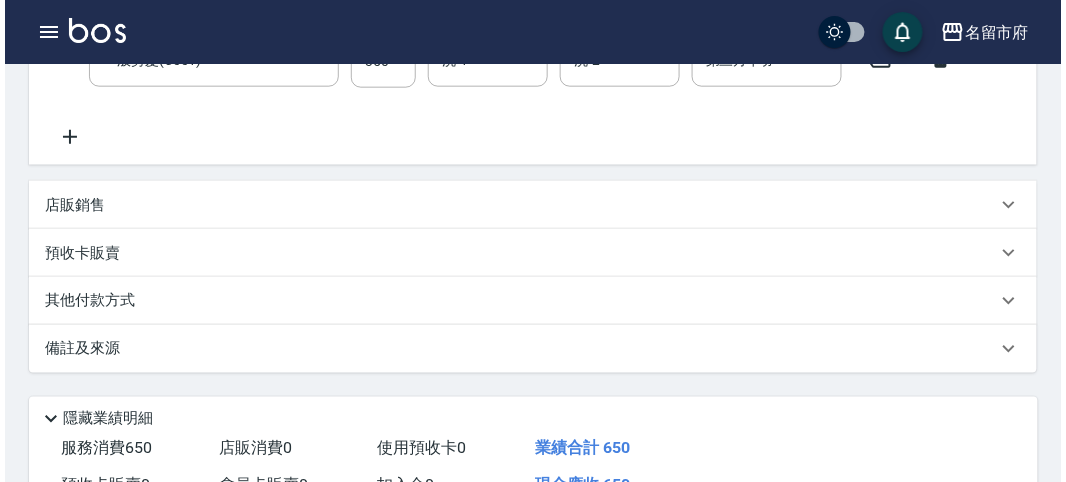 scroll, scrollTop: 663, scrollLeft: 0, axis: vertical 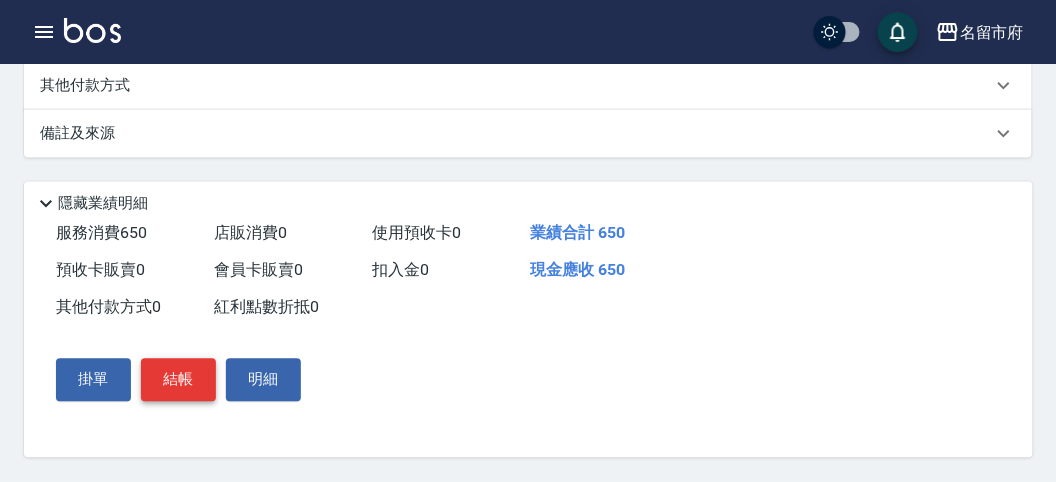 click on "結帳" at bounding box center (178, 380) 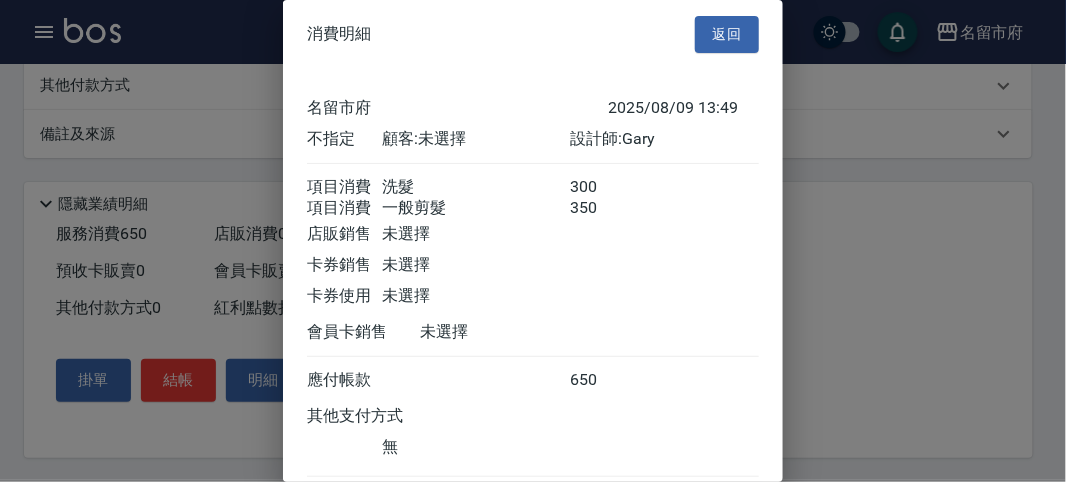 scroll, scrollTop: 133, scrollLeft: 0, axis: vertical 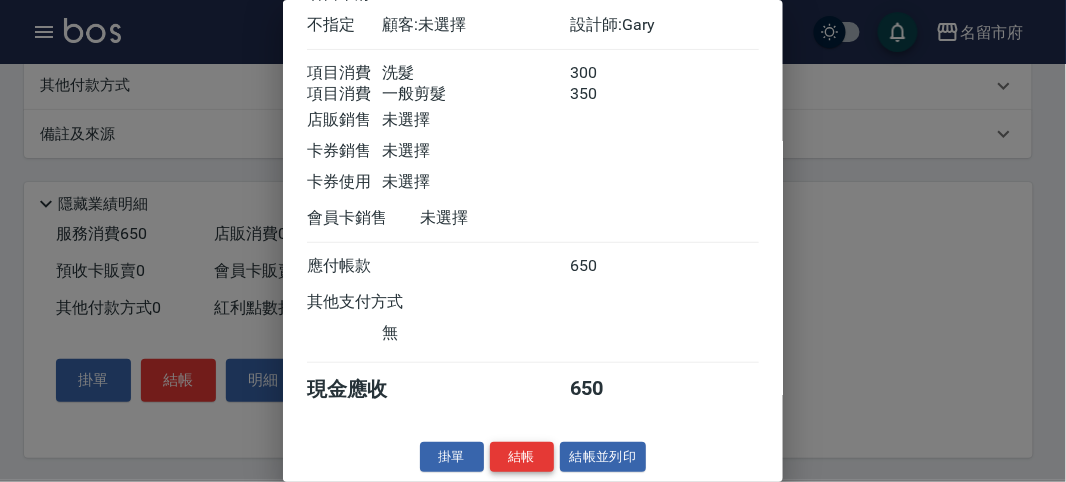 click on "結帳" at bounding box center (522, 457) 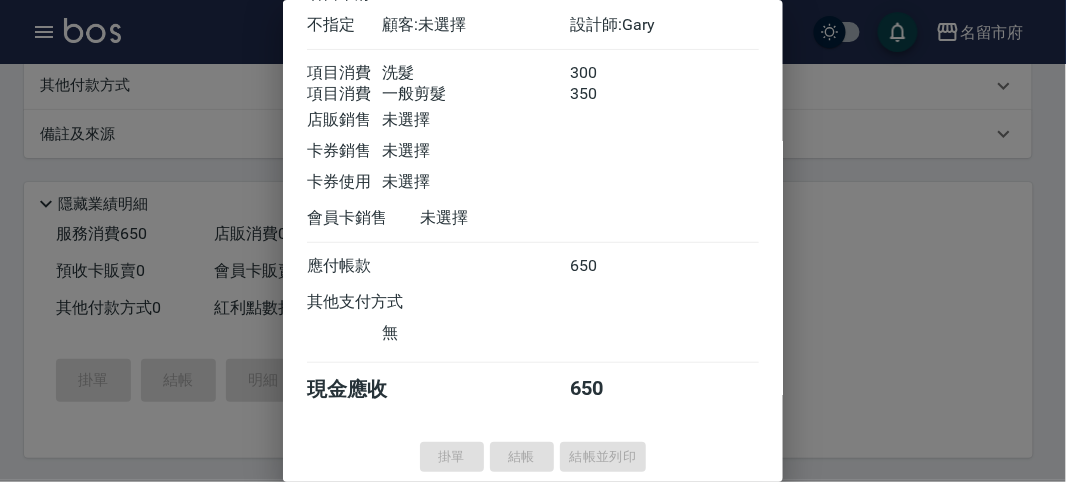 type on "2025/08/09 14:23" 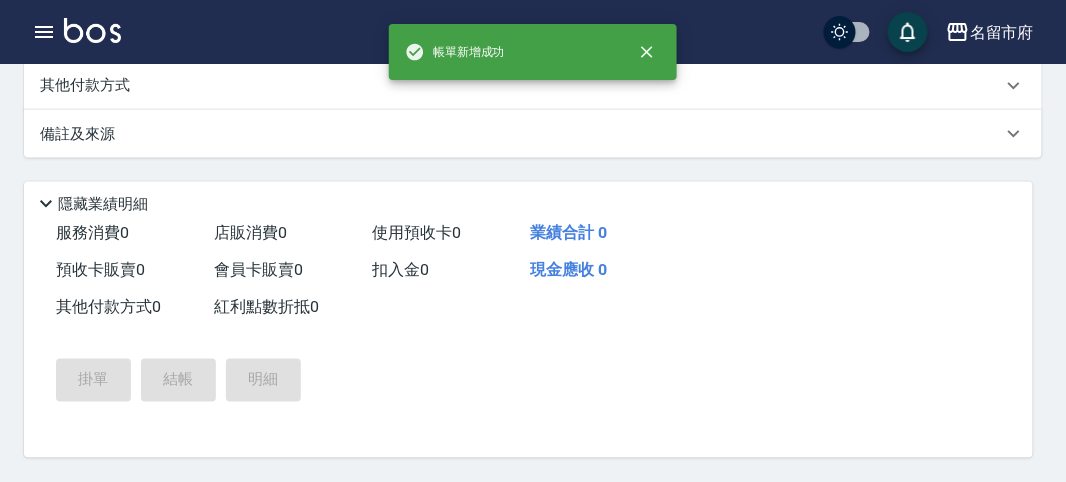 scroll, scrollTop: 0, scrollLeft: 0, axis: both 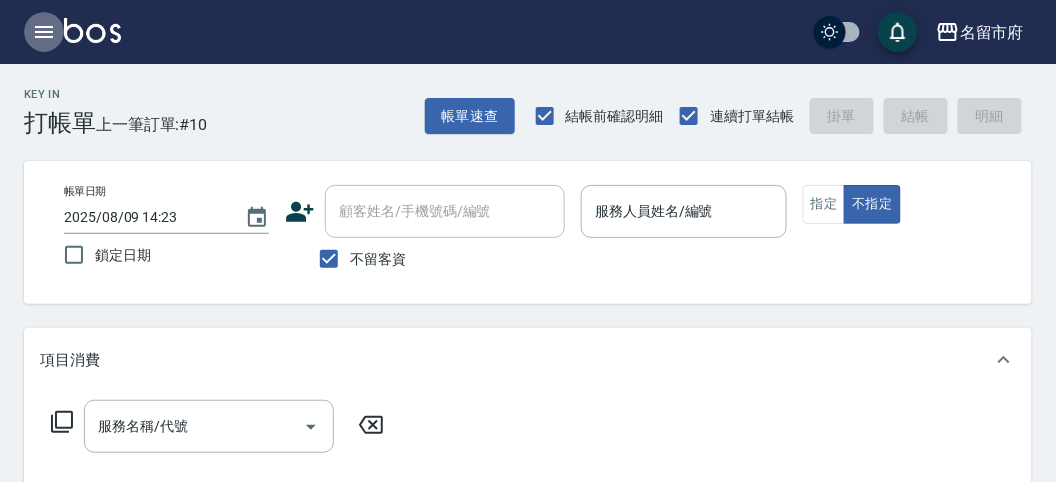 click 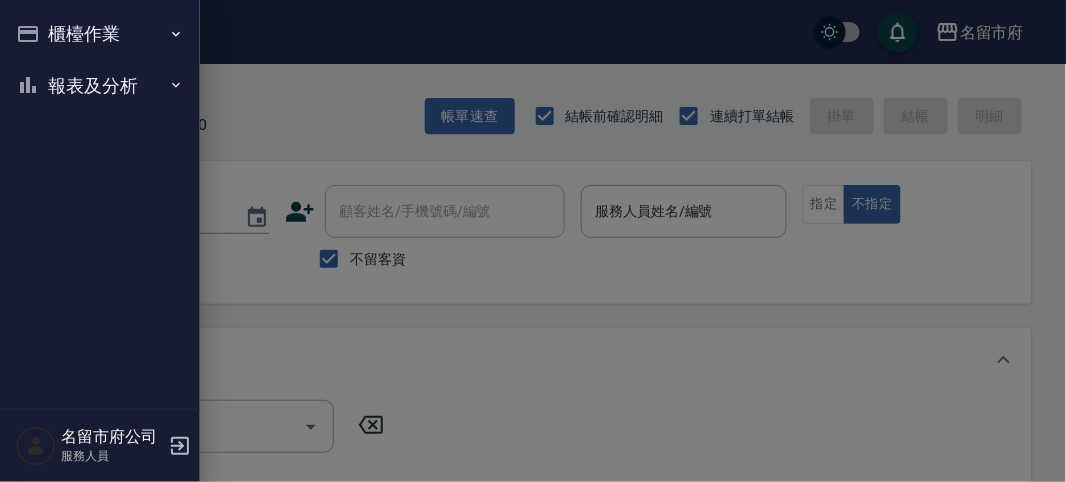 click on "報表及分析" at bounding box center (100, 86) 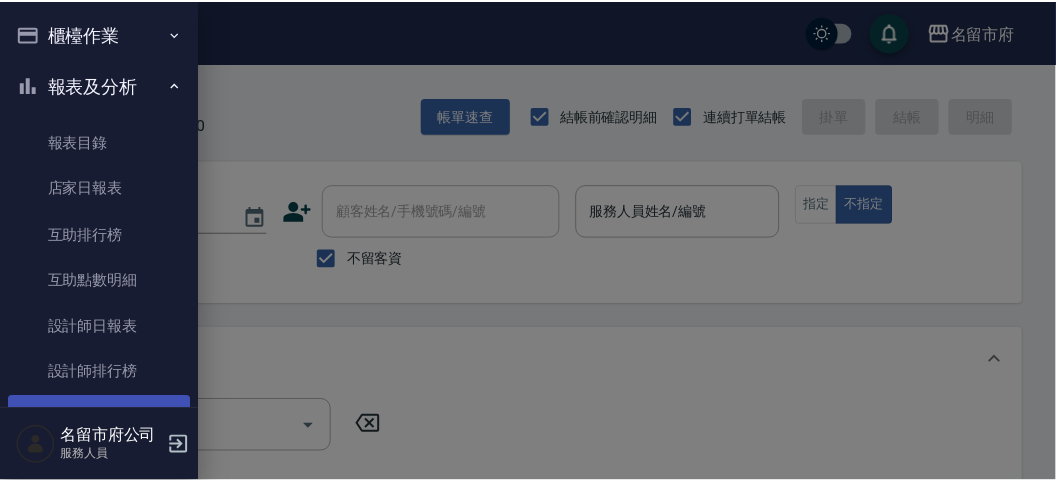 scroll, scrollTop: 65, scrollLeft: 0, axis: vertical 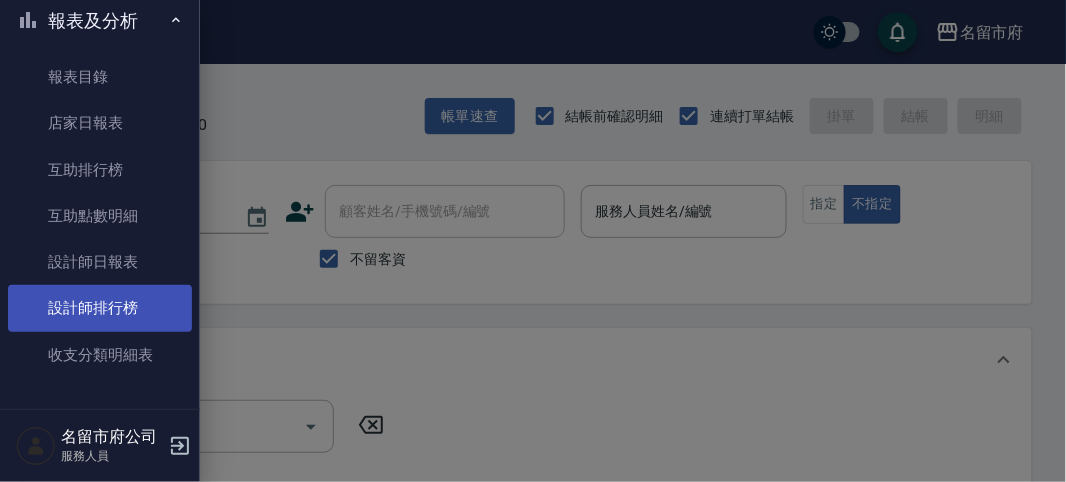 click on "設計師排行榜" at bounding box center [100, 308] 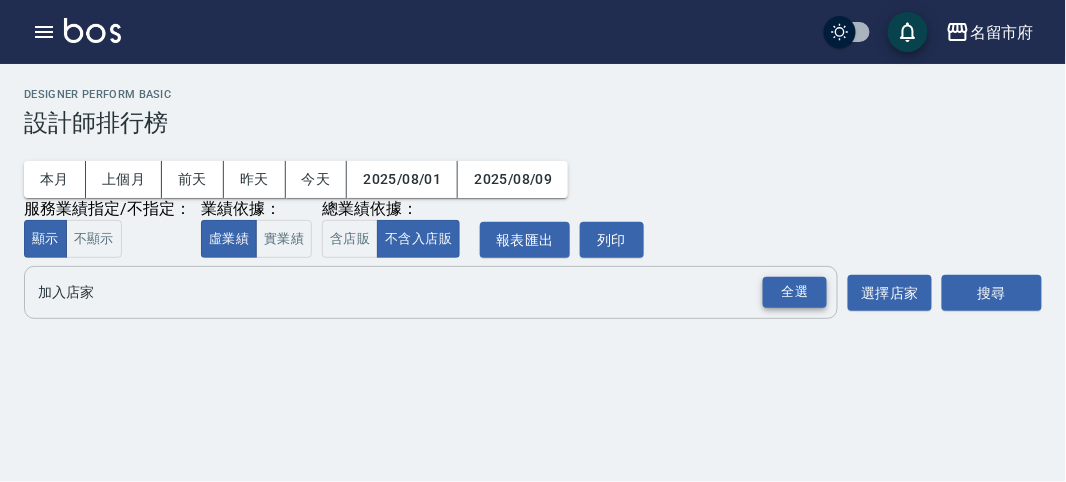 click on "全選" at bounding box center (795, 292) 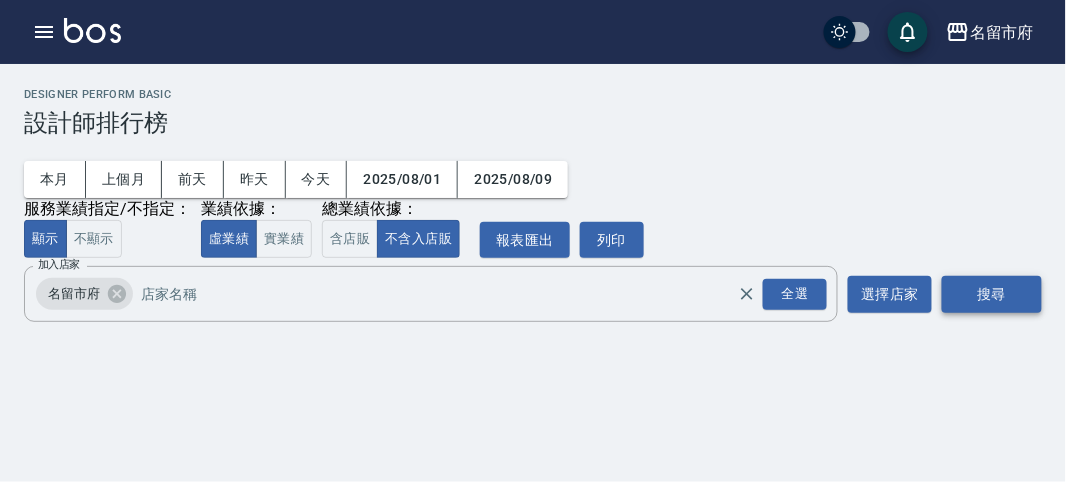 click on "搜尋" at bounding box center [992, 294] 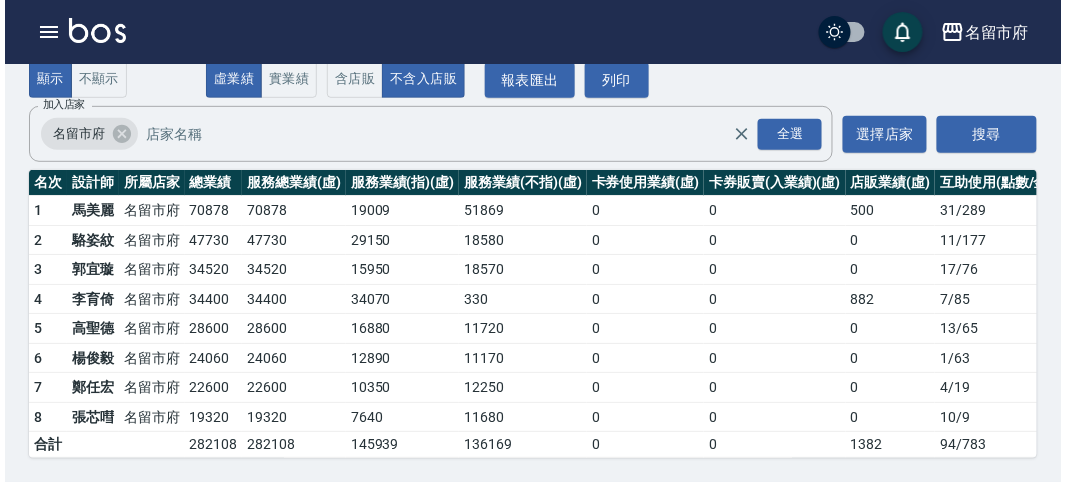 scroll, scrollTop: 0, scrollLeft: 0, axis: both 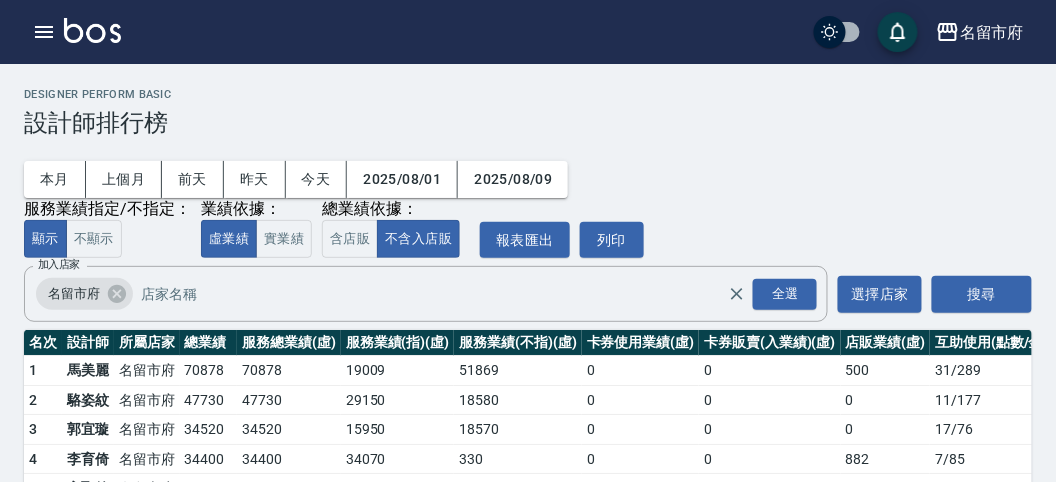 click at bounding box center [92, 30] 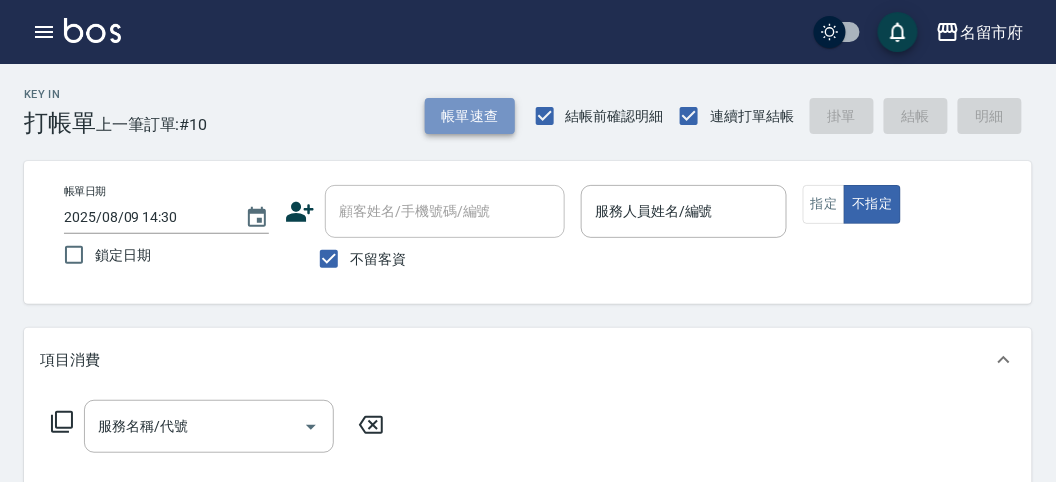 click on "帳單速查" at bounding box center [470, 116] 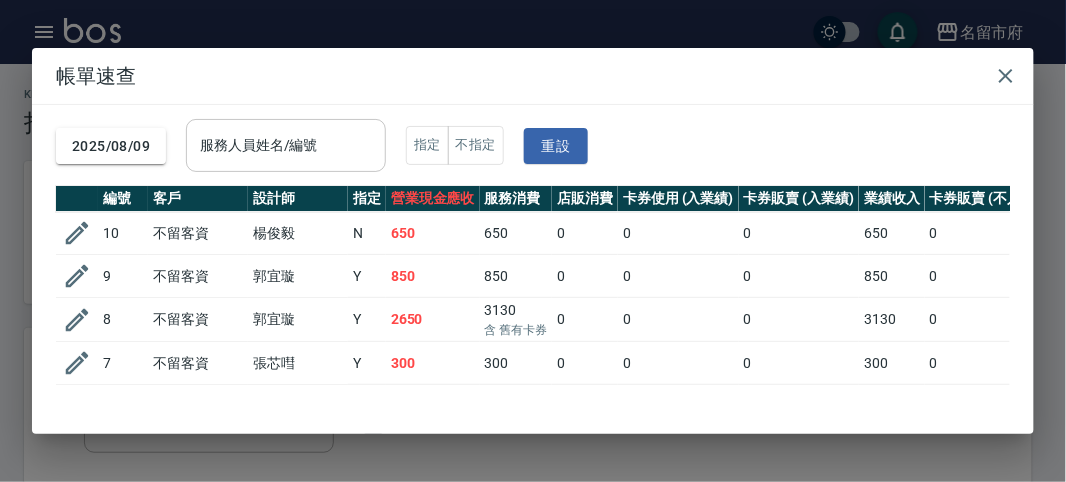 click on "服務人員姓名/編號" at bounding box center [286, 145] 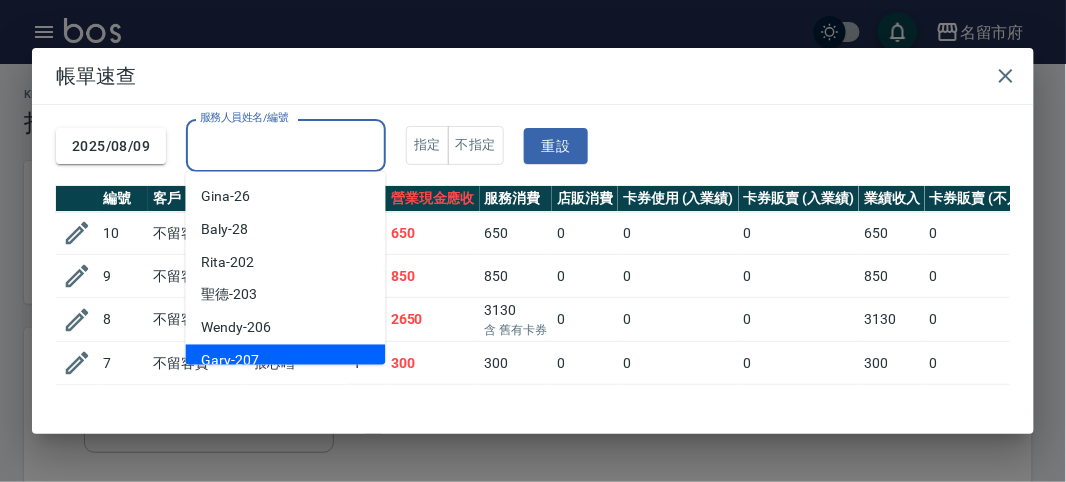 click on "Gary -207" at bounding box center [286, 361] 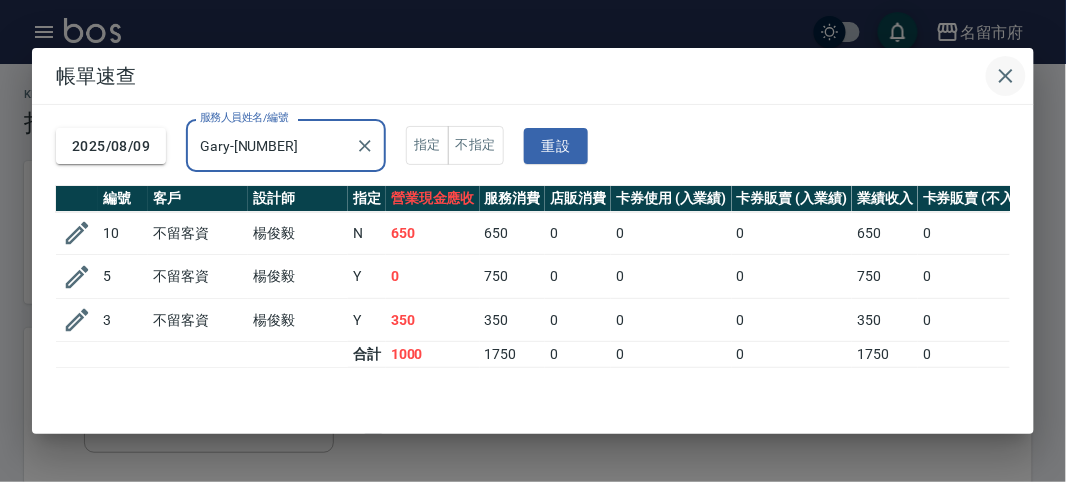 click 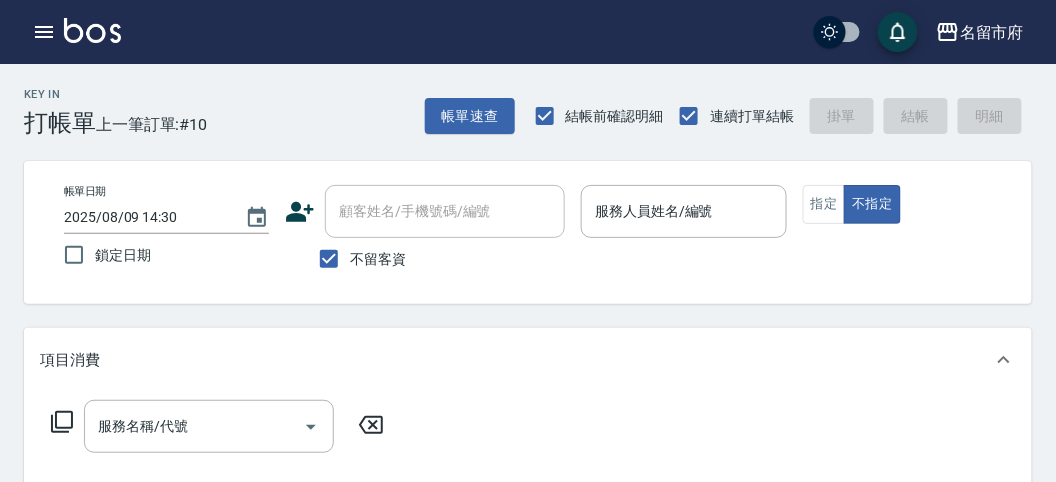 click on "帳單日期 [DATE] [TIME] 鎖定日期 顧客姓名/手機號碼/編號 顧客姓名/手機號碼/編號 不留客資 服務人員姓名/編號 服務人員姓名/編號 指定 不指定" at bounding box center (528, 232) 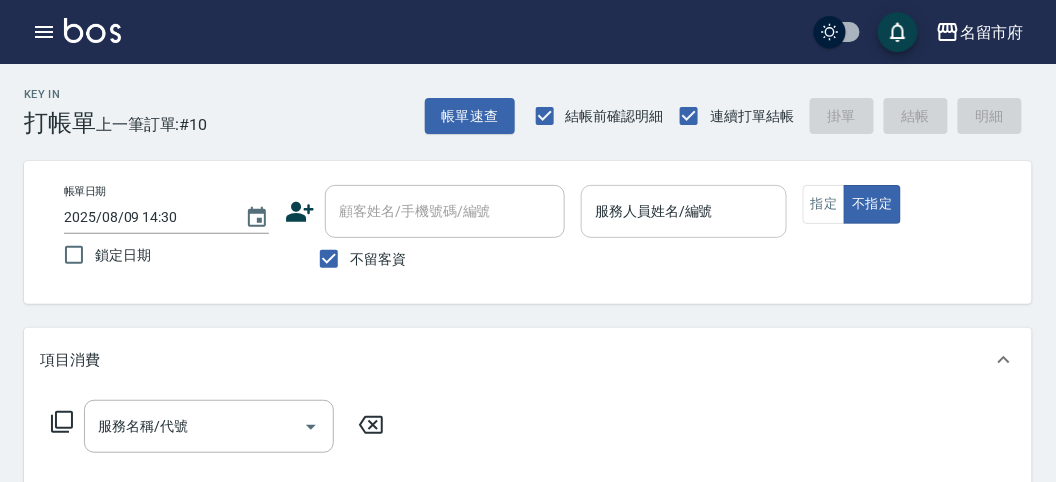 drag, startPoint x: 673, startPoint y: 196, endPoint x: 675, endPoint y: 206, distance: 10.198039 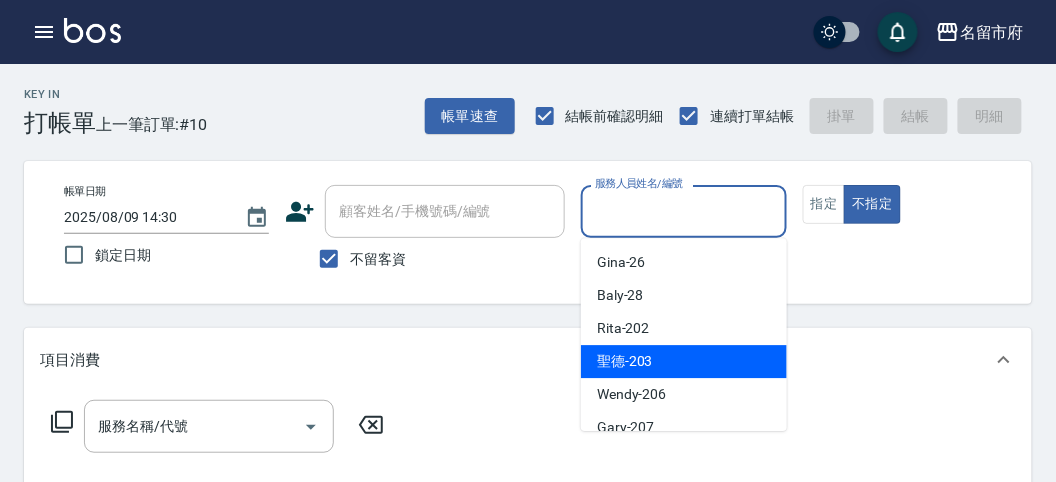 drag, startPoint x: 669, startPoint y: 348, endPoint x: 619, endPoint y: 370, distance: 54.626 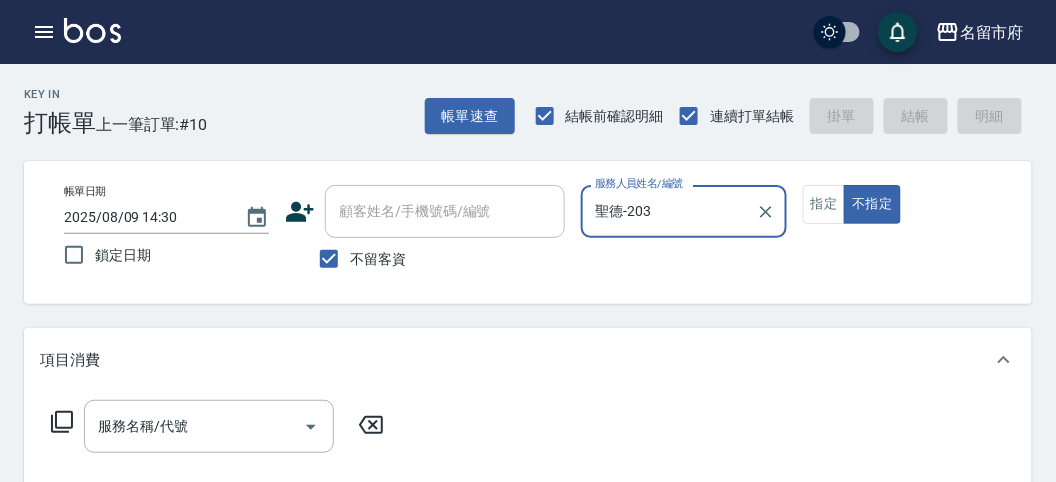 click 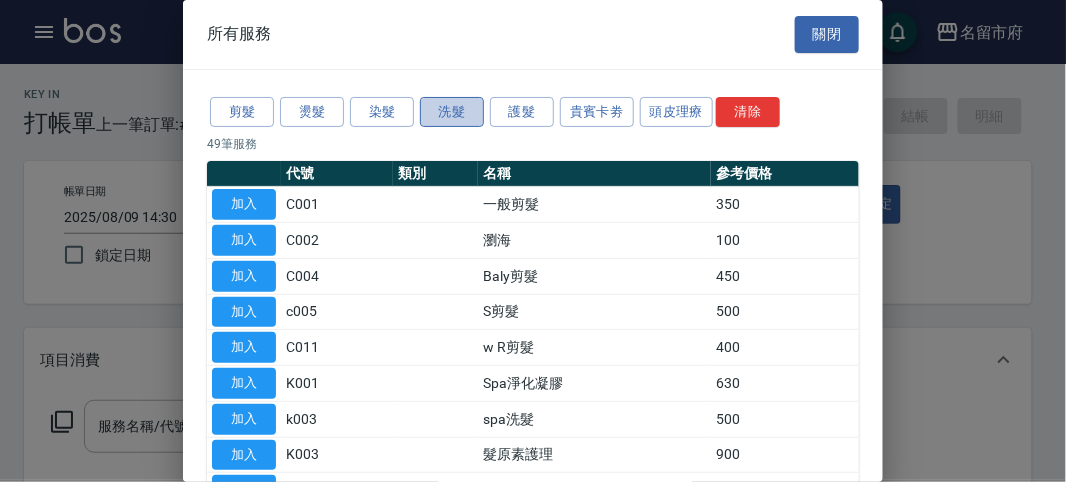 click on "洗髮" at bounding box center [452, 112] 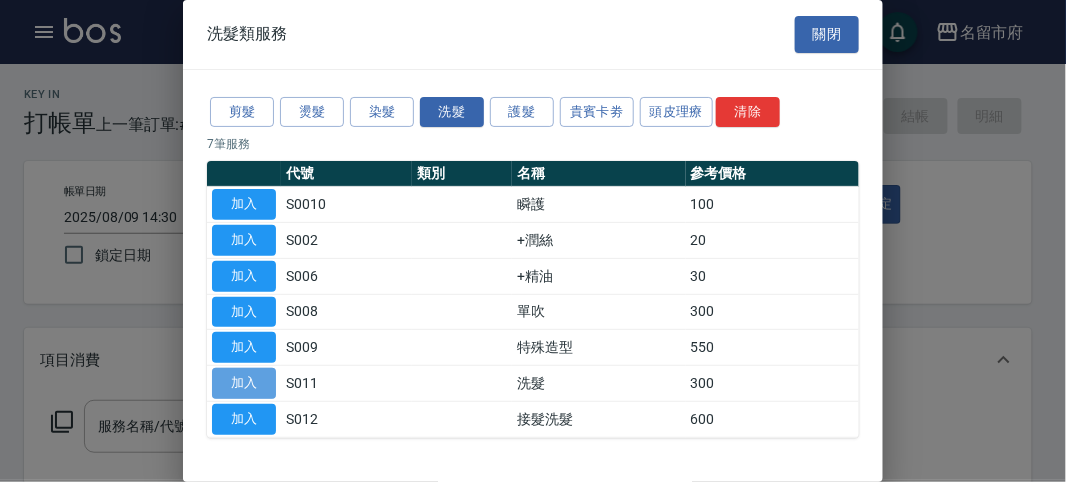 click on "加入" at bounding box center (244, 383) 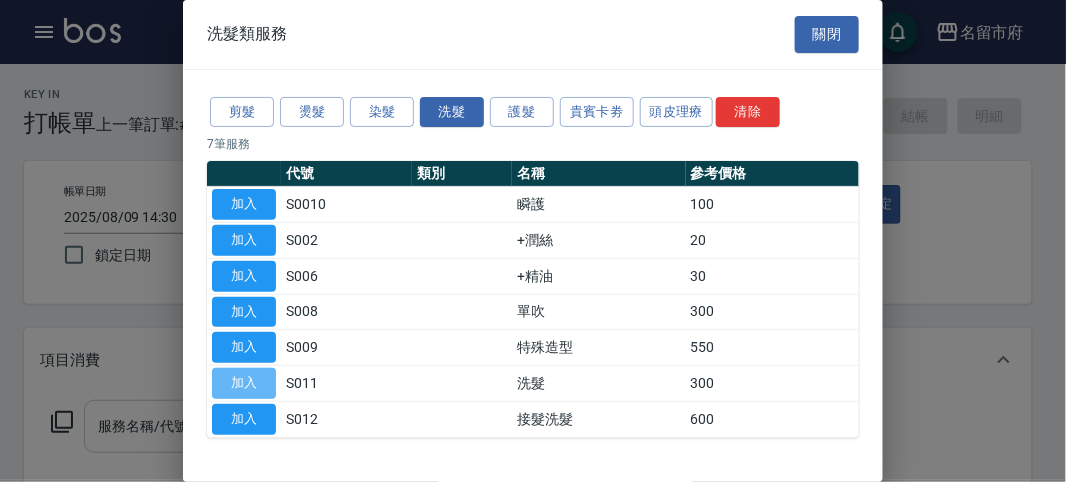 type on "洗髮(S011)" 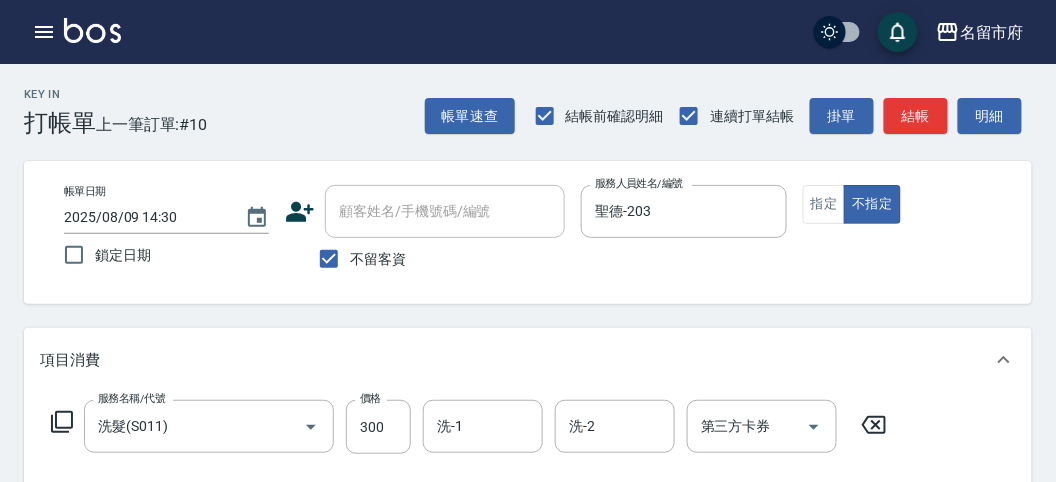 click 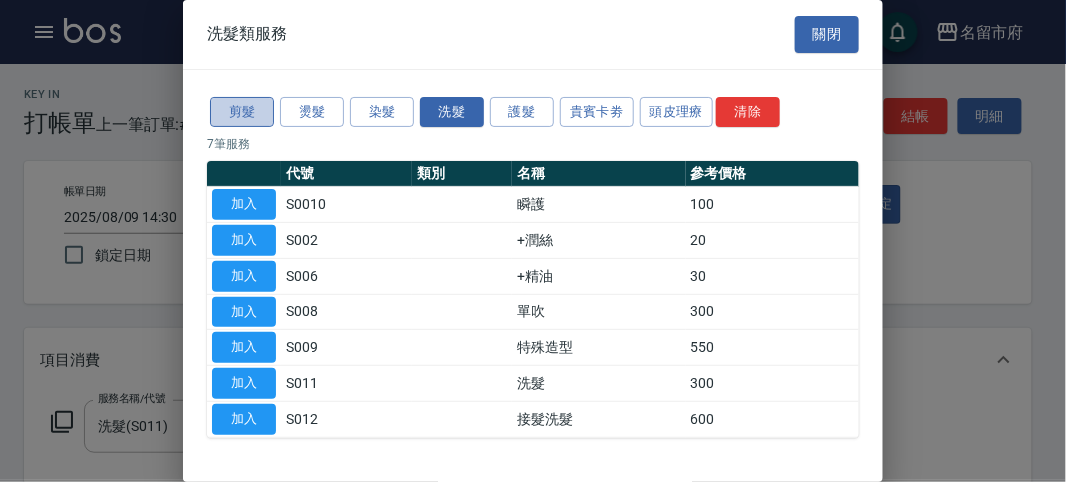 click on "剪髮" at bounding box center [242, 112] 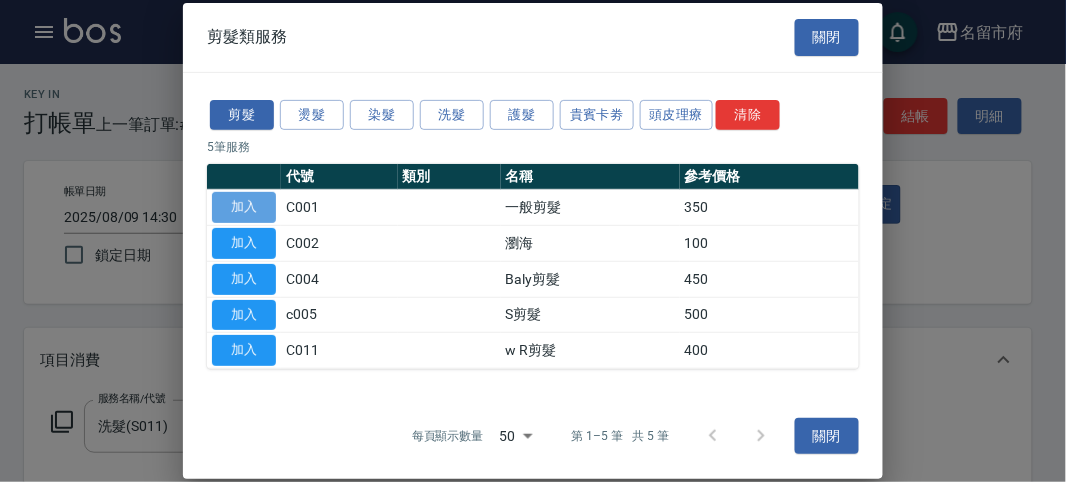 click on "加入" at bounding box center [244, 207] 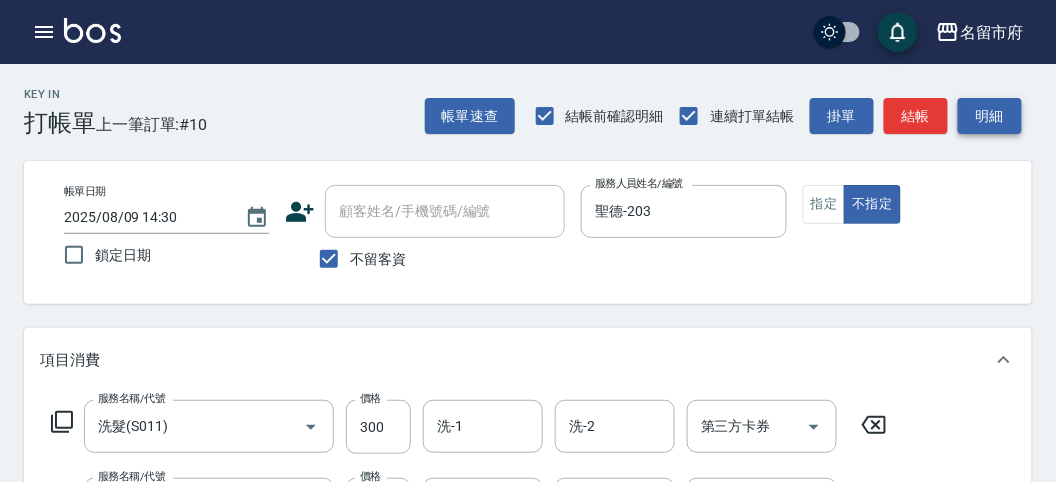 click on "明細" at bounding box center (990, 116) 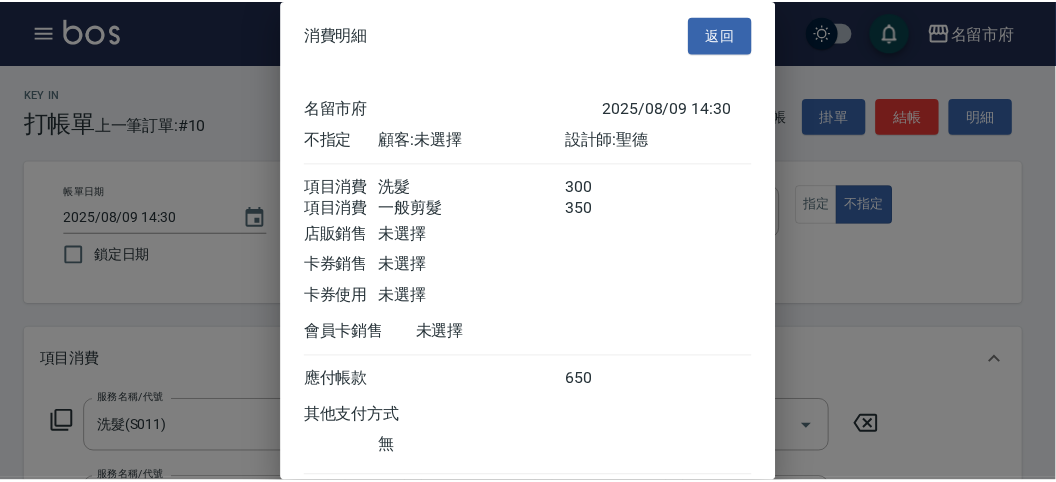 scroll, scrollTop: 133, scrollLeft: 0, axis: vertical 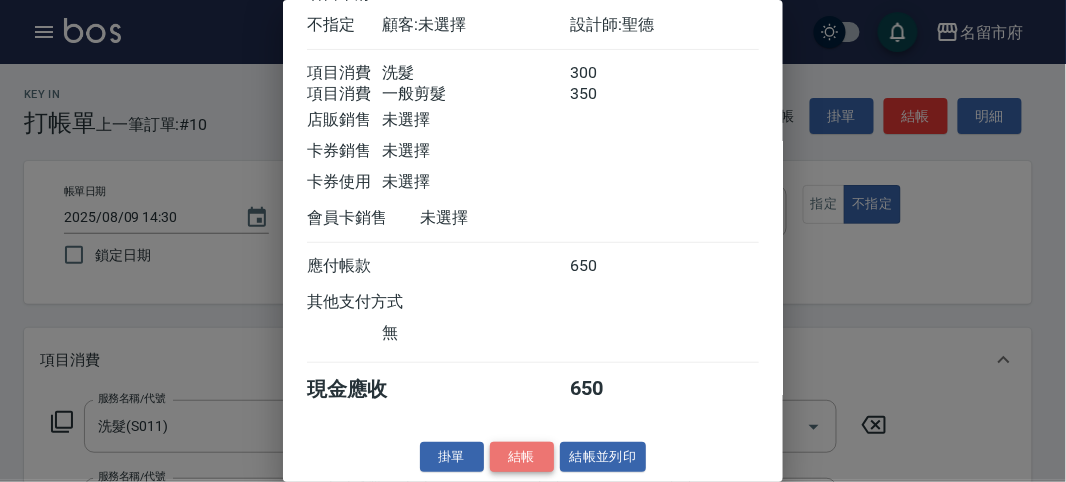 click on "結帳" at bounding box center [522, 457] 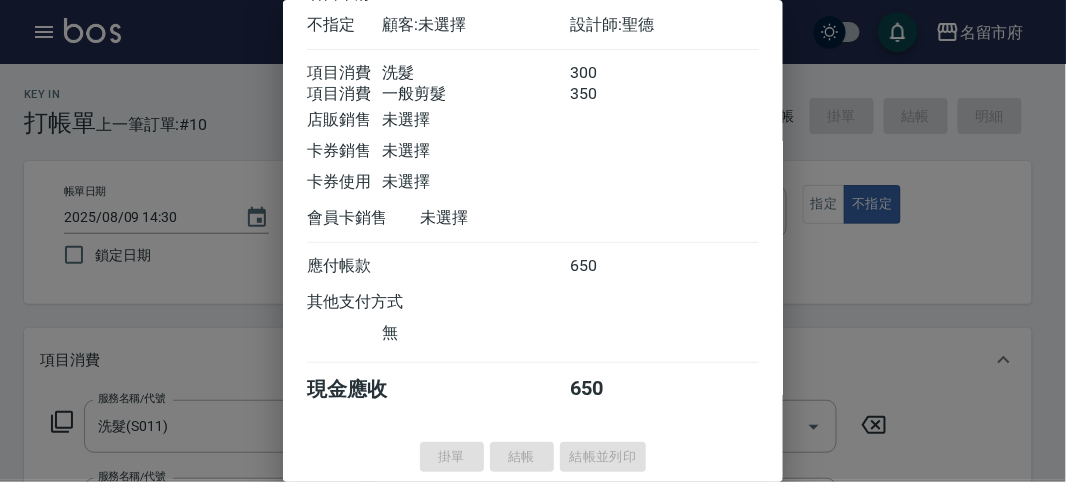 type on "2025/08/09 14:38" 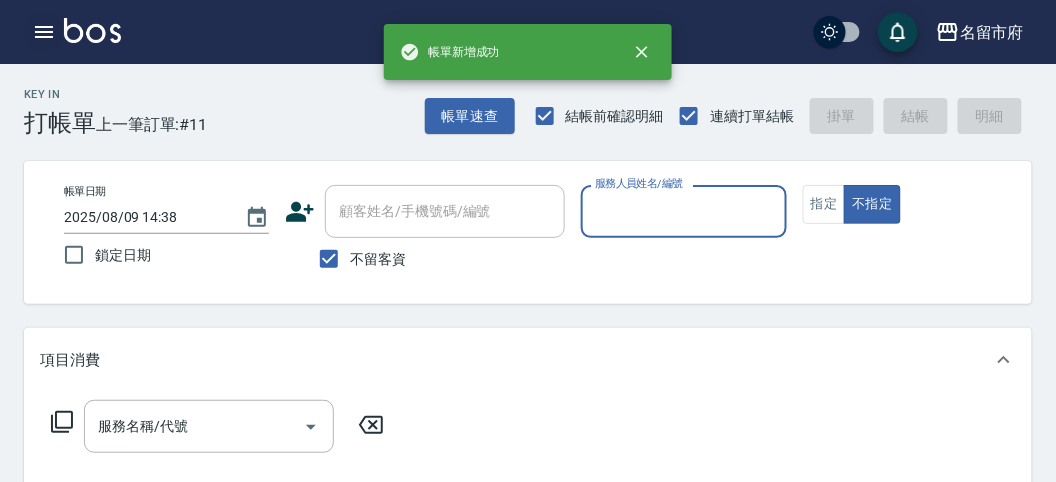 click at bounding box center (44, 32) 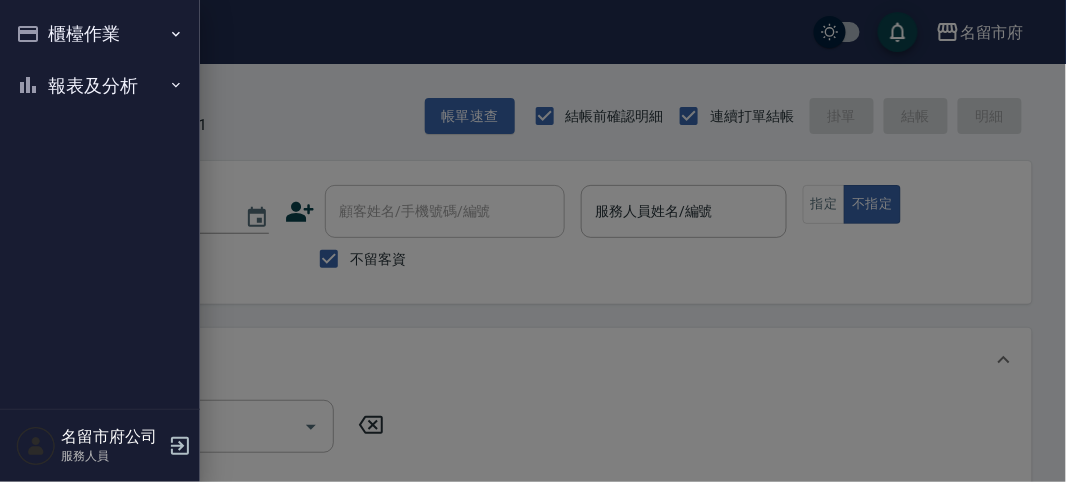 click on "報表及分析" at bounding box center [100, 86] 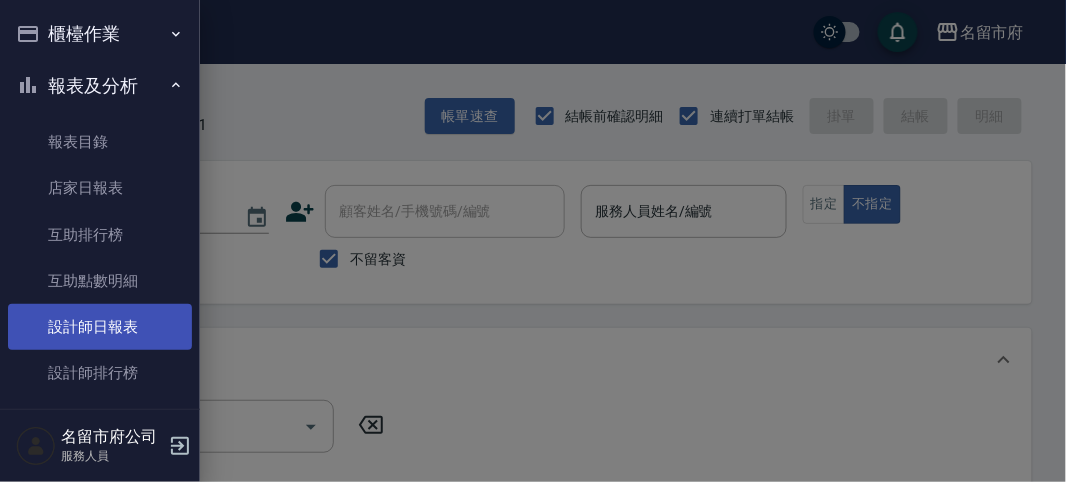 click on "設計師日報表" at bounding box center (100, 327) 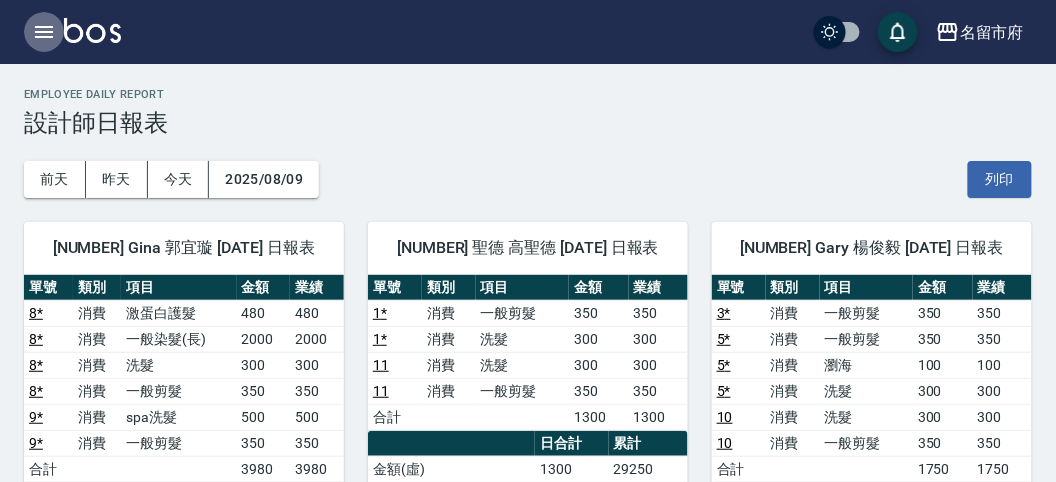 click 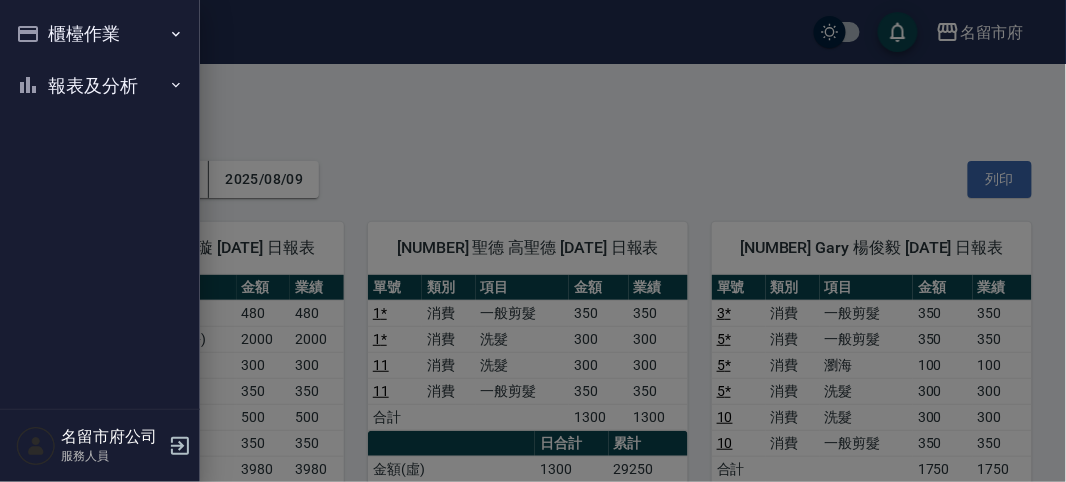 click on "櫃檯作業" at bounding box center [100, 34] 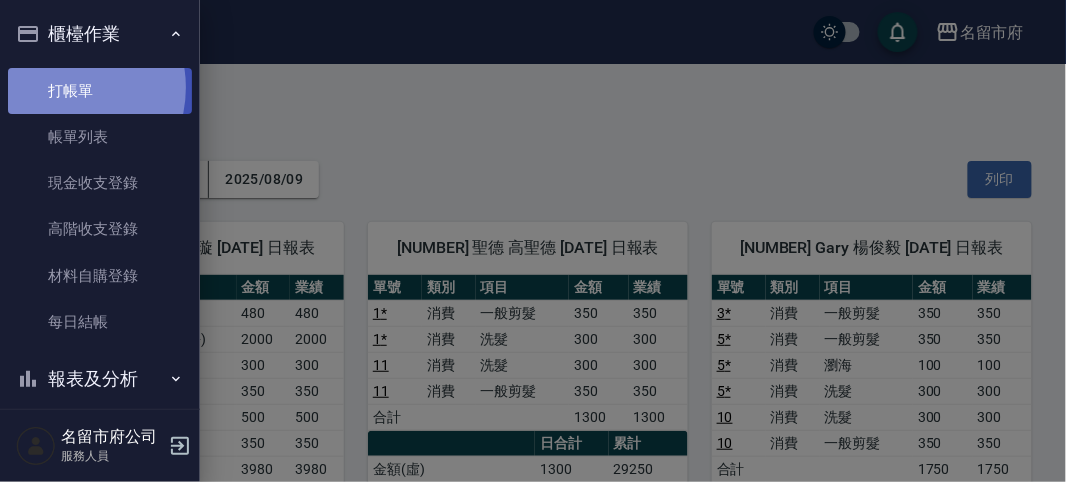 click on "打帳單" at bounding box center [100, 91] 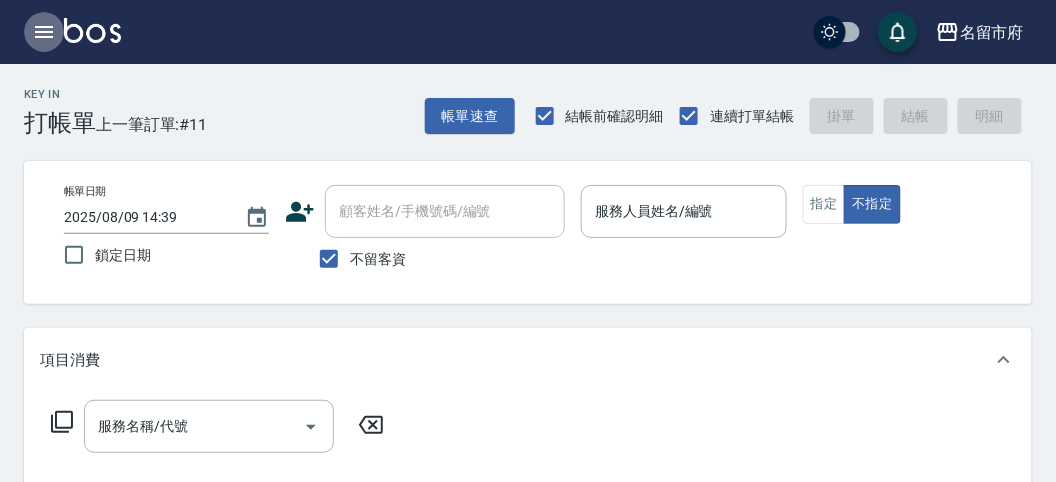 click 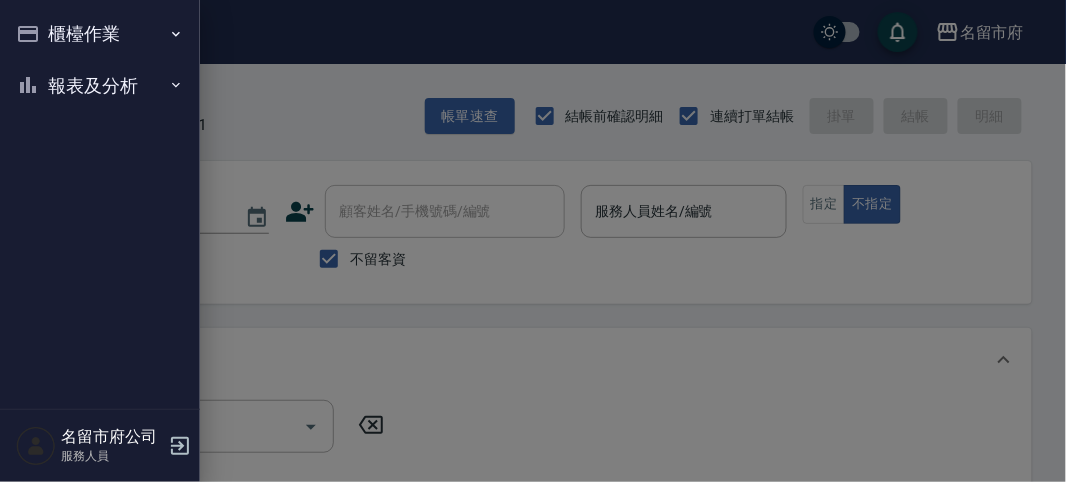 click on "報表及分析" at bounding box center (100, 86) 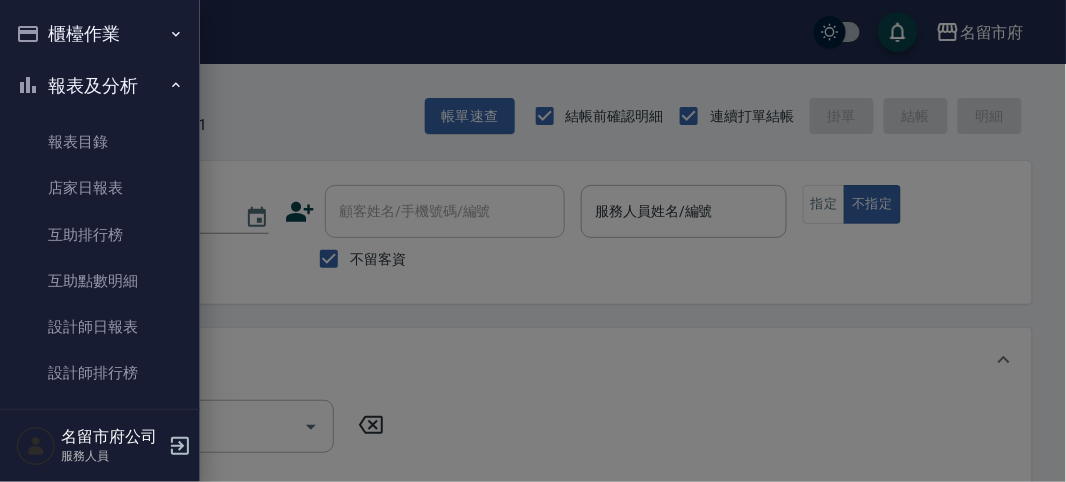 click on "櫃檯作業" at bounding box center [100, 34] 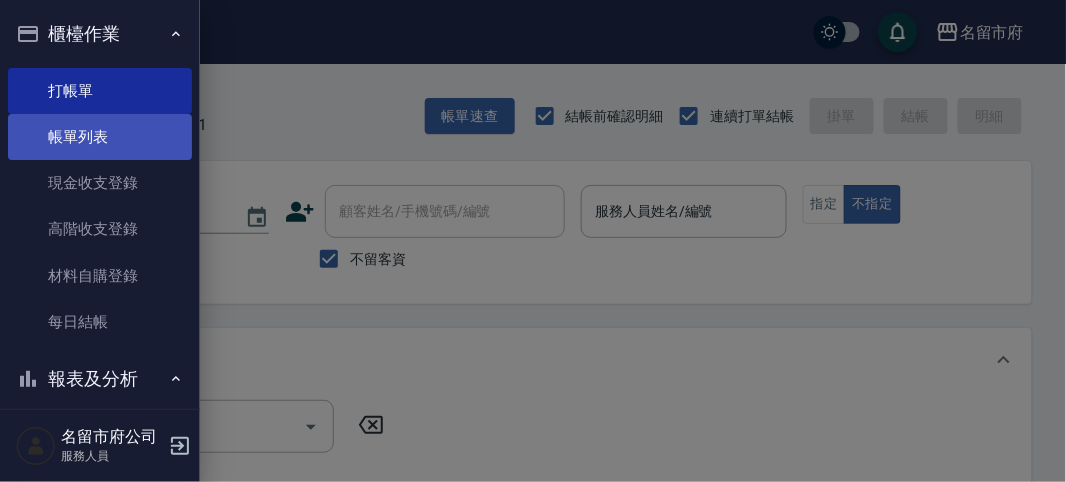 click on "帳單列表" at bounding box center (100, 137) 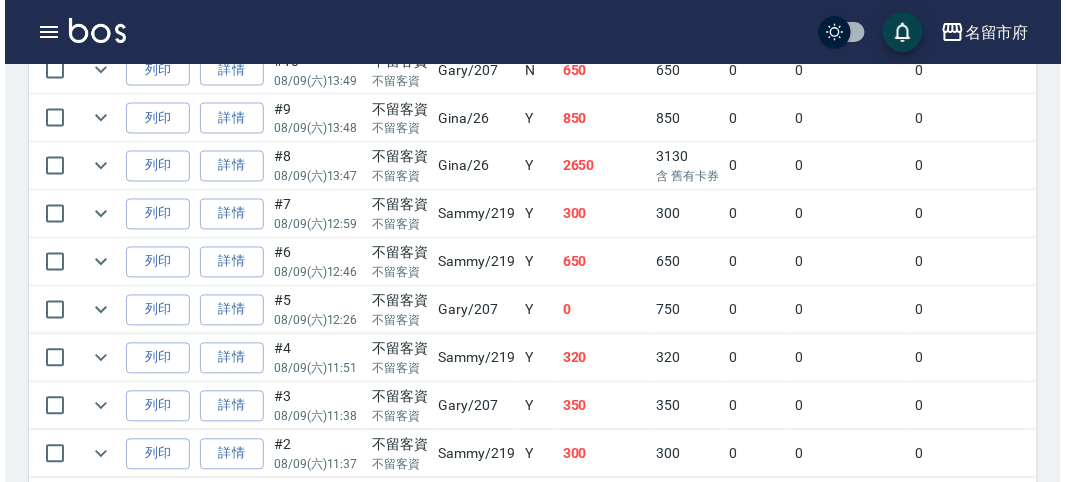 scroll, scrollTop: 796, scrollLeft: 0, axis: vertical 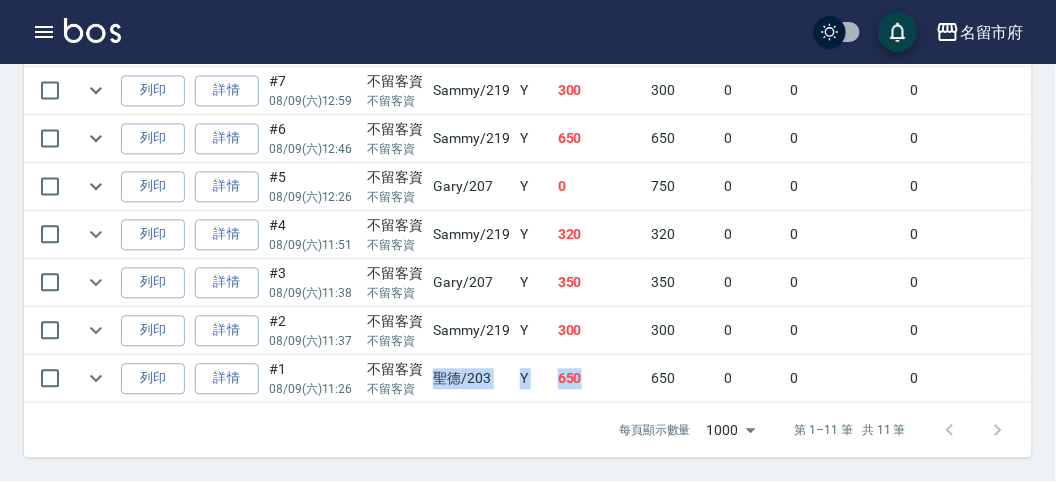 drag, startPoint x: 430, startPoint y: 360, endPoint x: 598, endPoint y: 374, distance: 168.58232 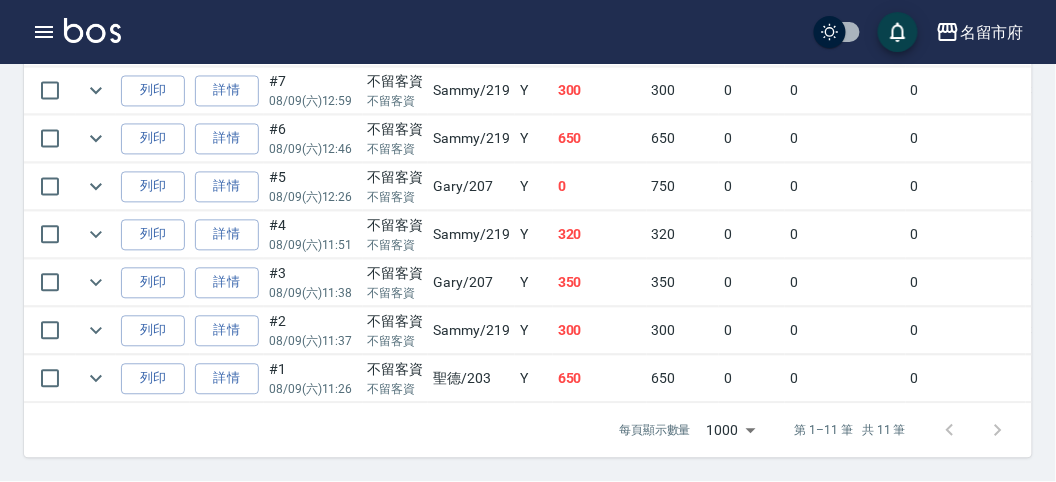 click on "不留客資" at bounding box center (396, 322) 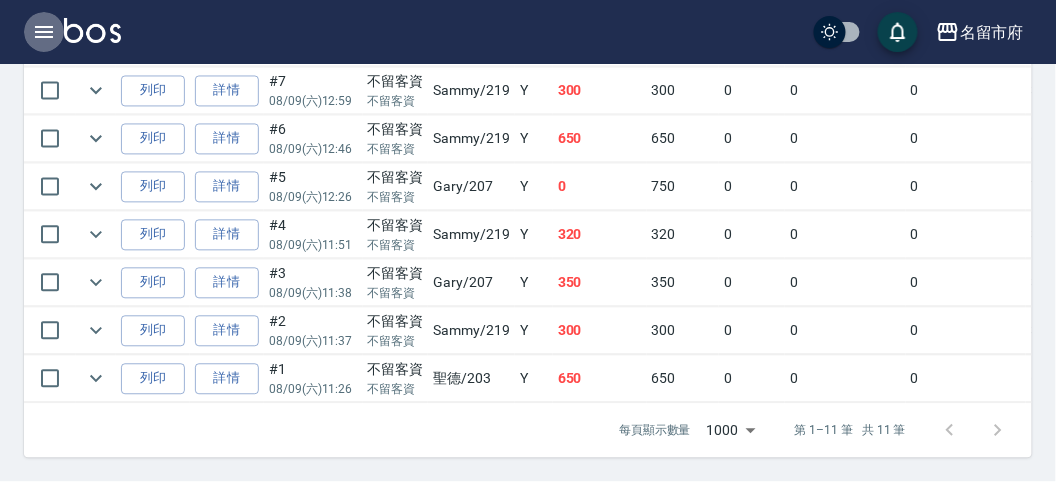click 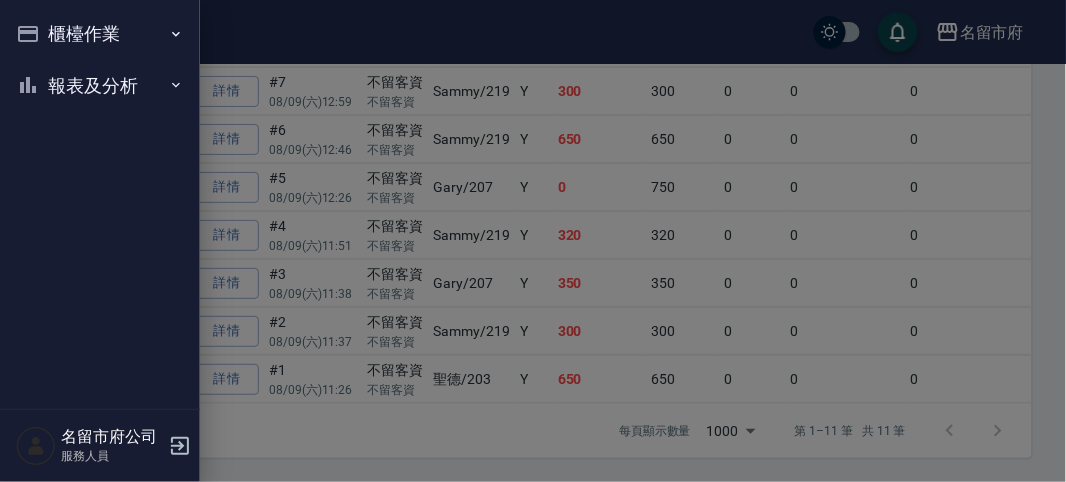 click on "報表及分析" at bounding box center [100, 86] 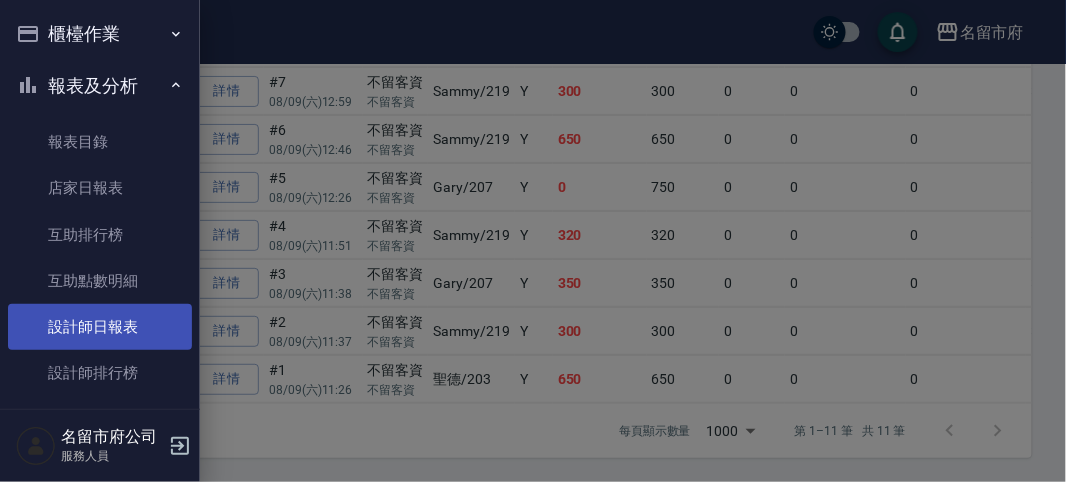 click on "設計師日報表" at bounding box center [100, 327] 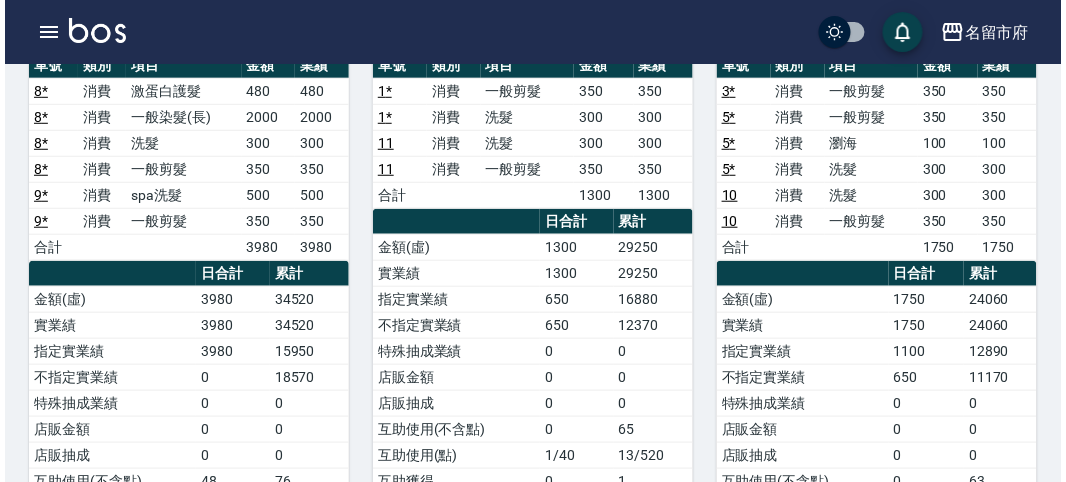 scroll, scrollTop: 111, scrollLeft: 0, axis: vertical 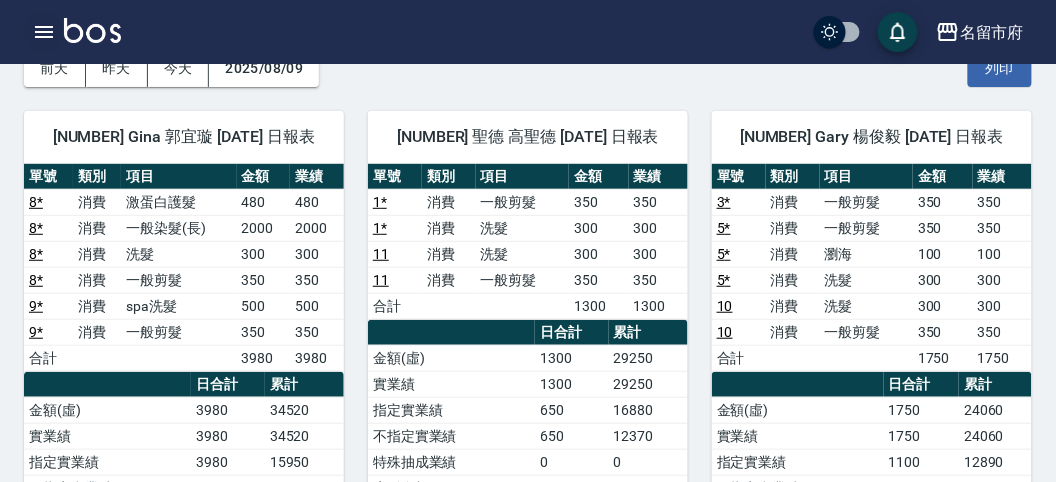 click 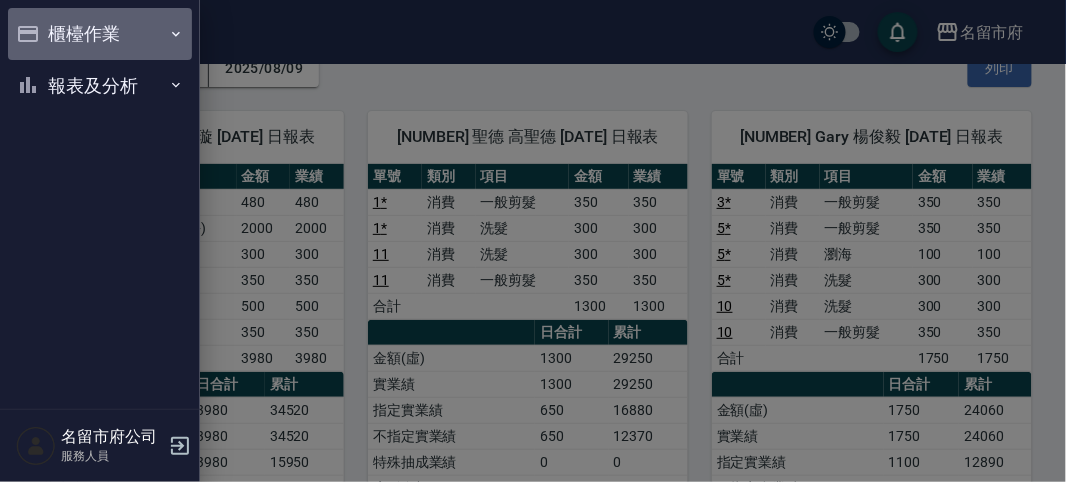 click on "櫃檯作業" at bounding box center (100, 34) 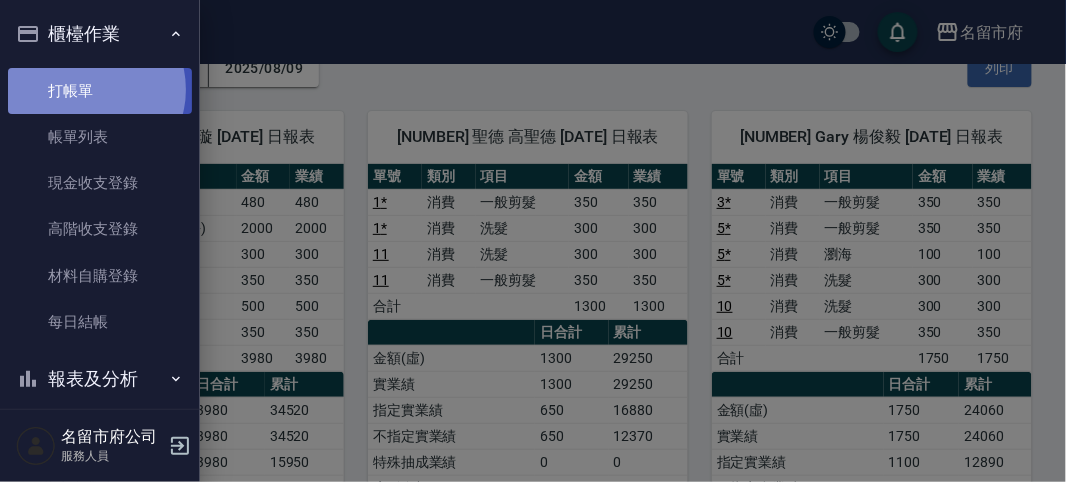 click on "打帳單" at bounding box center [100, 91] 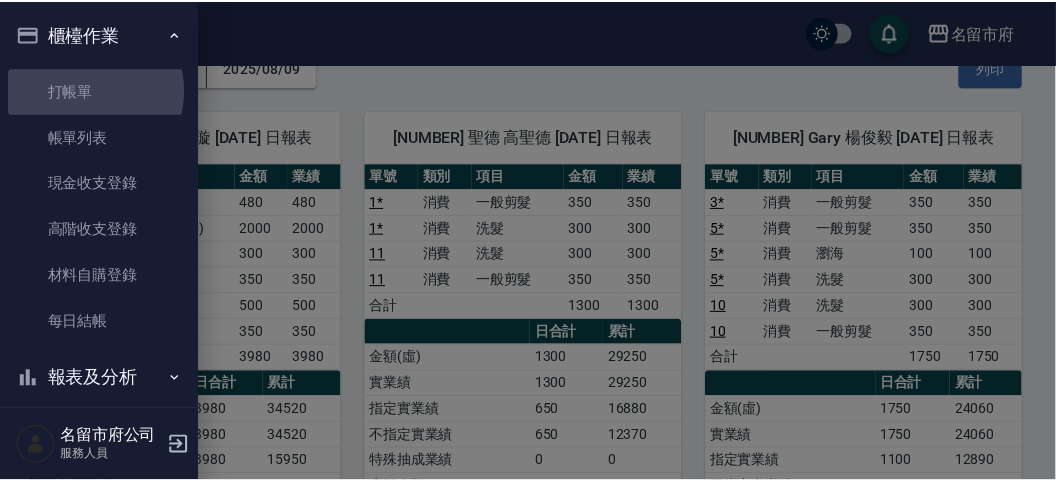 scroll, scrollTop: 0, scrollLeft: 0, axis: both 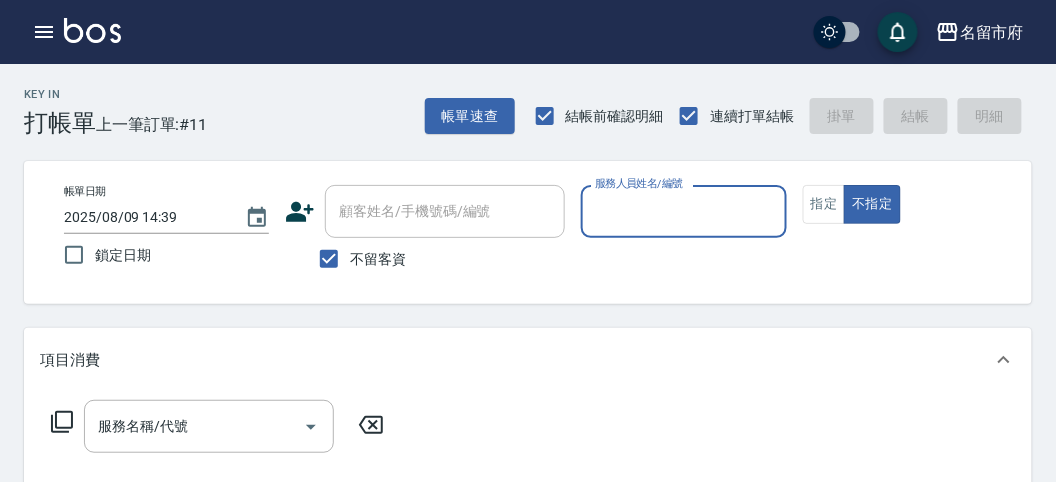 click on "Key In 打帳單 上一筆訂單:#11 帳單速查 結帳前確認明細 連續打單結帳 掛單 結帳 明細" at bounding box center (516, 100) 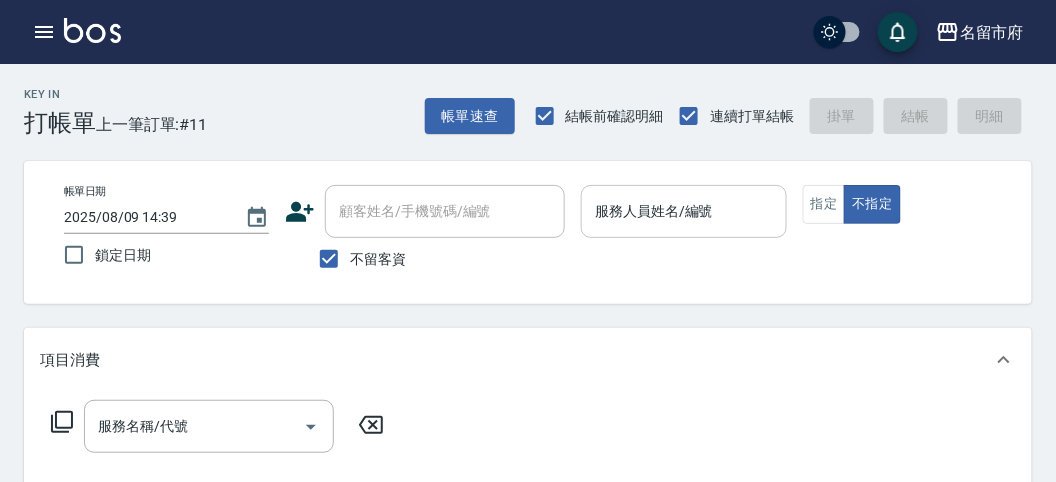 drag, startPoint x: 717, startPoint y: 192, endPoint x: 745, endPoint y: 144, distance: 55.569775 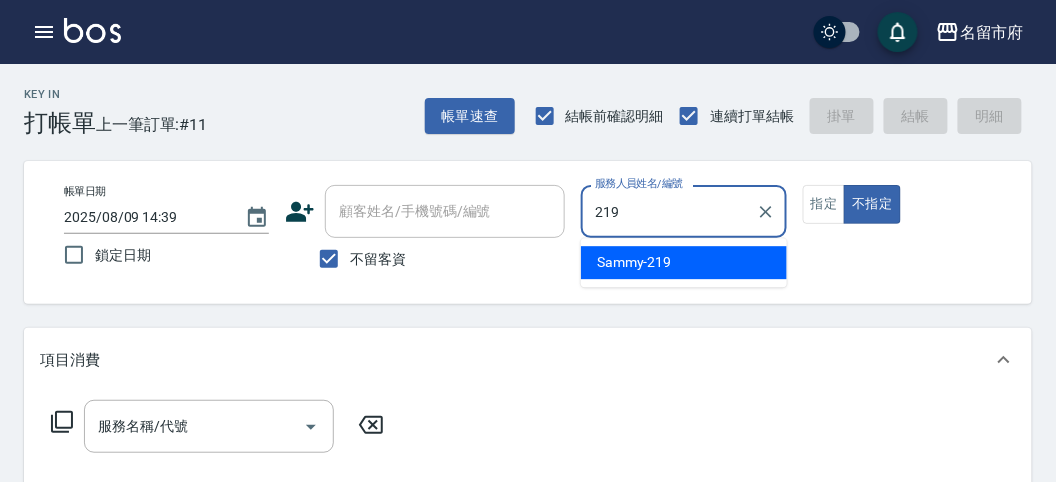 type on "Sammy-219" 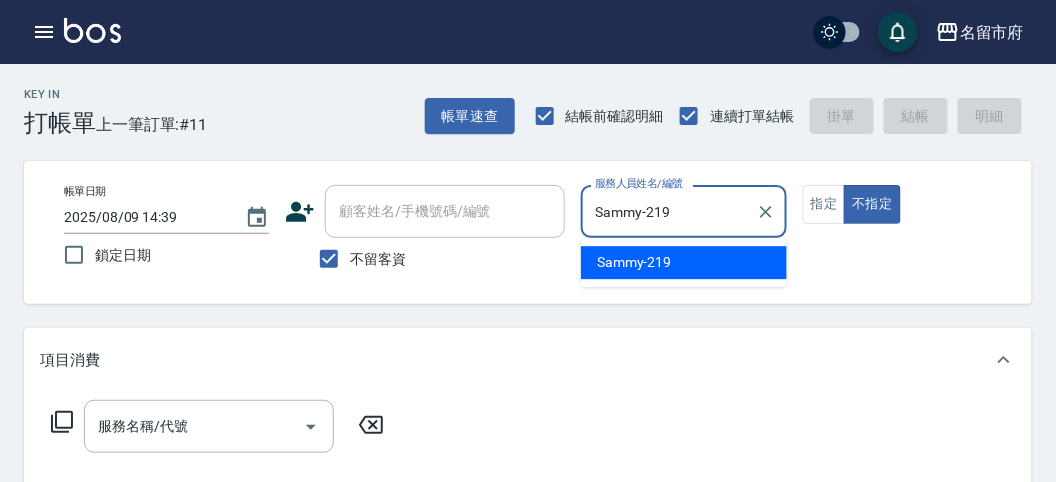 type on "false" 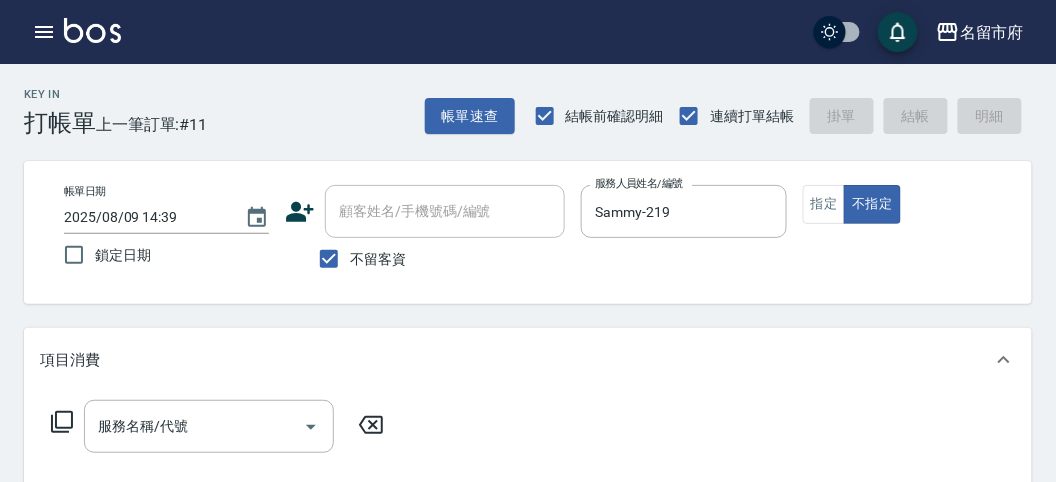 click 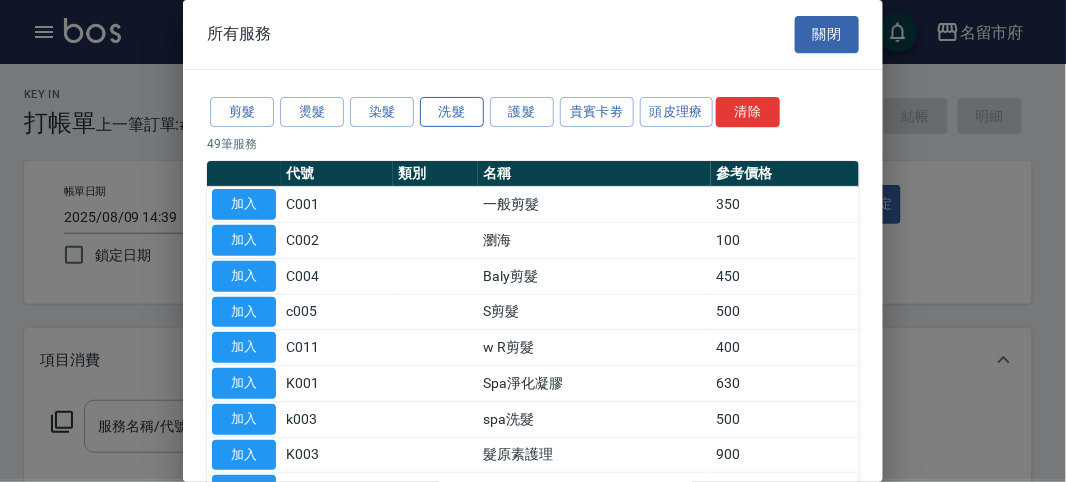 drag, startPoint x: 435, startPoint y: 100, endPoint x: 455, endPoint y: 98, distance: 20.09975 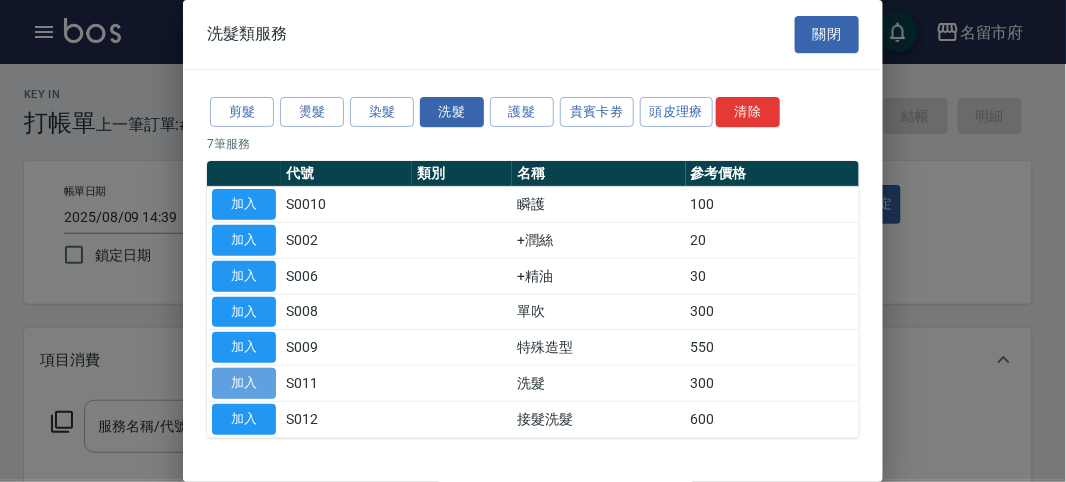 click on "加入" at bounding box center [244, 383] 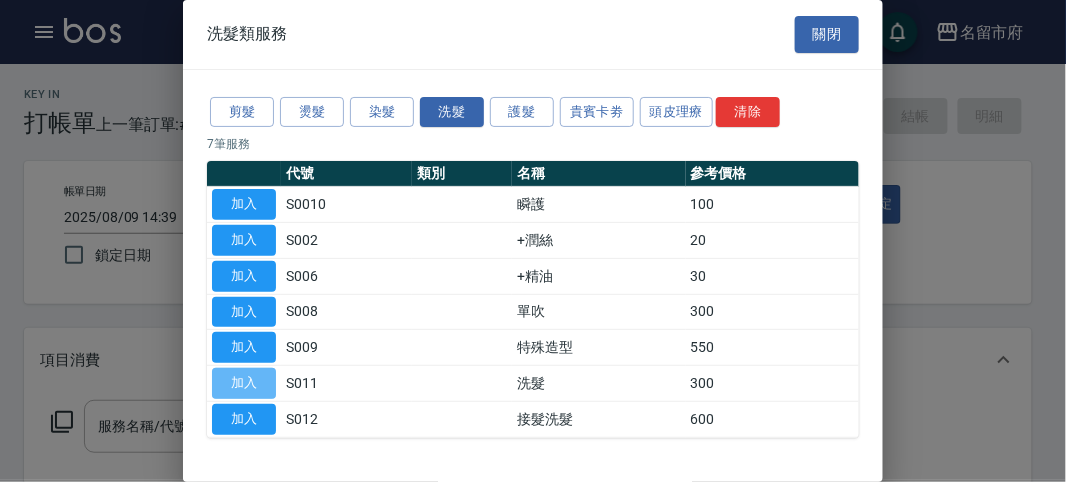 type on "洗髮(S011)" 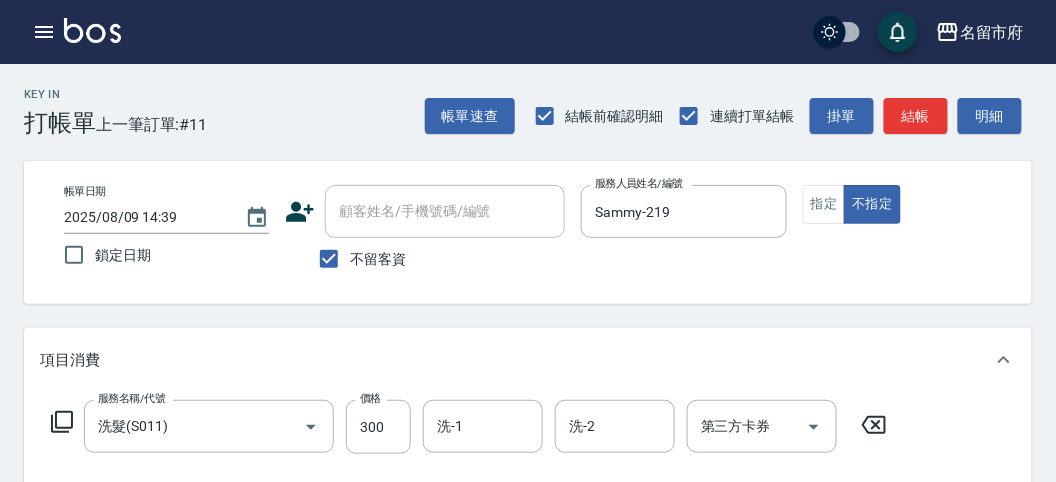 click 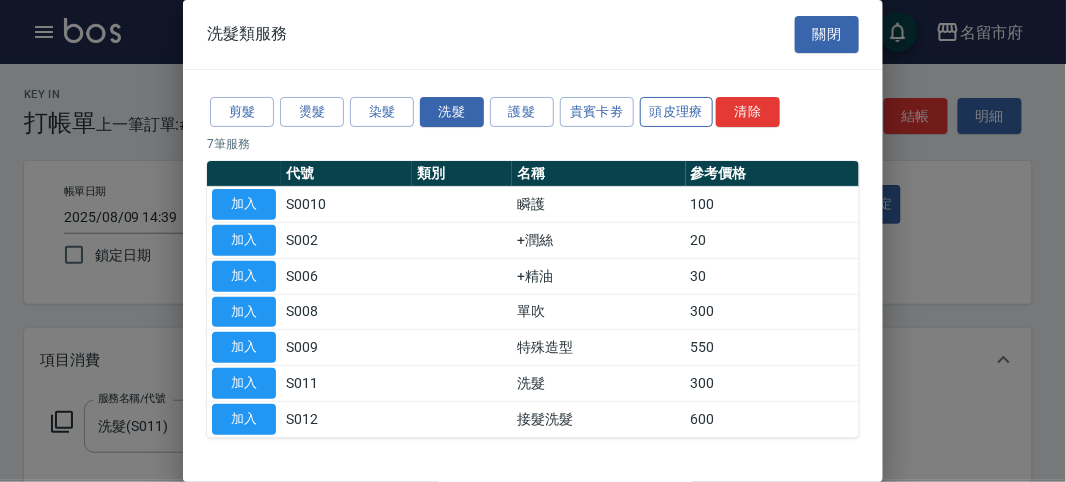 click on "頭皮理療" at bounding box center (677, 112) 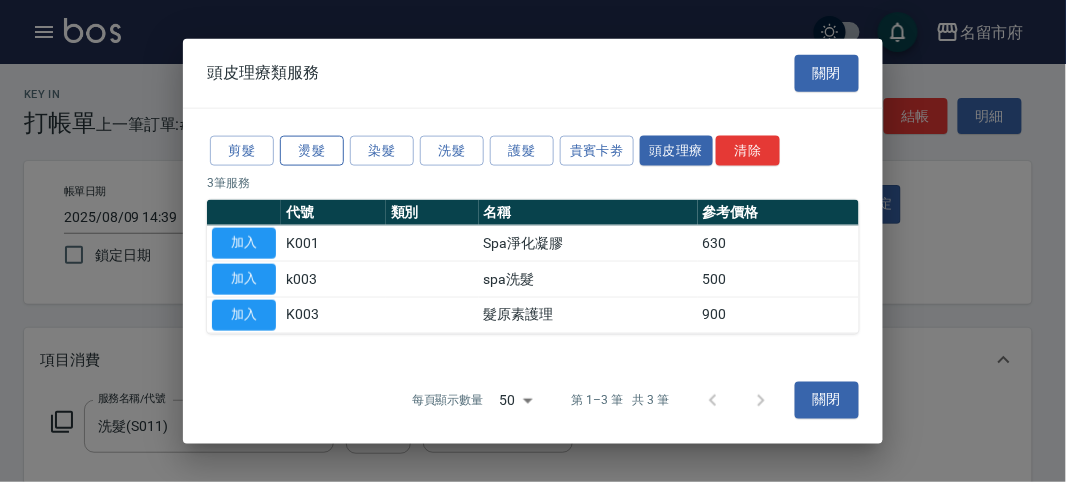 click on "燙髮" at bounding box center [312, 150] 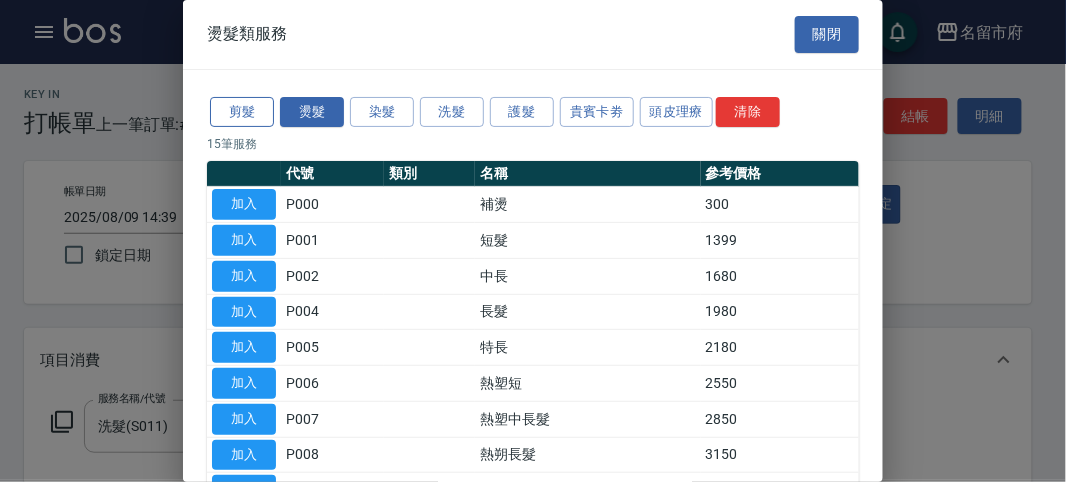 click on "剪髮" at bounding box center [242, 112] 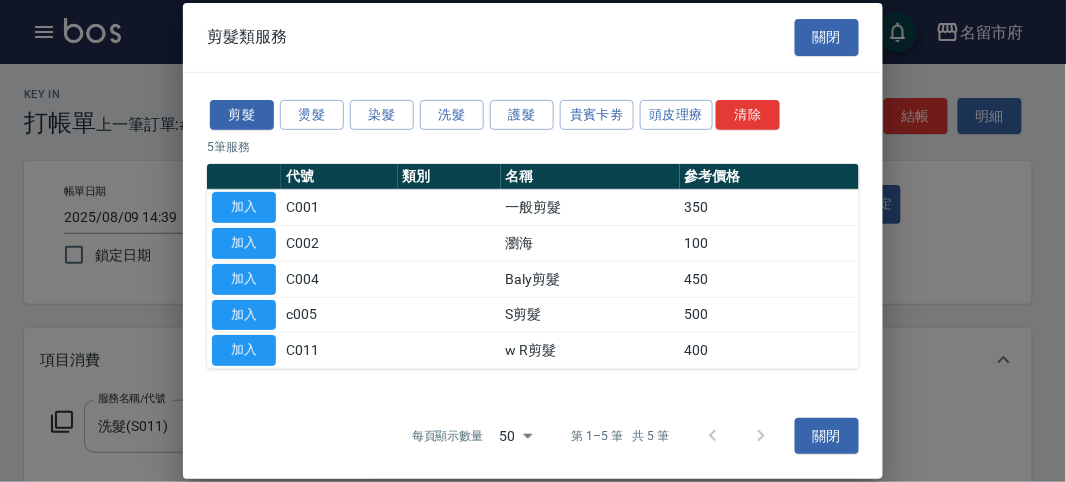 click on "加入" at bounding box center (244, 207) 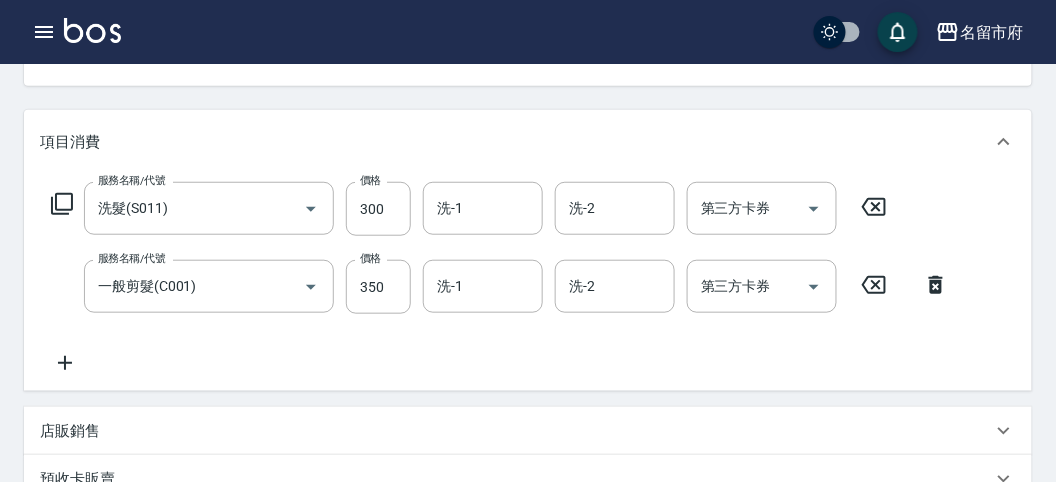 scroll, scrollTop: 0, scrollLeft: 0, axis: both 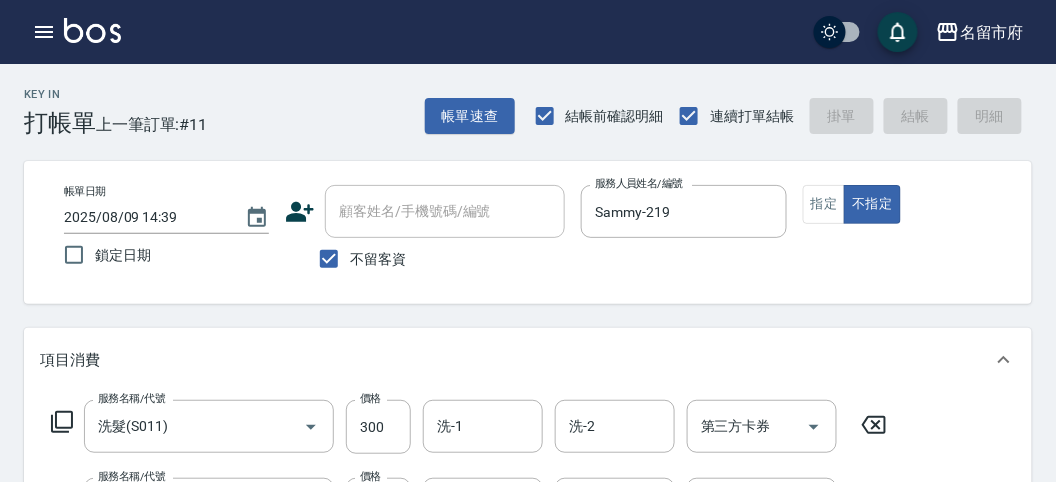 type on "2025/08/09 14:43" 